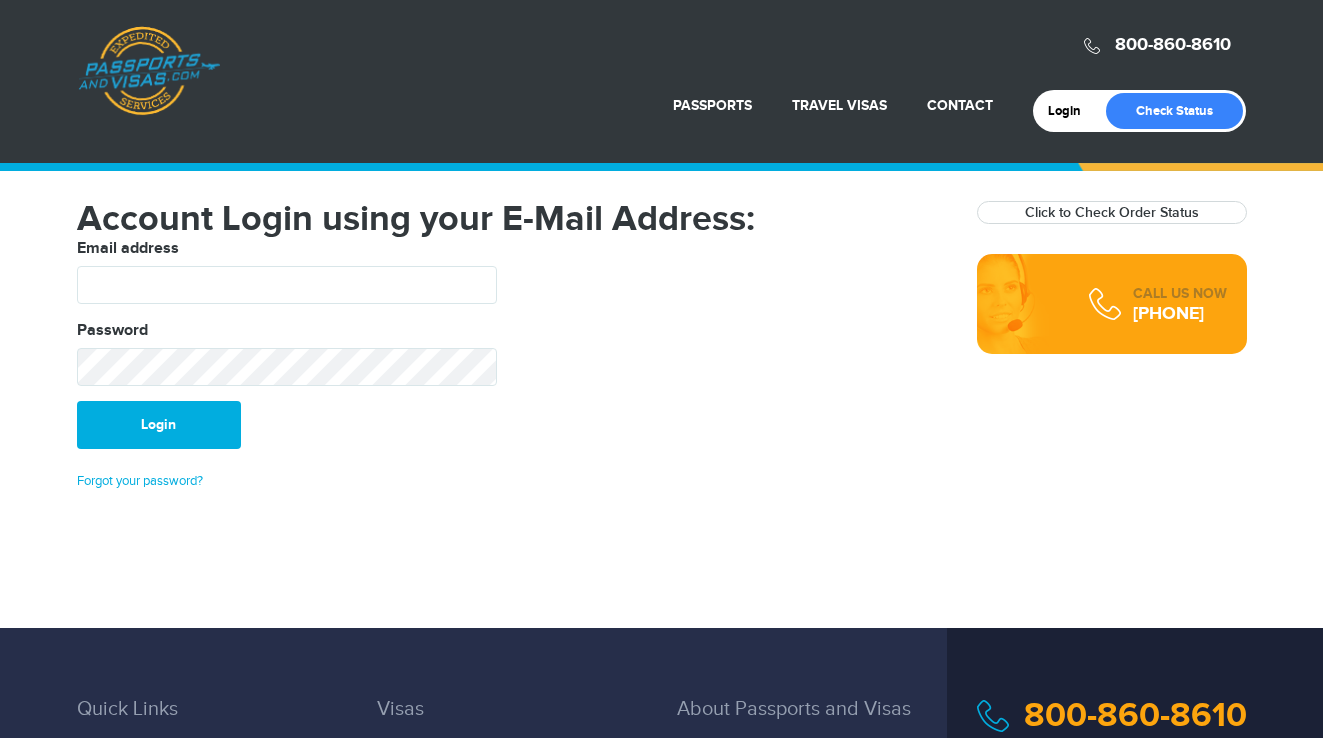 scroll, scrollTop: 0, scrollLeft: 0, axis: both 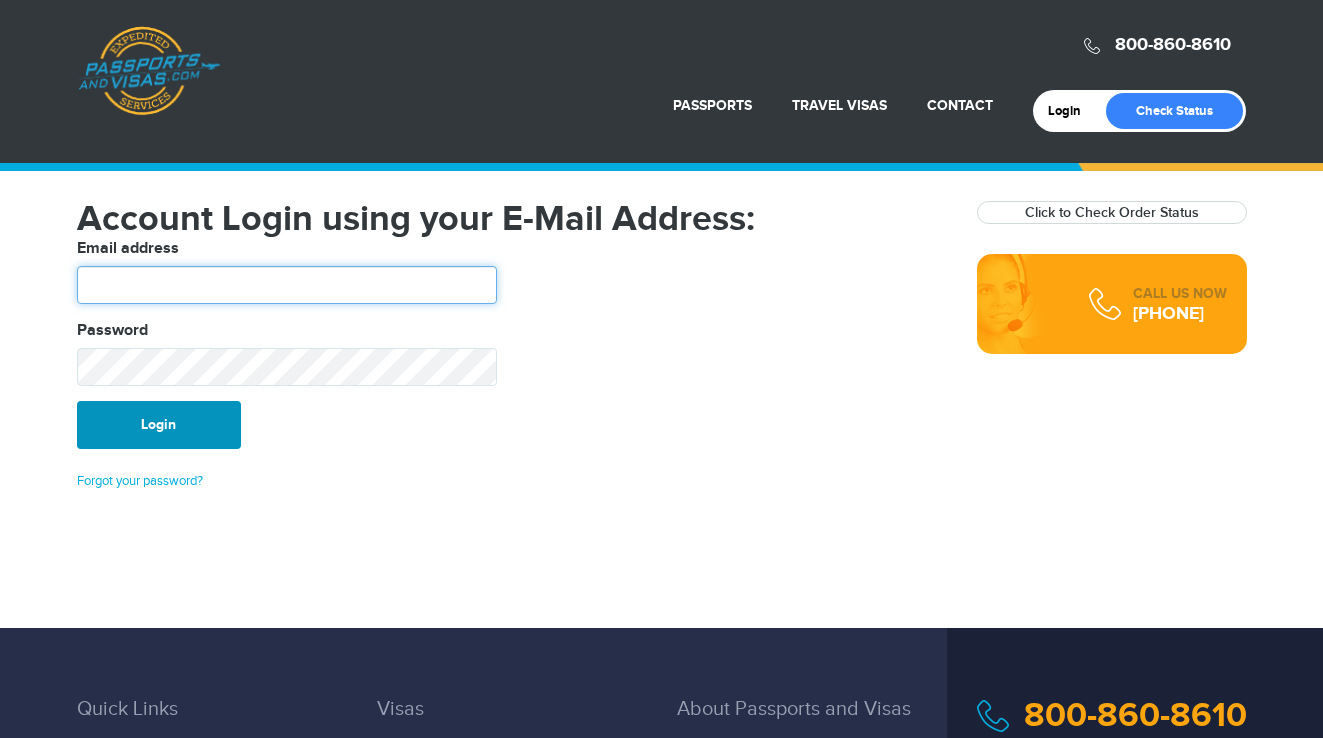 type on "*******" 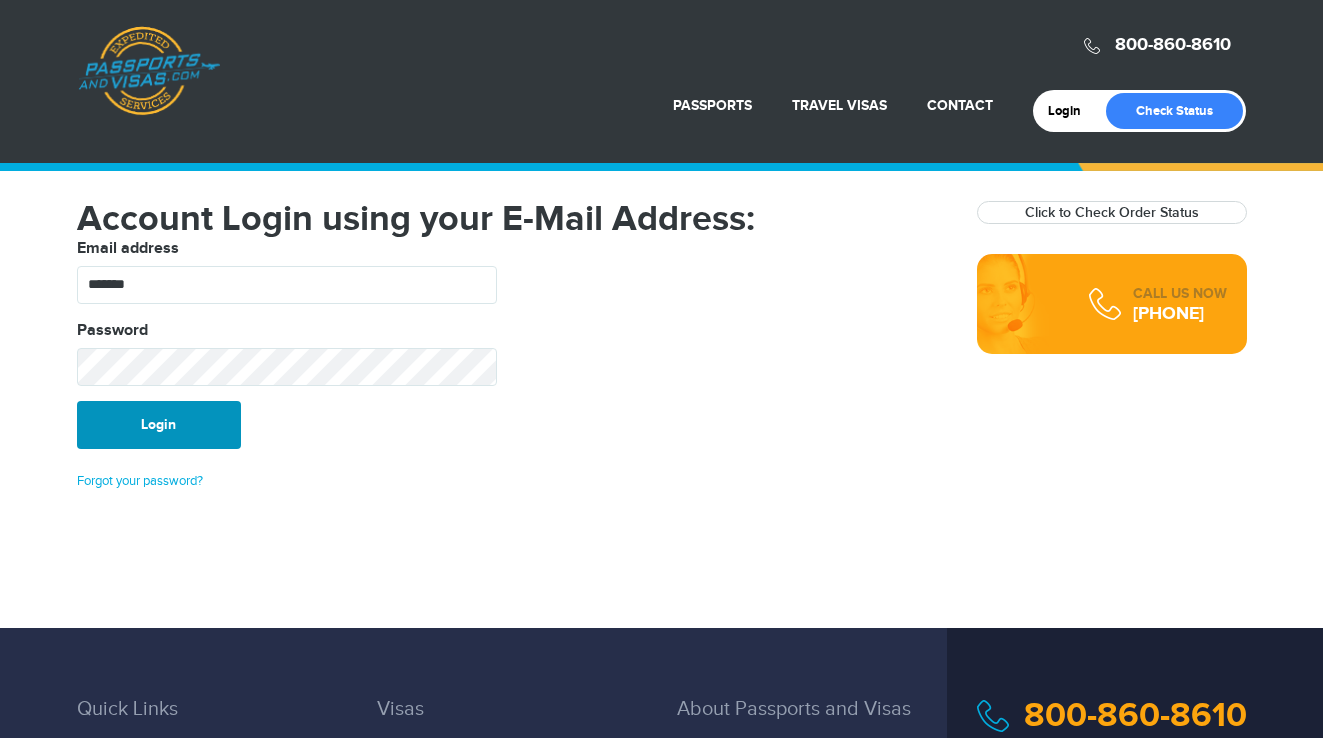 click on "Login" at bounding box center [159, 425] 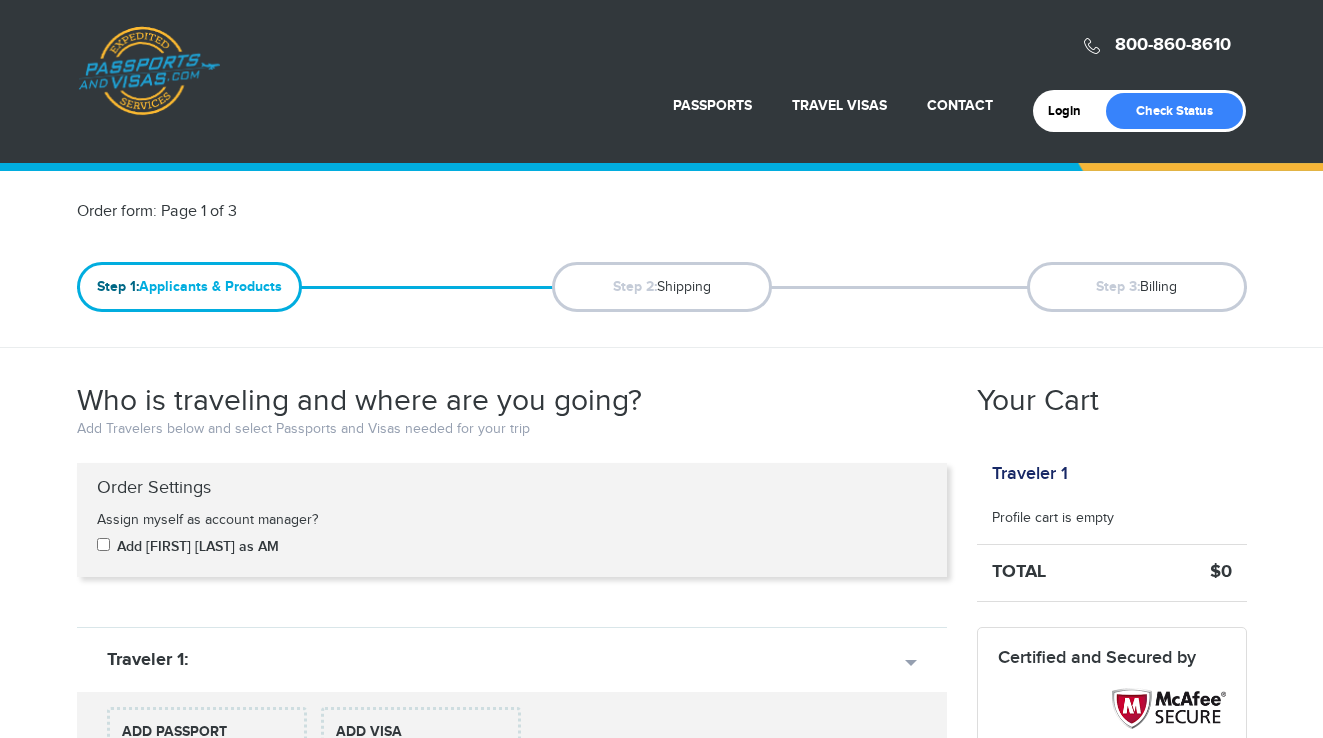 scroll, scrollTop: 0, scrollLeft: 0, axis: both 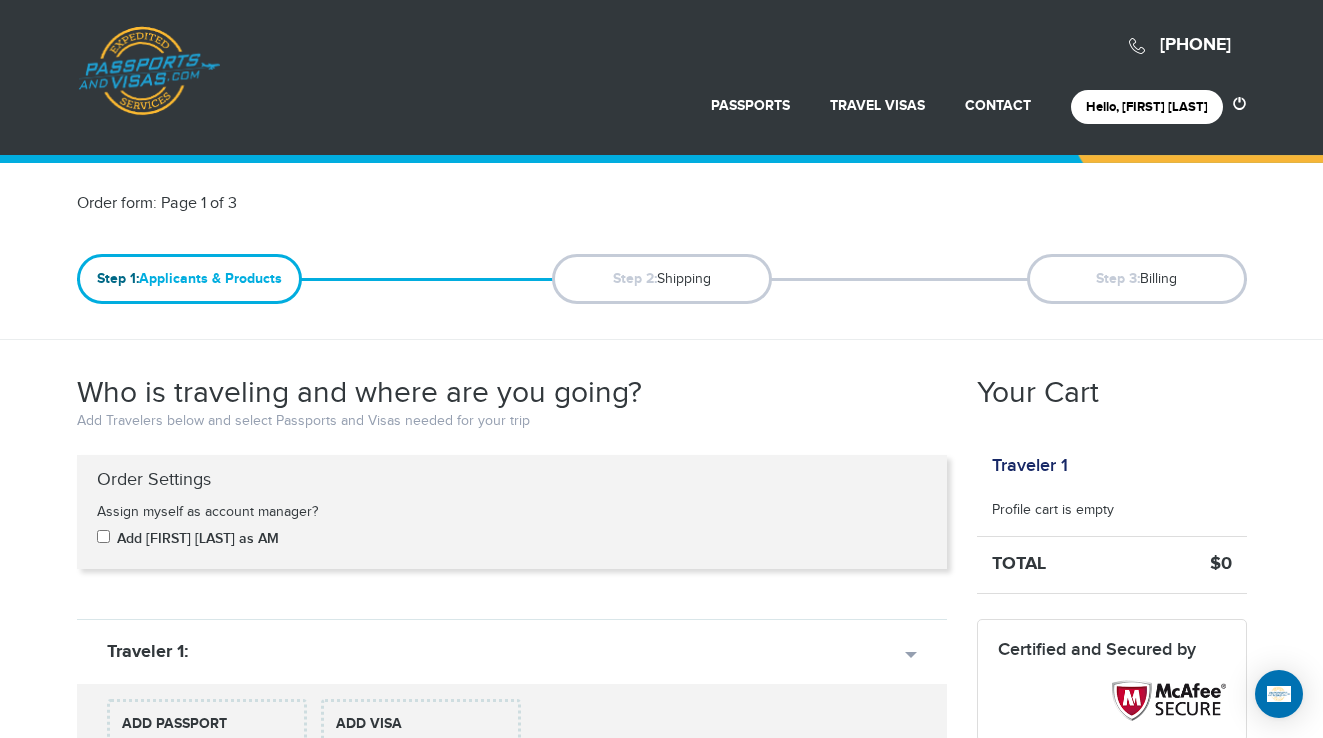 drag, startPoint x: 229, startPoint y: 602, endPoint x: 235, endPoint y: 591, distance: 12.529964 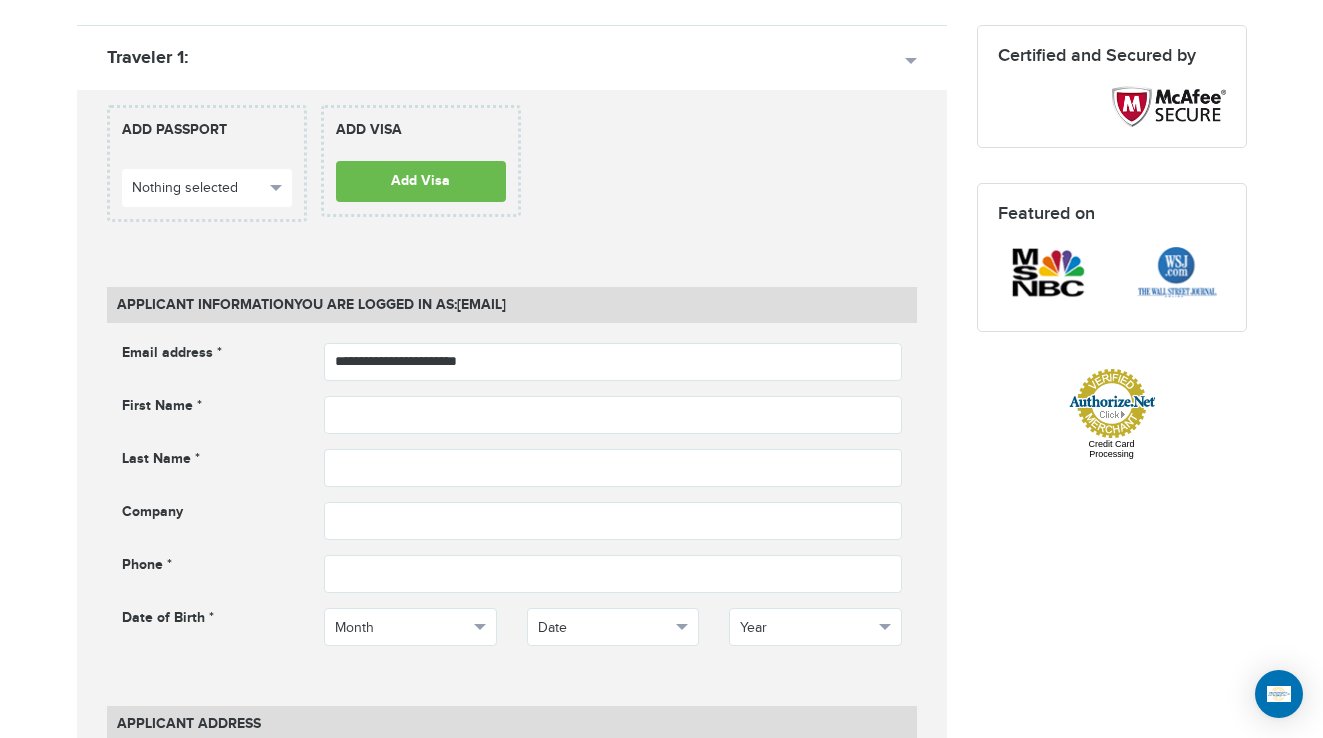 scroll, scrollTop: 600, scrollLeft: 0, axis: vertical 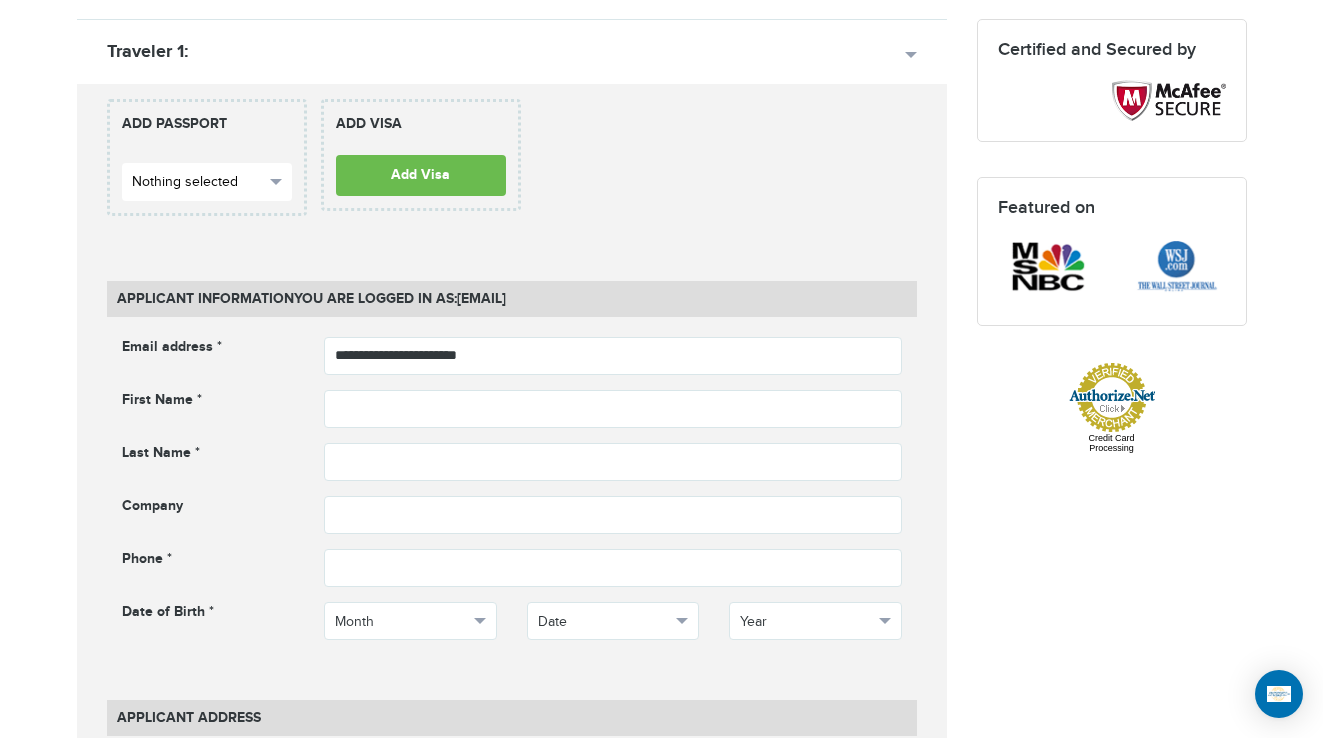 click on "Nothing selected" at bounding box center (198, 182) 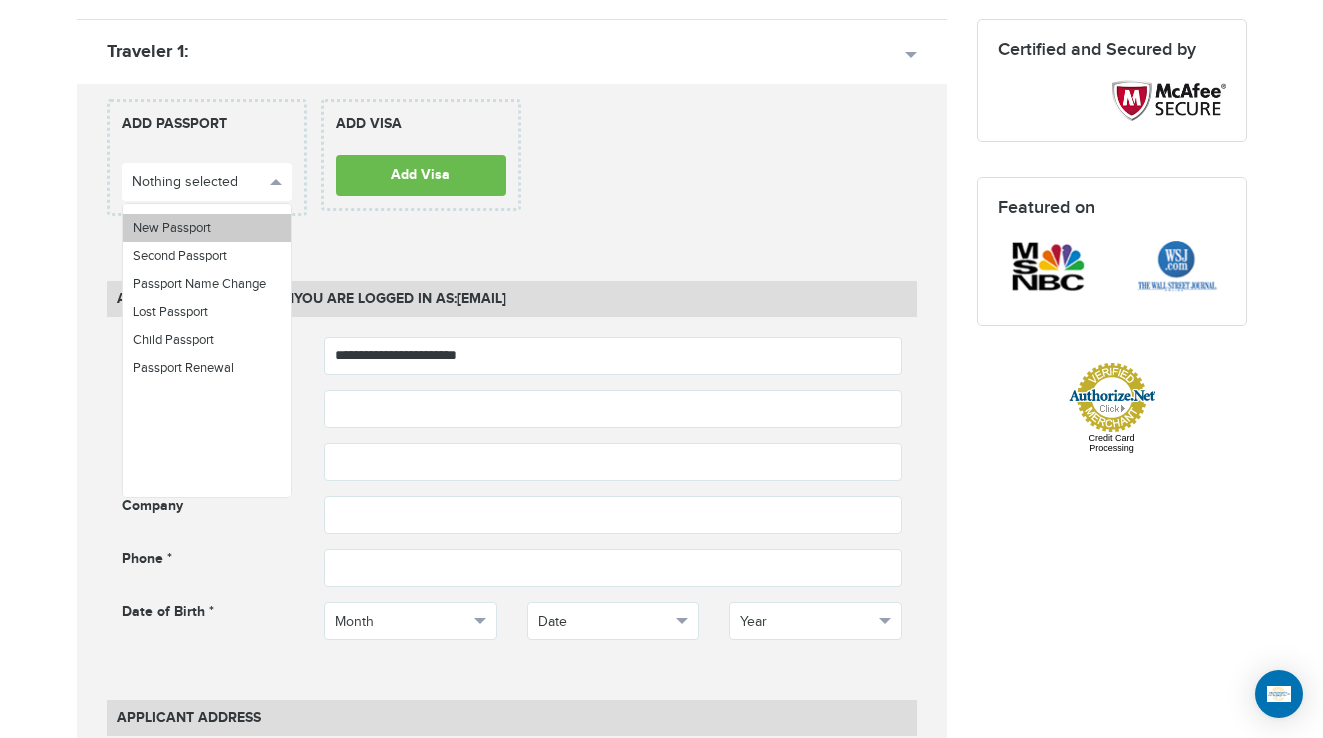 click on "New Passport" at bounding box center [207, 228] 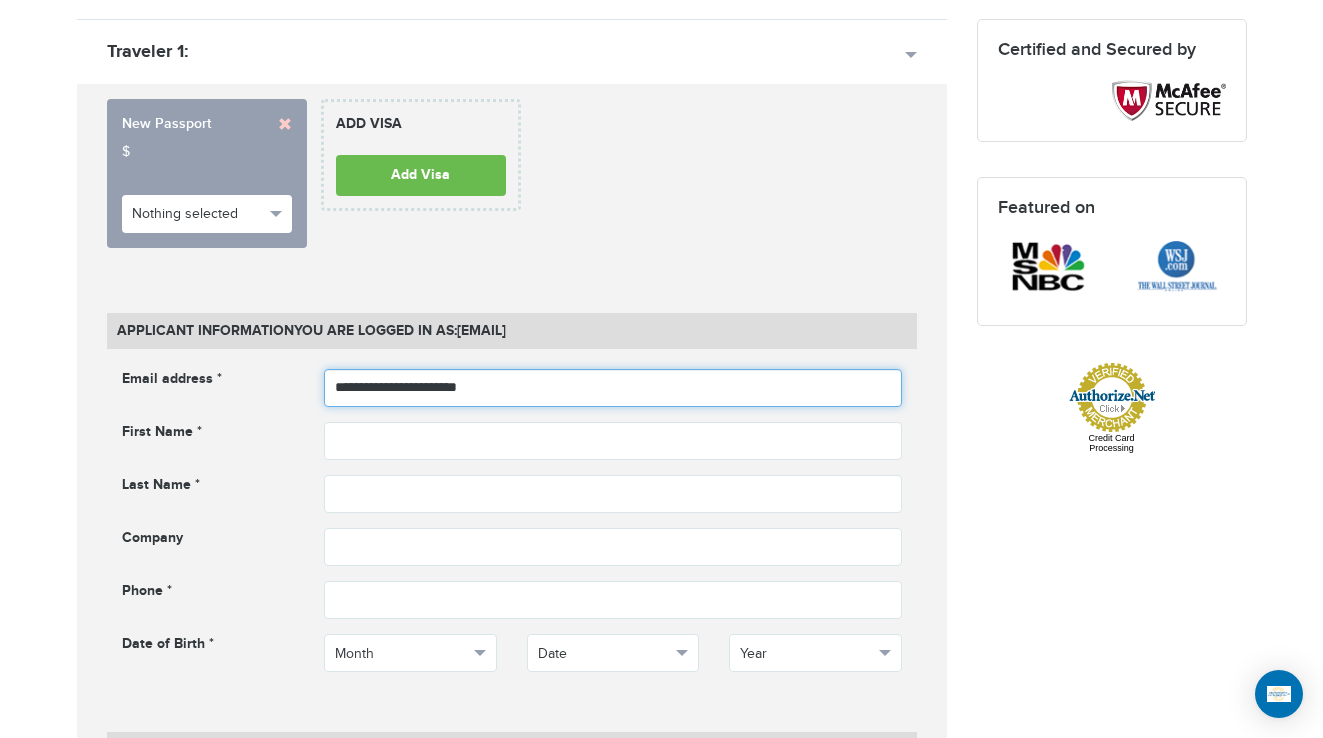 click on "**********" at bounding box center [613, 388] 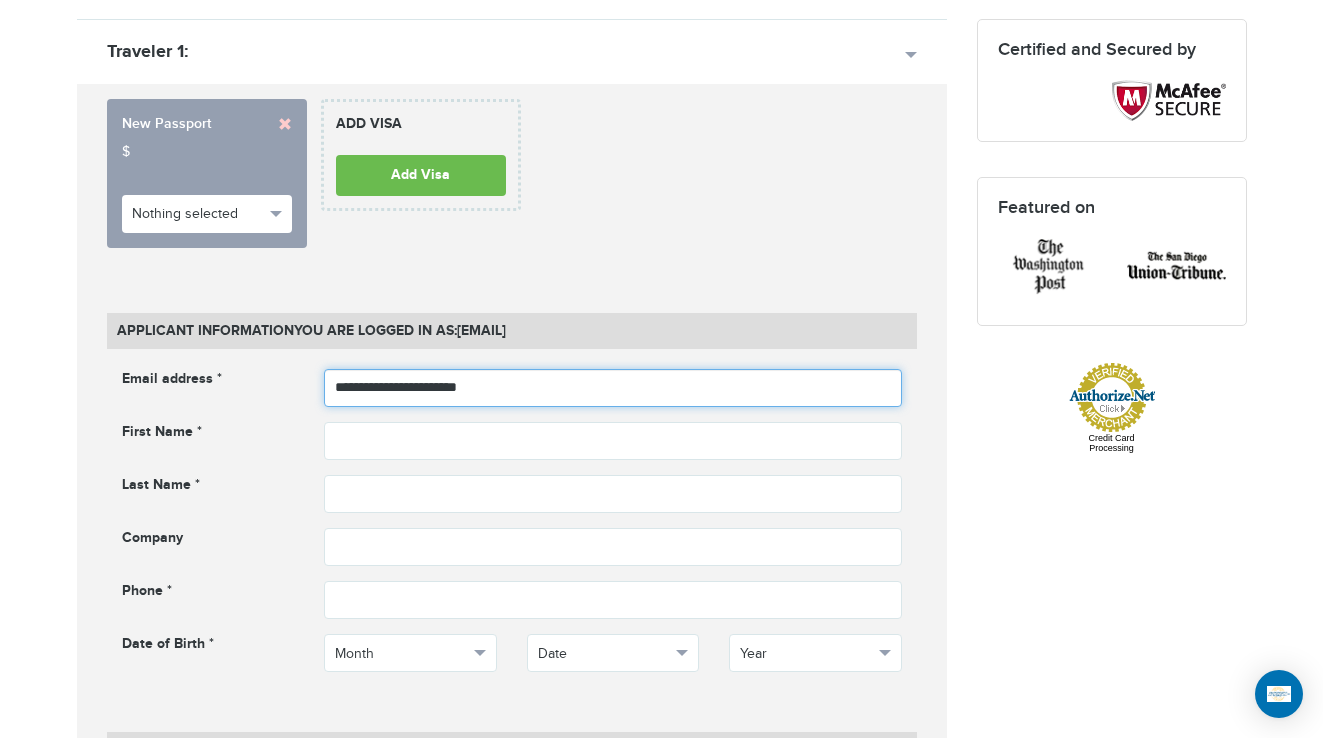 paste 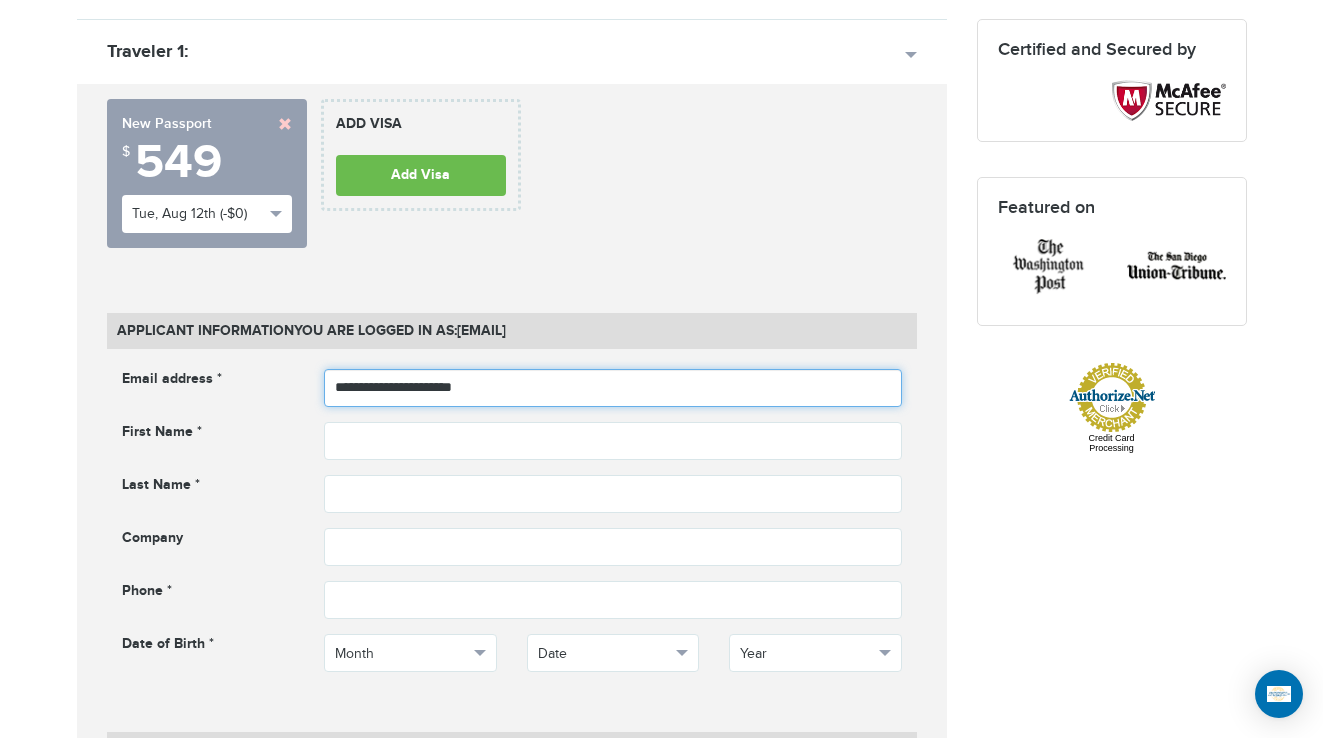 type on "**********" 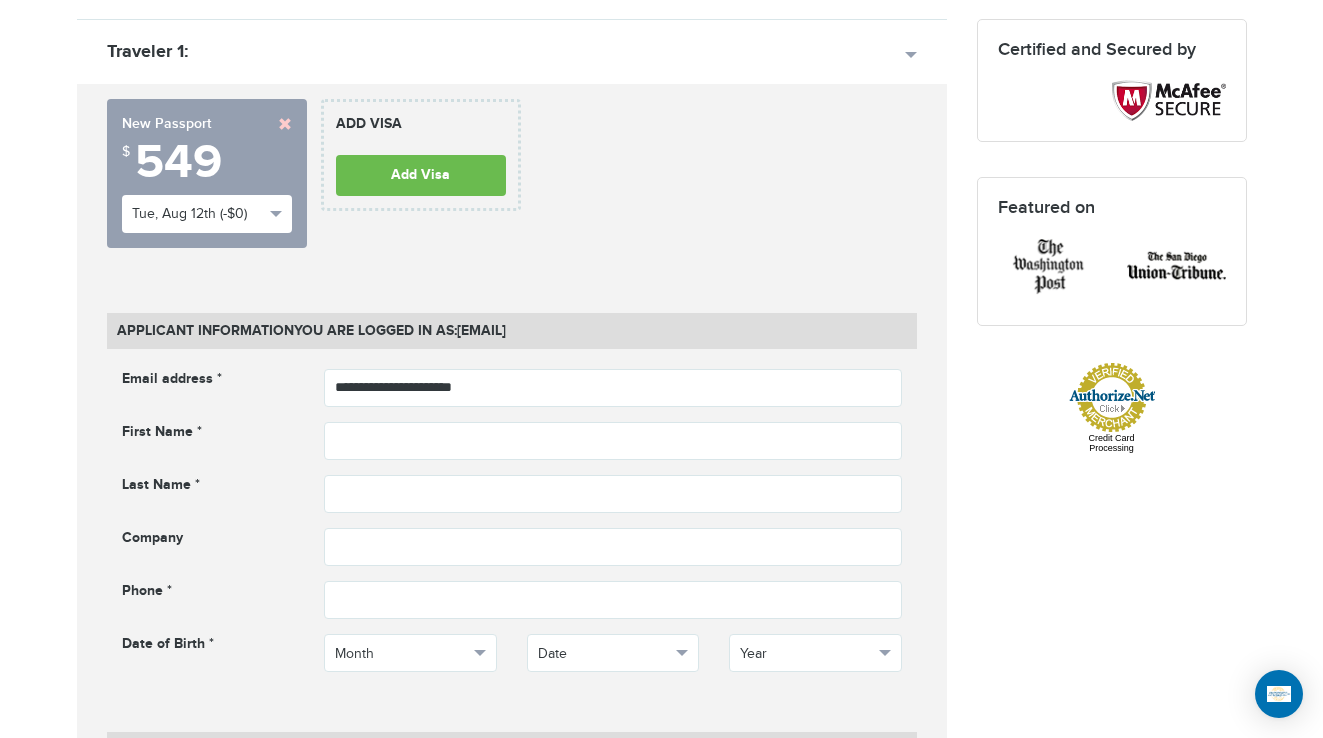 click on "**********" at bounding box center [207, 173] 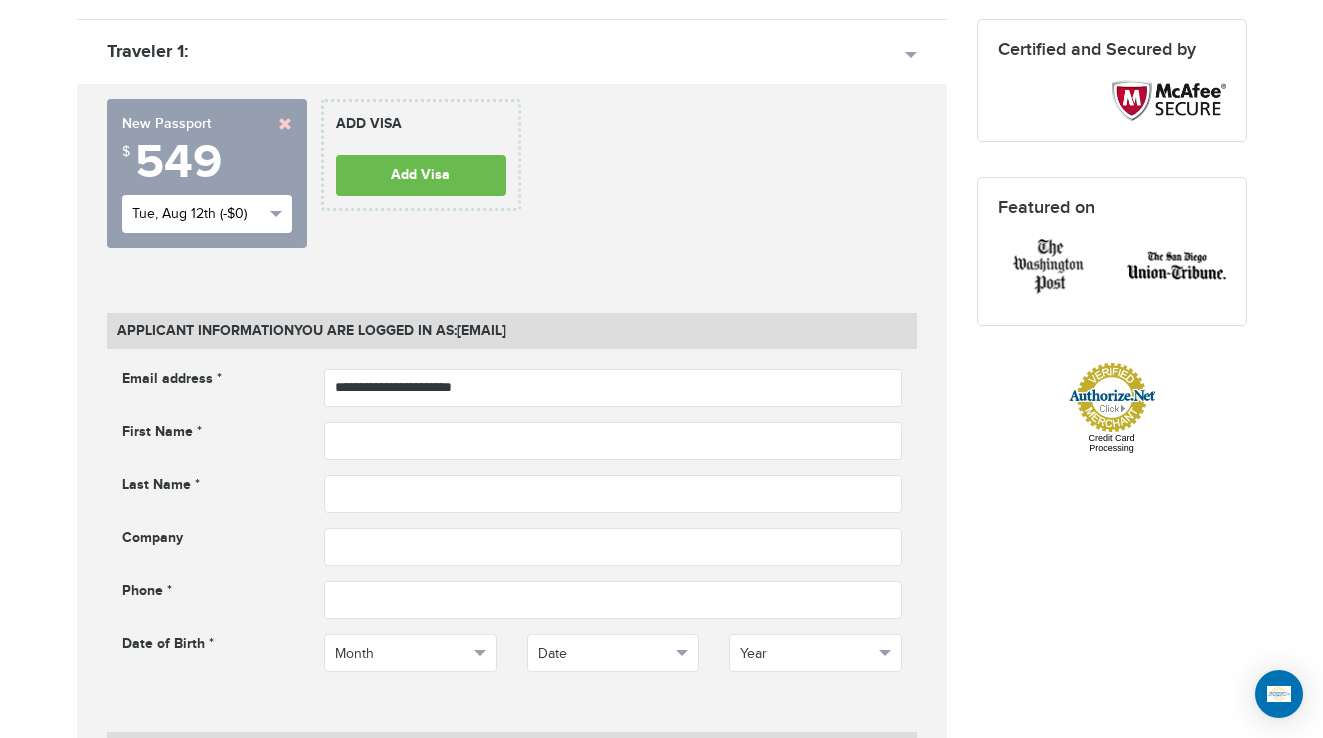 click on "Tue, Aug 12th (-$0)" at bounding box center [198, 214] 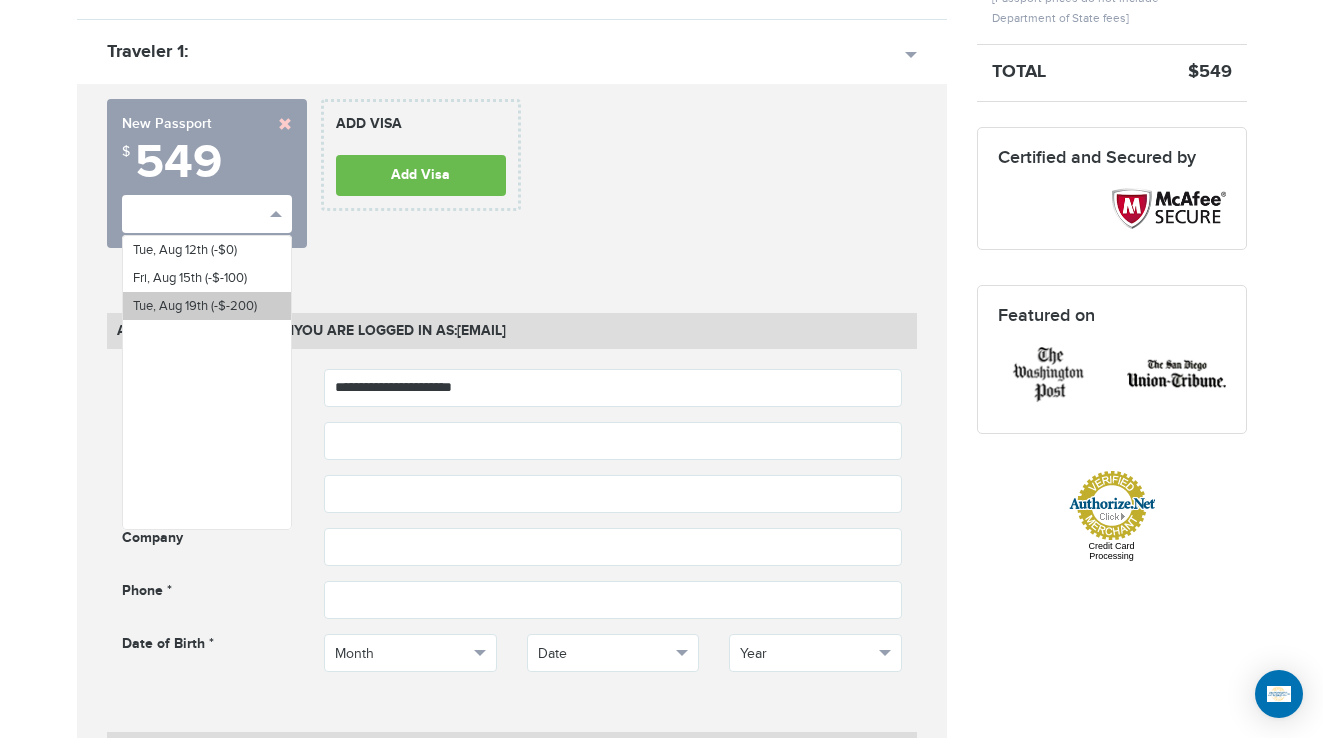 click on "Tue, Aug 19th (-$-200)" at bounding box center [195, 306] 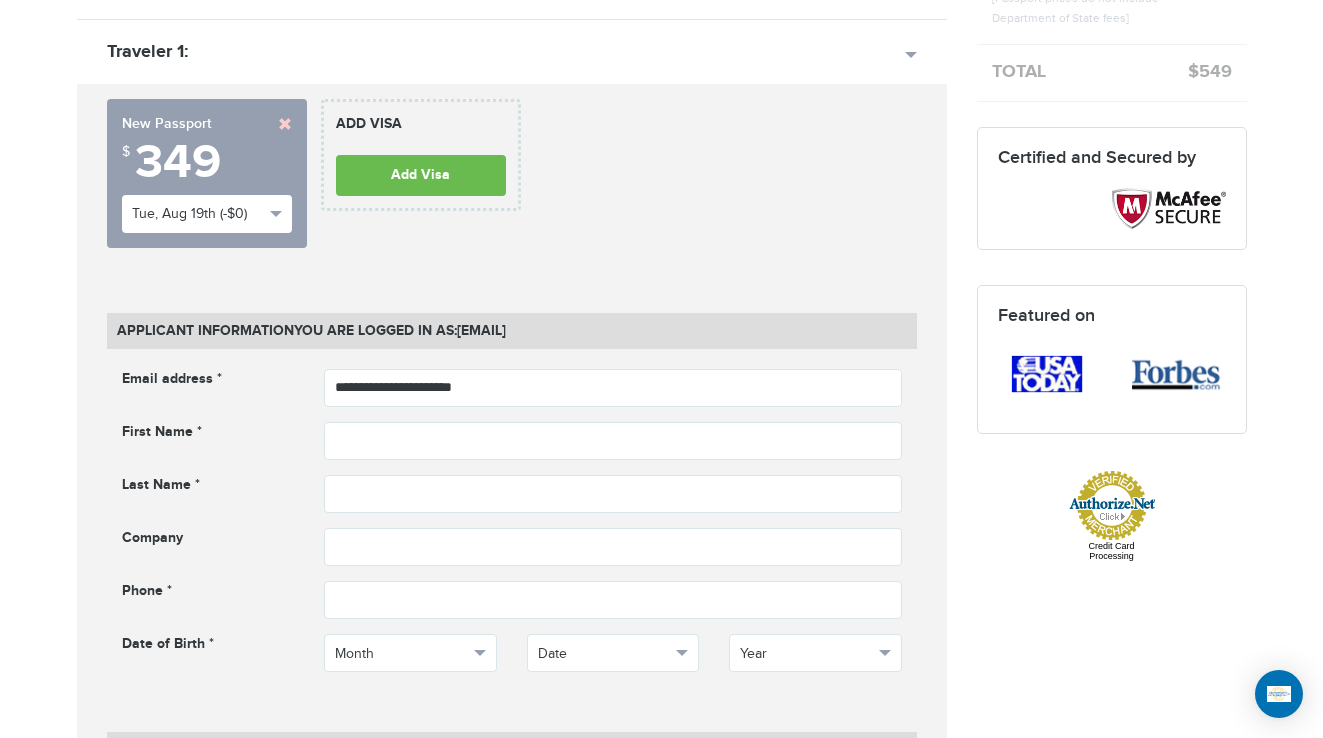 click at bounding box center (285, 124) 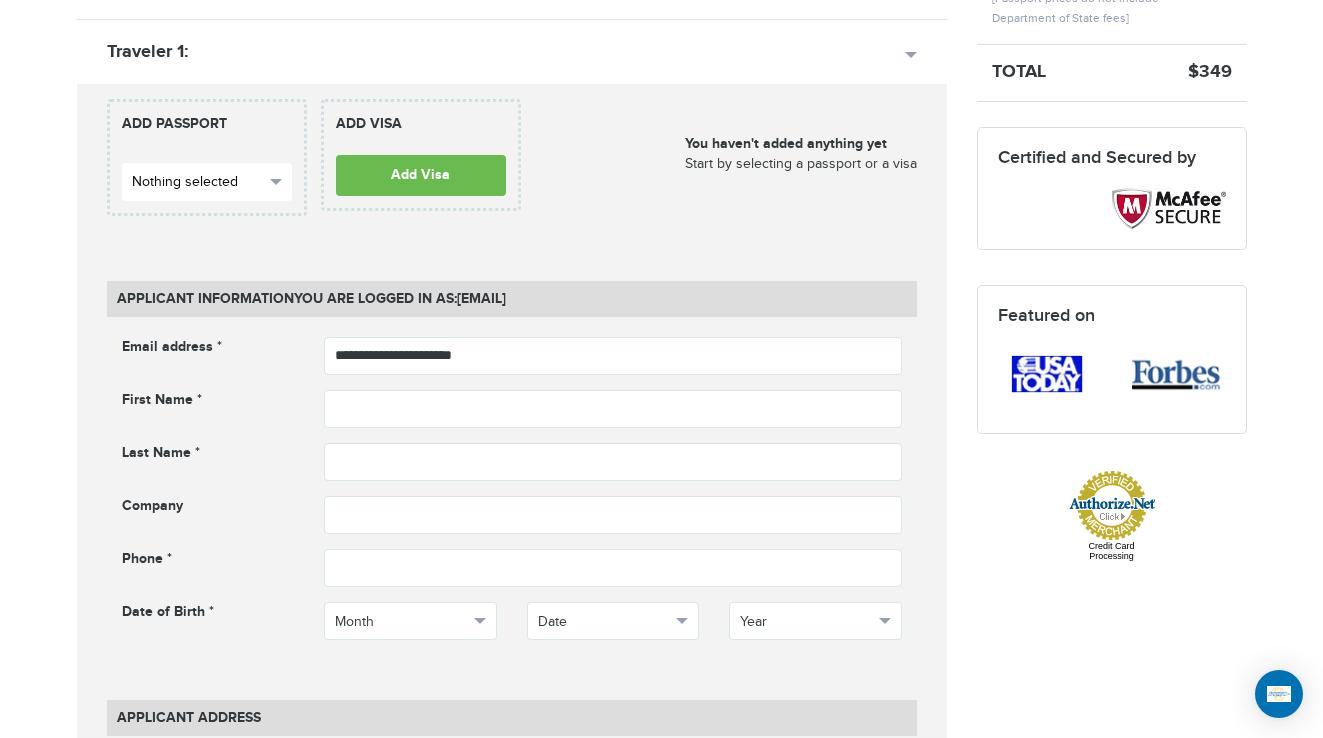 click on "Nothing selected" at bounding box center [207, 182] 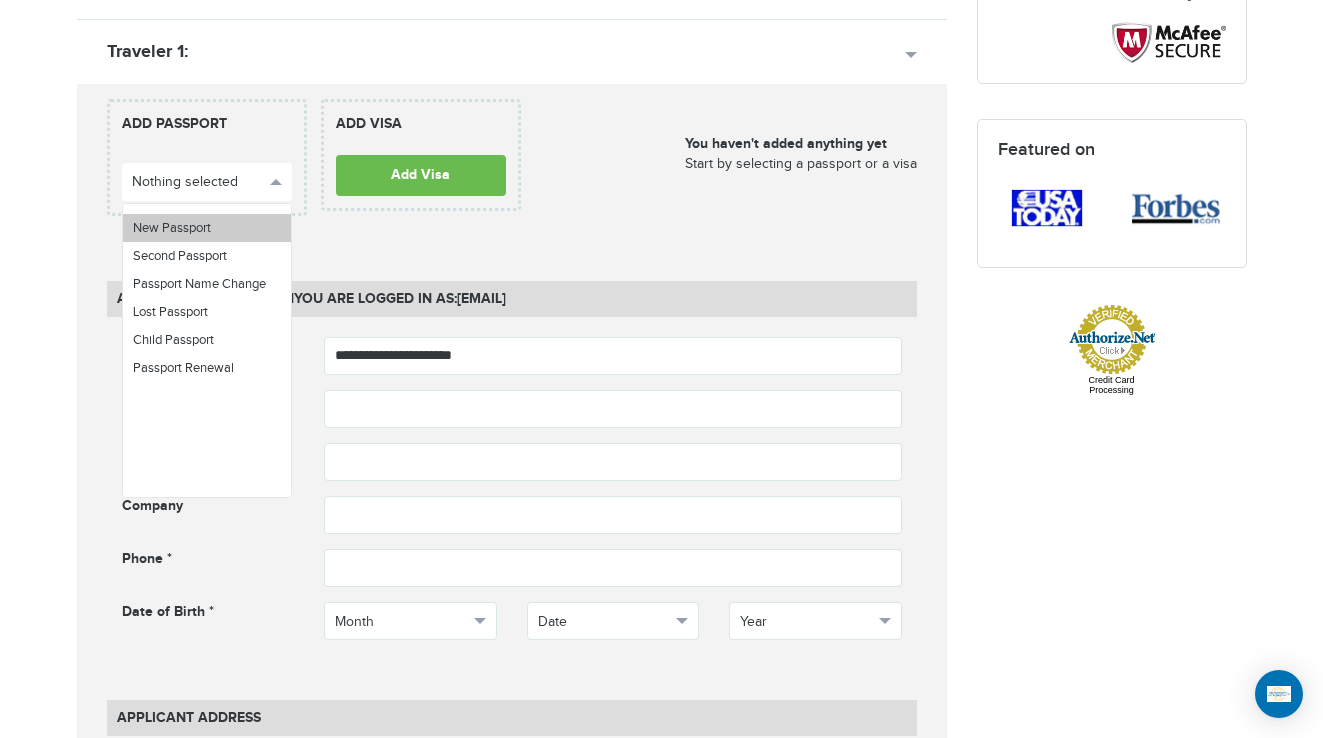 click on "New Passport" at bounding box center [207, 228] 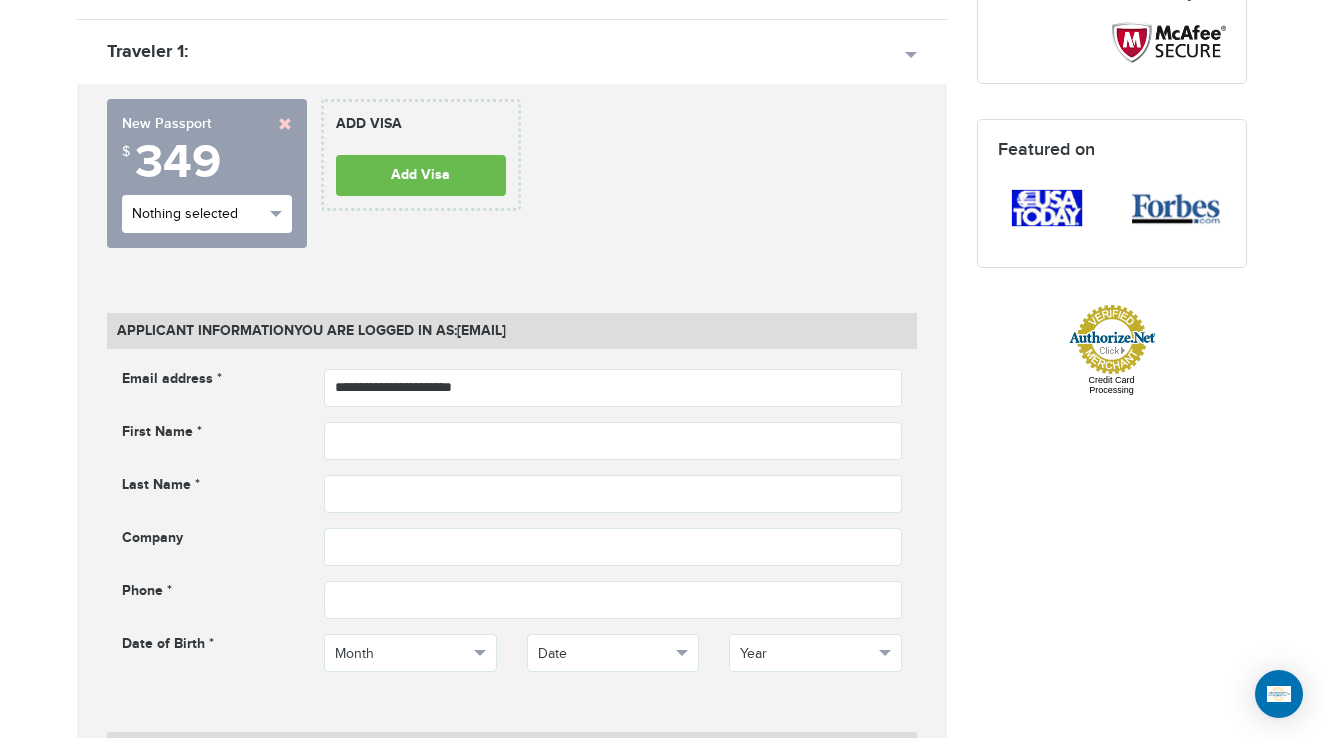click on "Nothing selected" at bounding box center [198, 214] 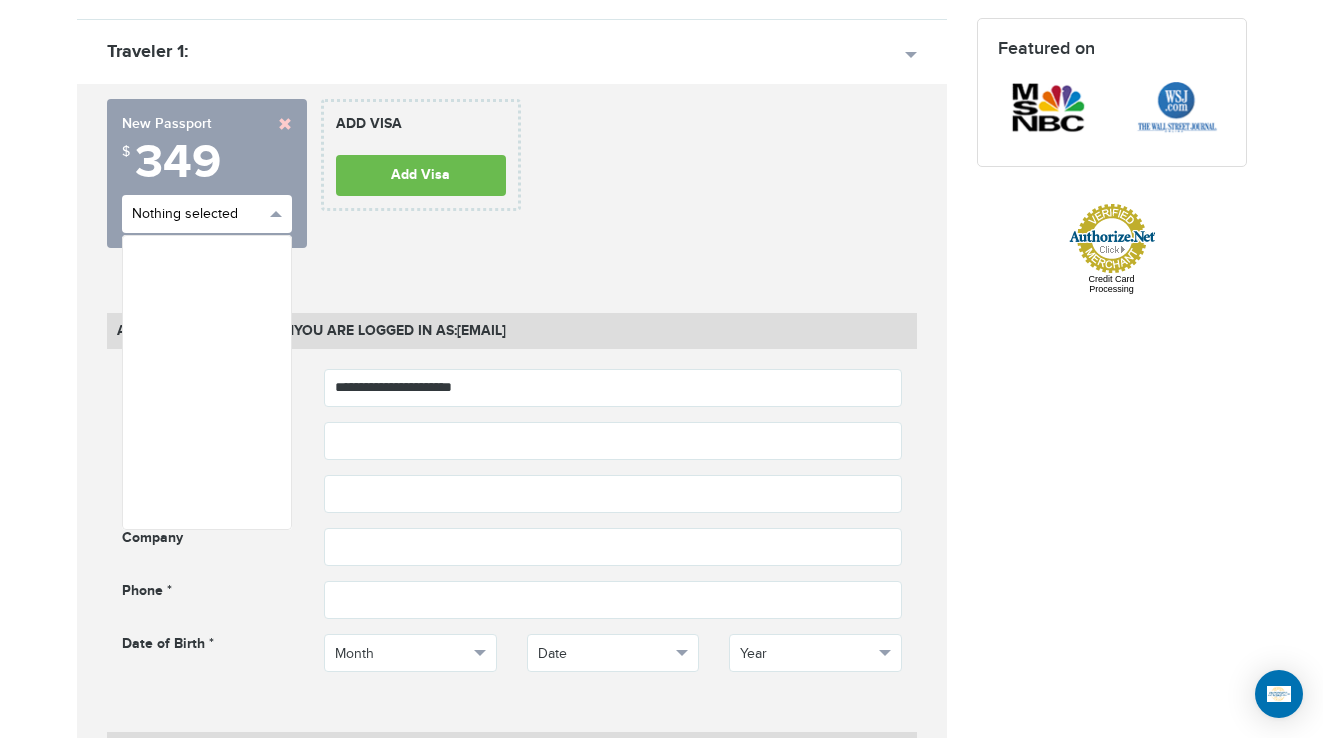click on "Nothing selected" at bounding box center [198, 214] 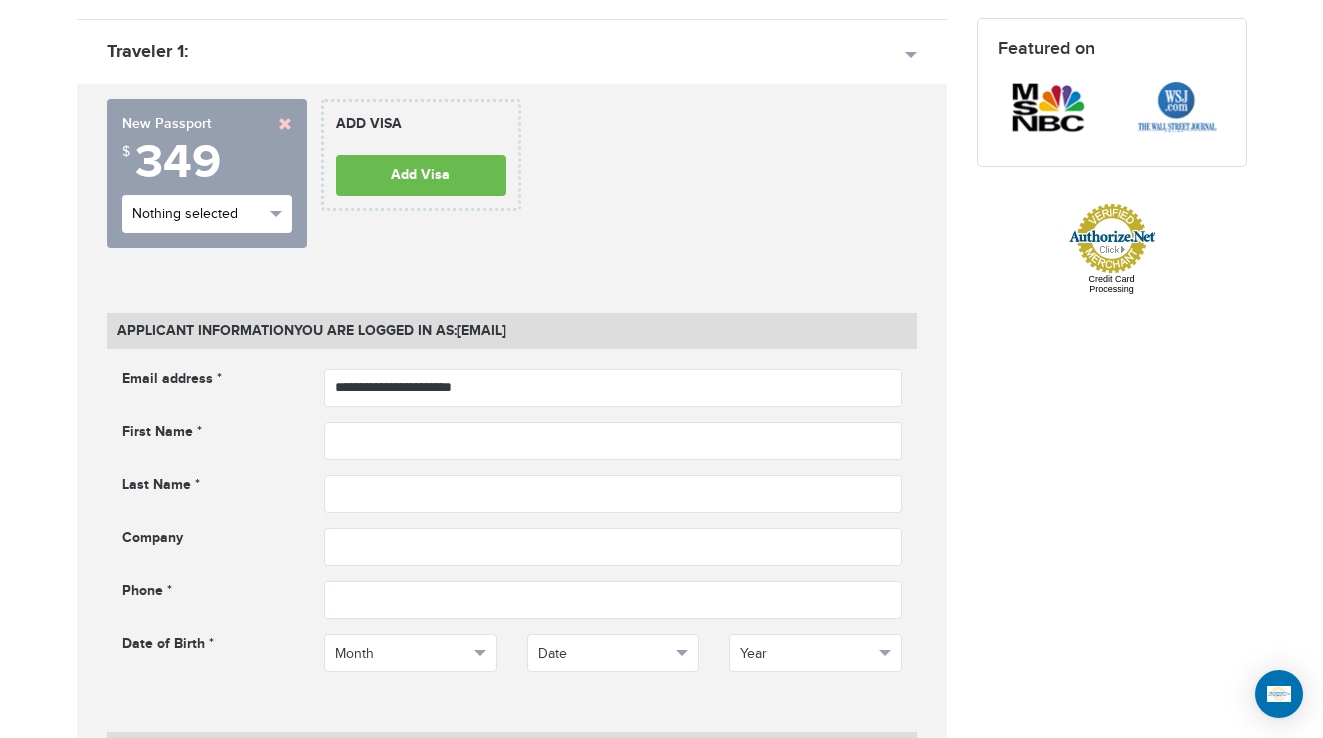 click on "Nothing selected" at bounding box center (198, 214) 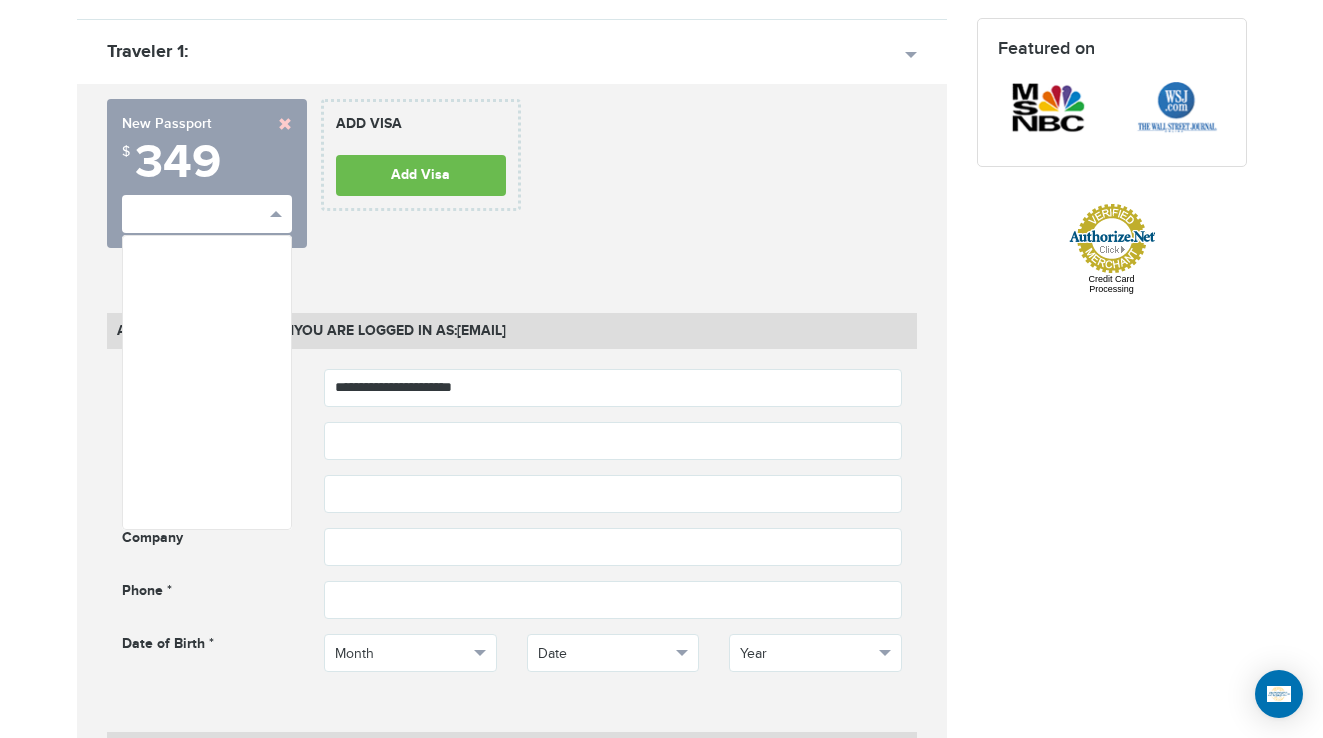 click at bounding box center (285, 124) 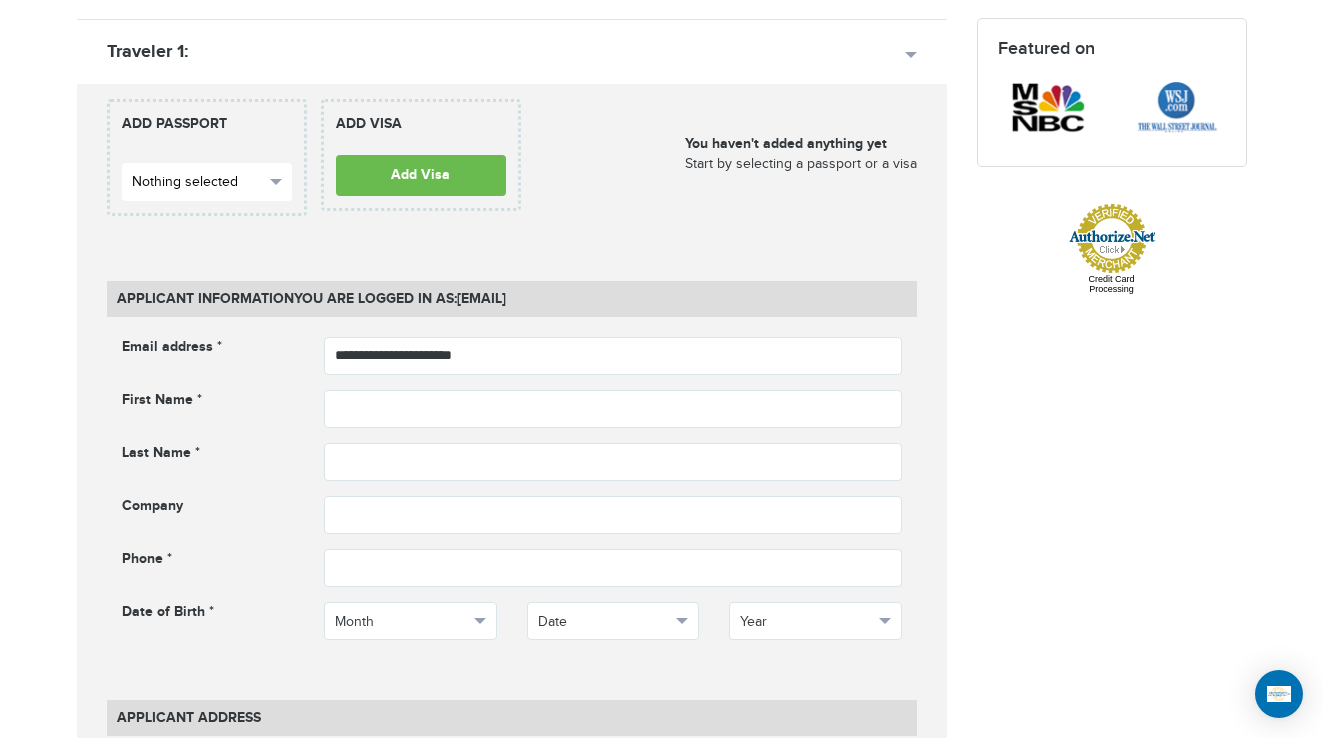 click on "Nothing selected" at bounding box center [198, 182] 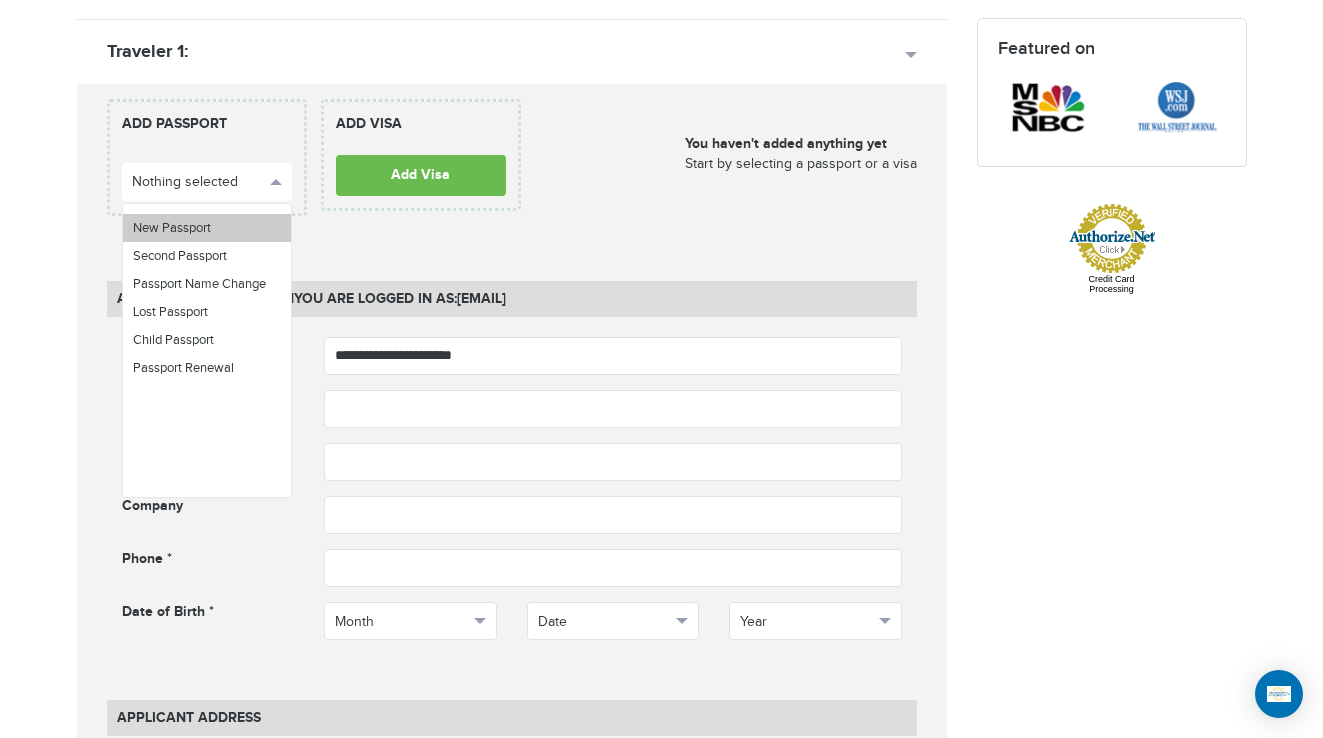 click on "New Passport" at bounding box center [207, 228] 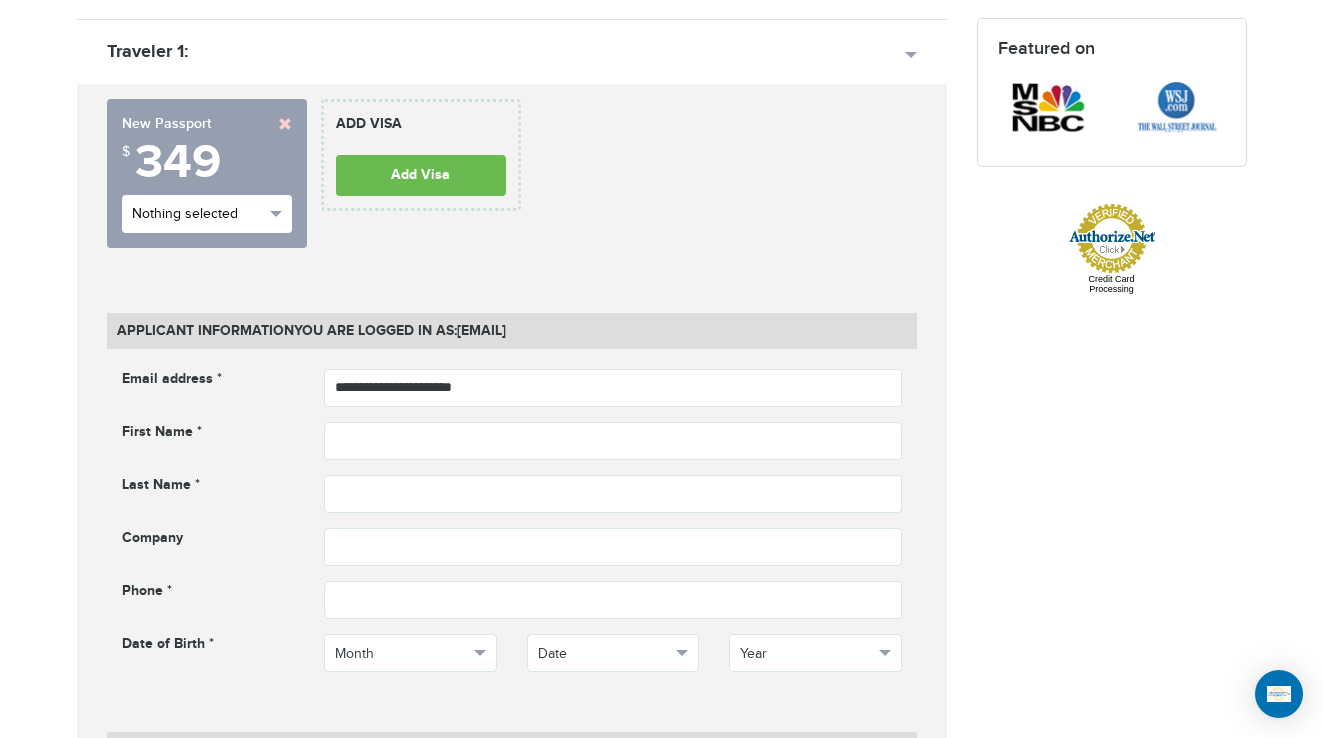 click on "Nothing selected" at bounding box center [198, 214] 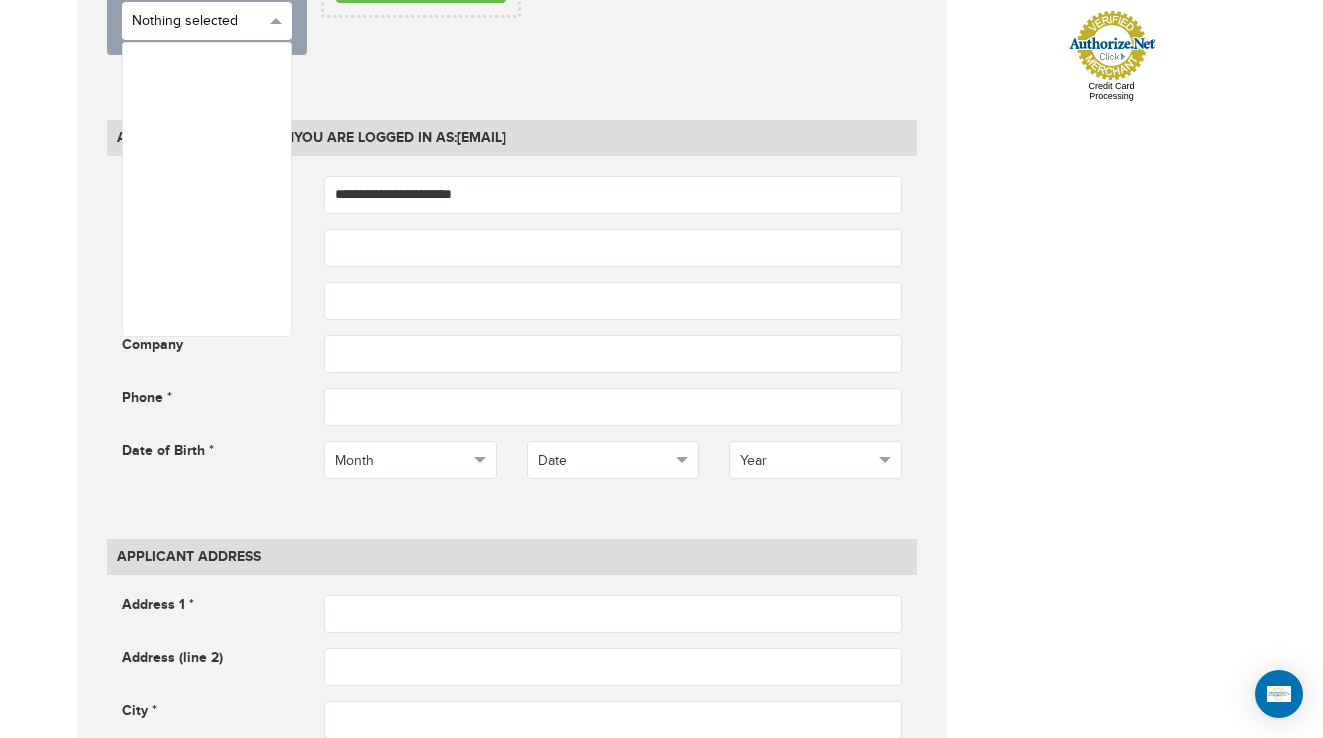 scroll, scrollTop: 800, scrollLeft: 0, axis: vertical 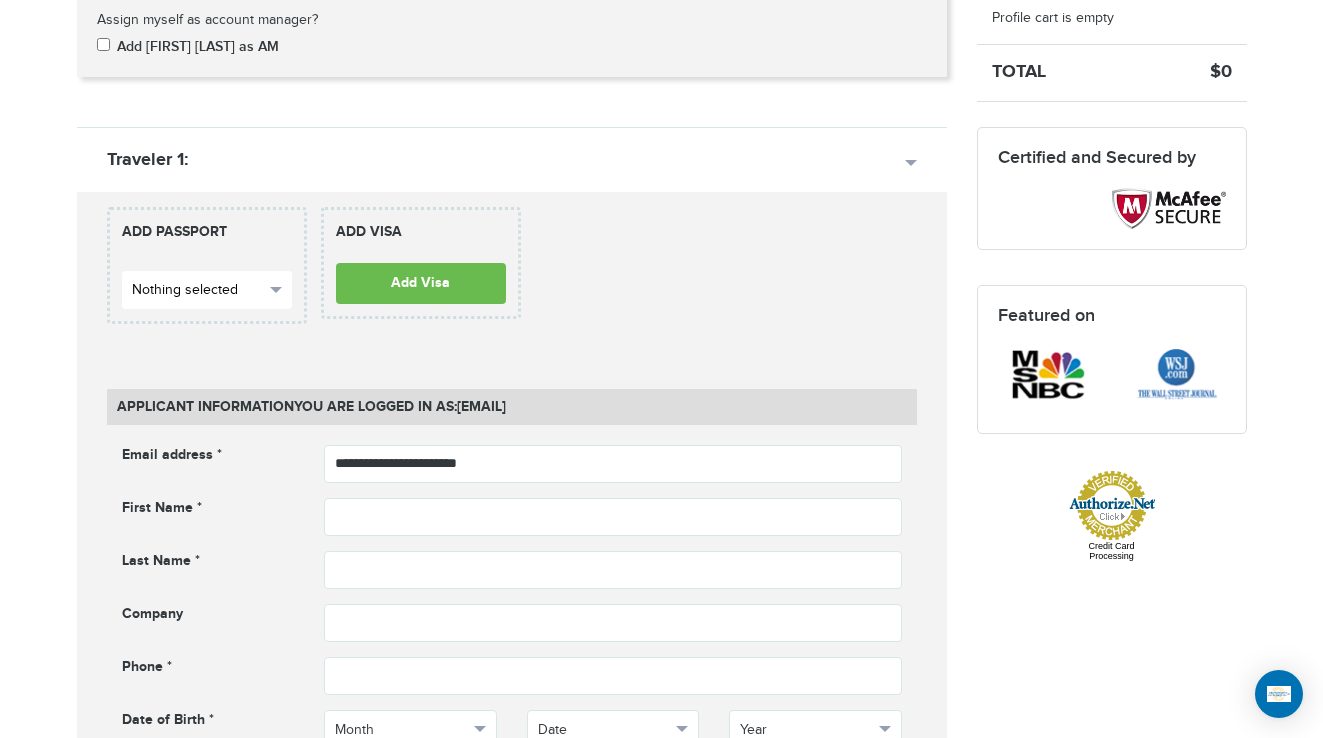 click on "Nothing selected" at bounding box center (198, 290) 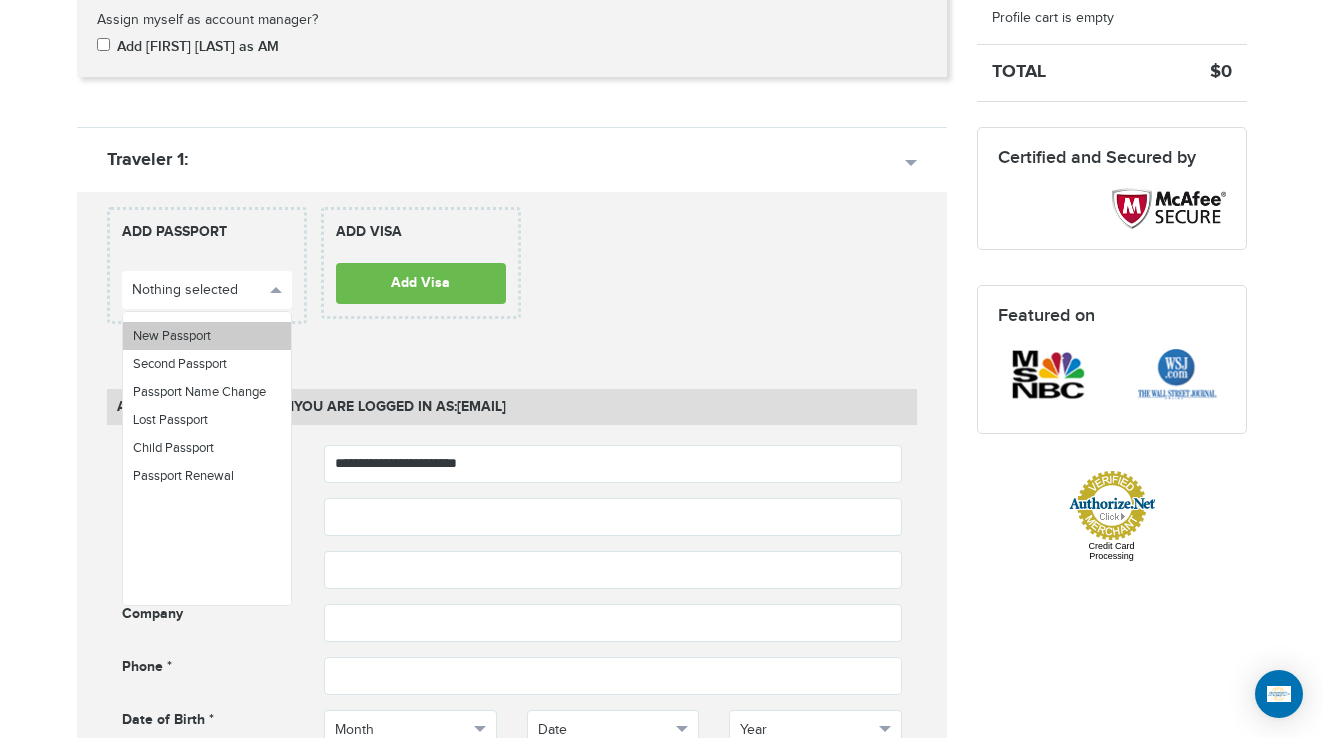 click on "New Passport" at bounding box center [207, 336] 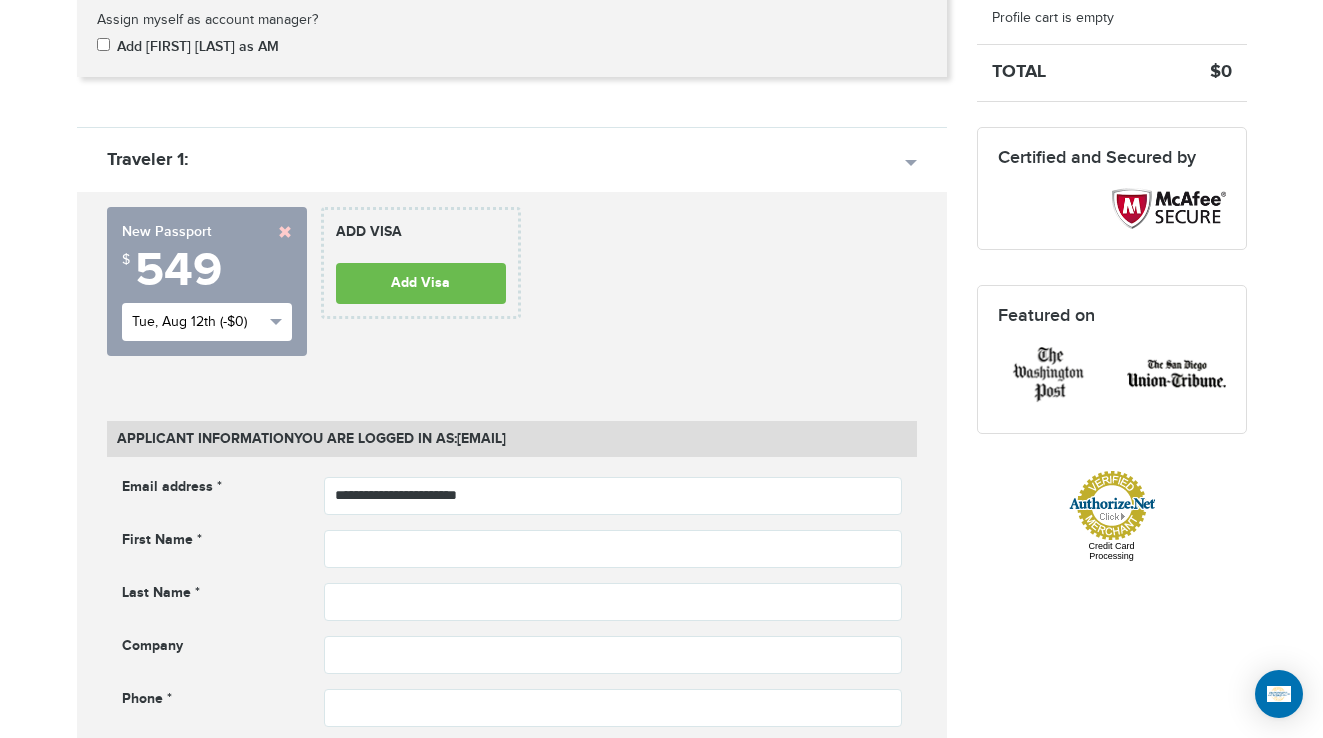 click on "Tue, Aug 12th (-$0)" at bounding box center (198, 322) 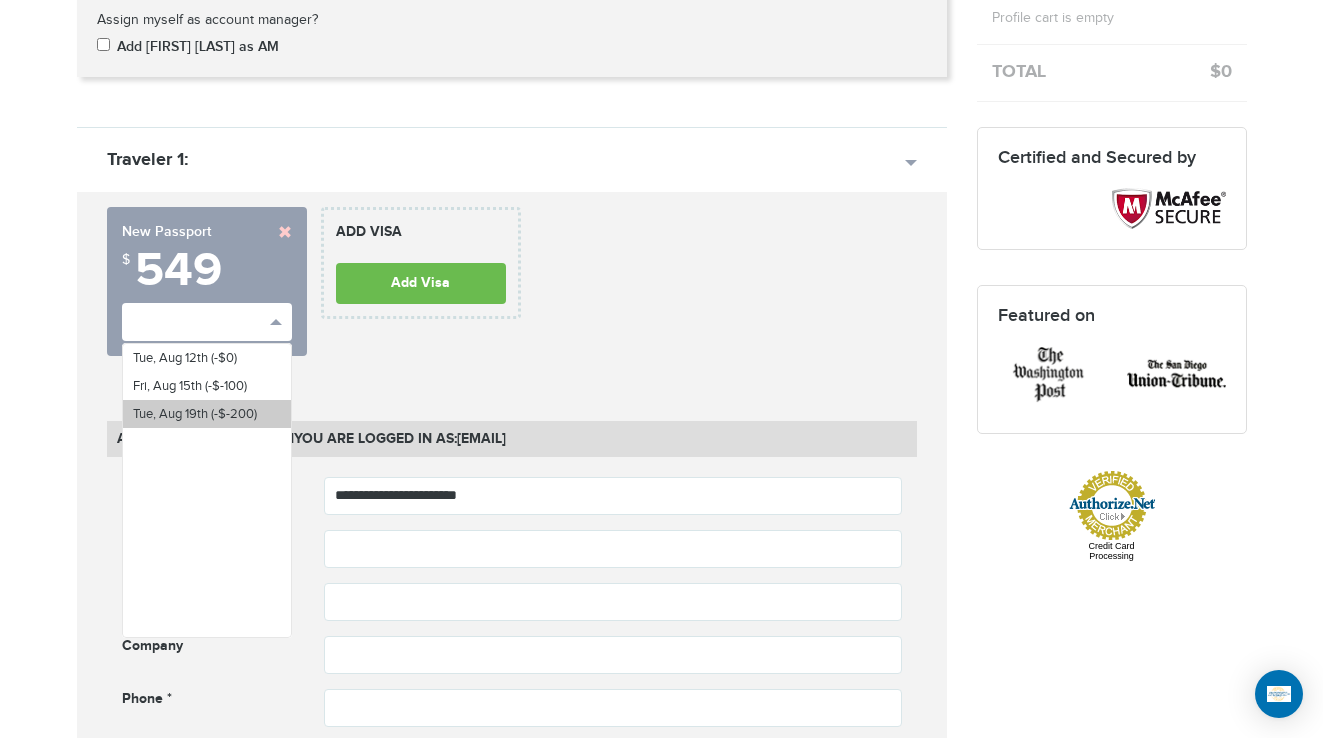 click on "Tue, Aug 19th (-$-200)" at bounding box center (195, 414) 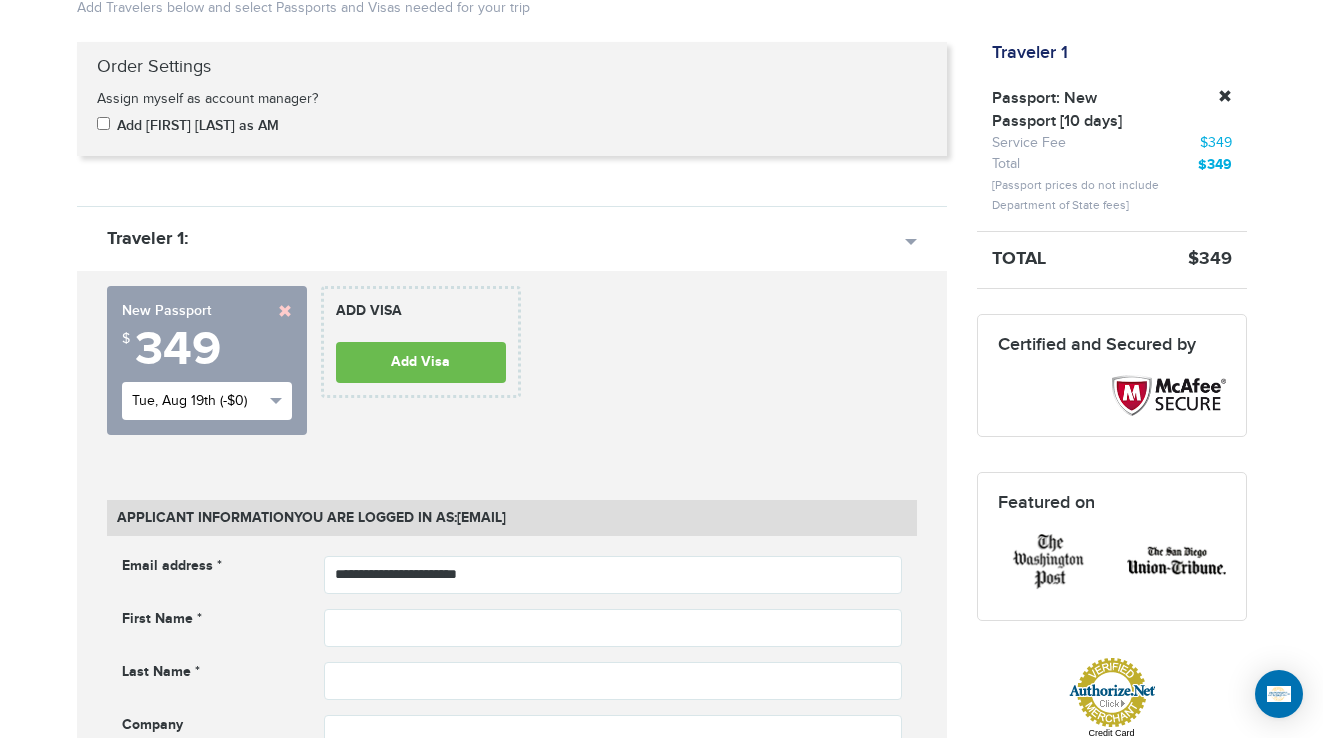 scroll, scrollTop: 292, scrollLeft: 0, axis: vertical 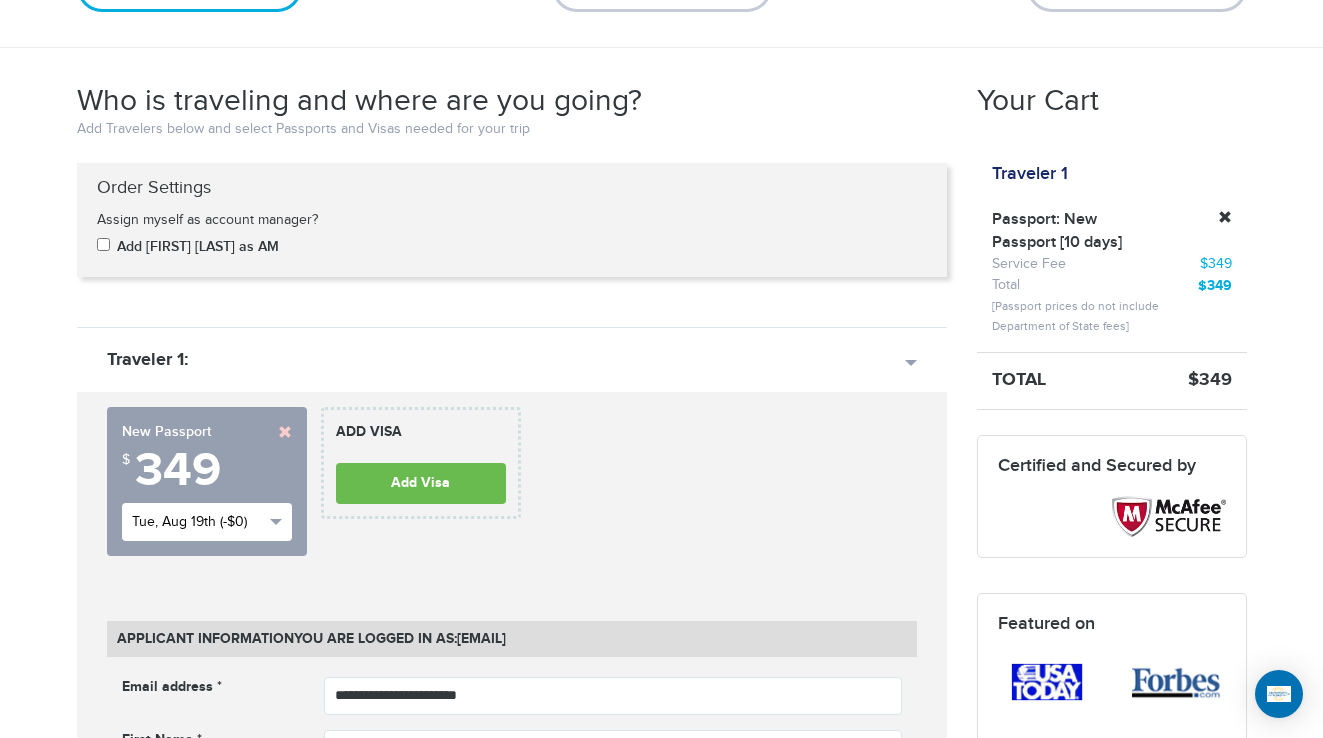 drag, startPoint x: 219, startPoint y: 533, endPoint x: 212, endPoint y: 514, distance: 20.248457 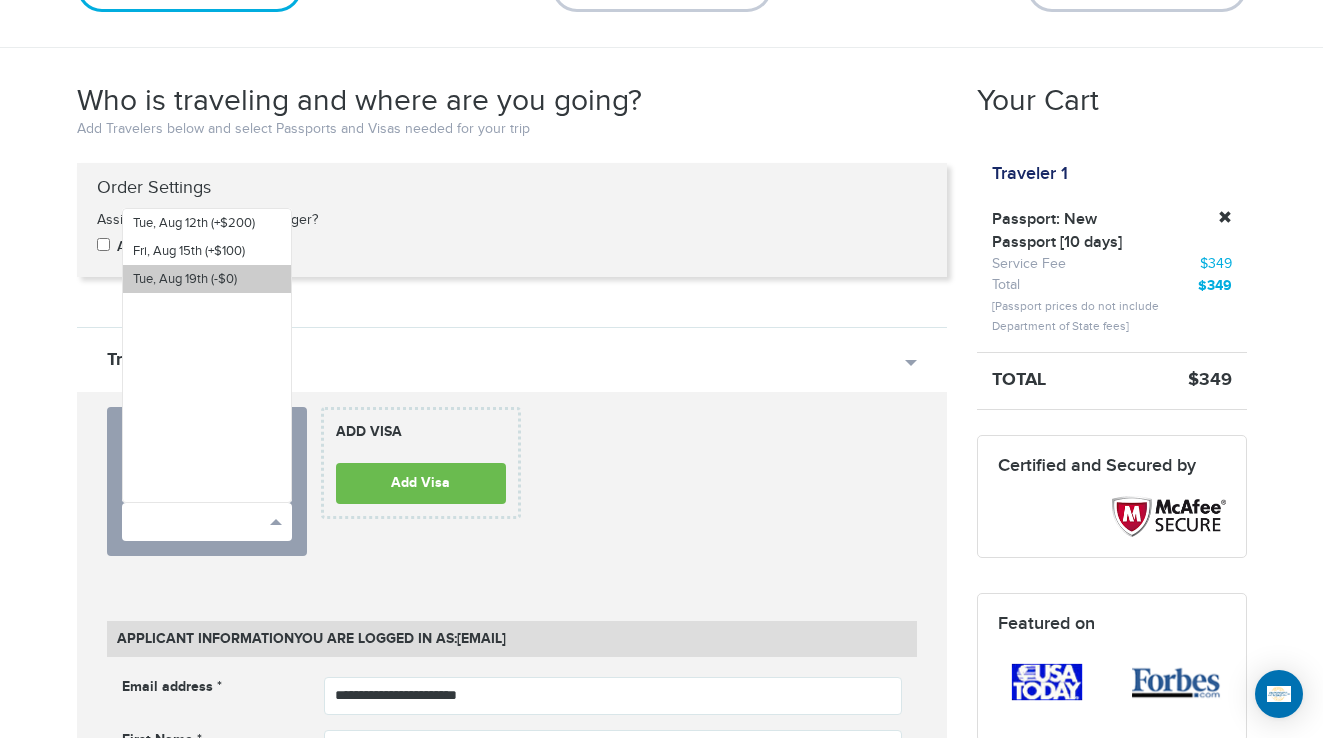 click on "Tue, Aug 19th (-$0)" at bounding box center (185, 279) 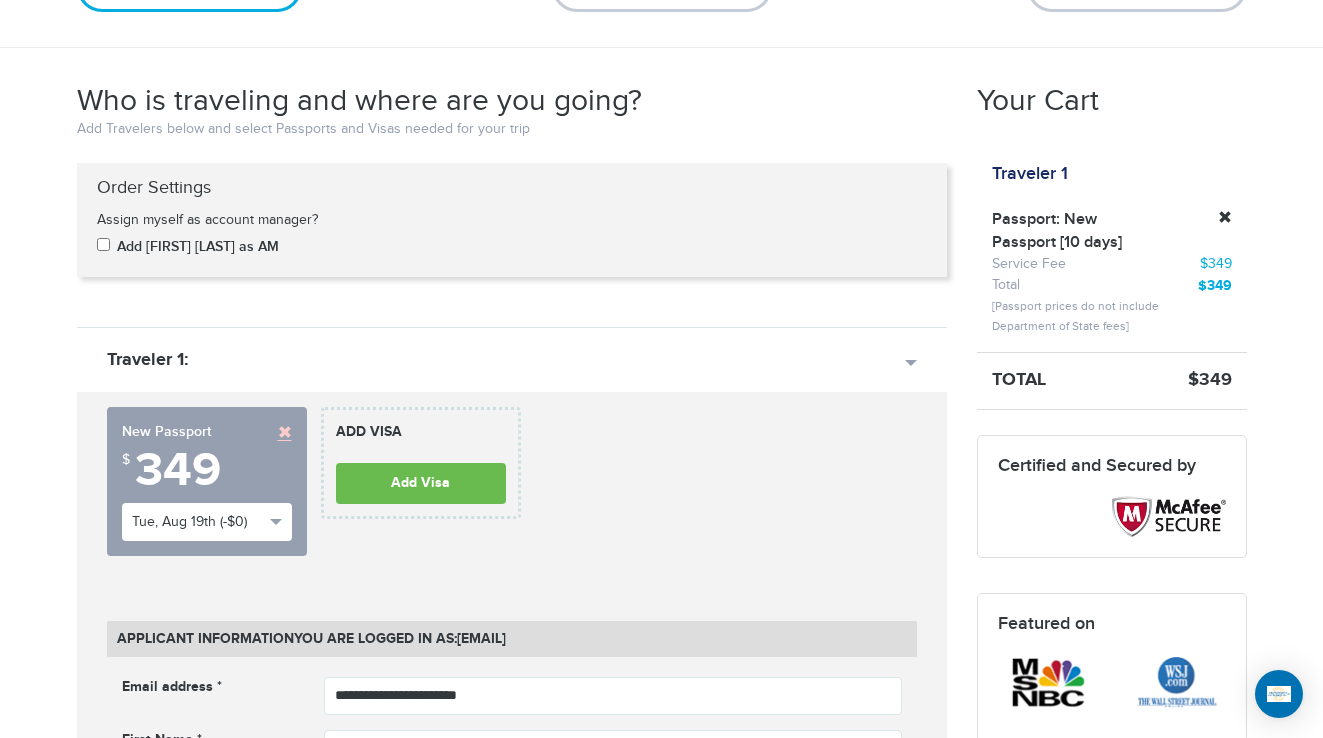 click at bounding box center [285, 432] 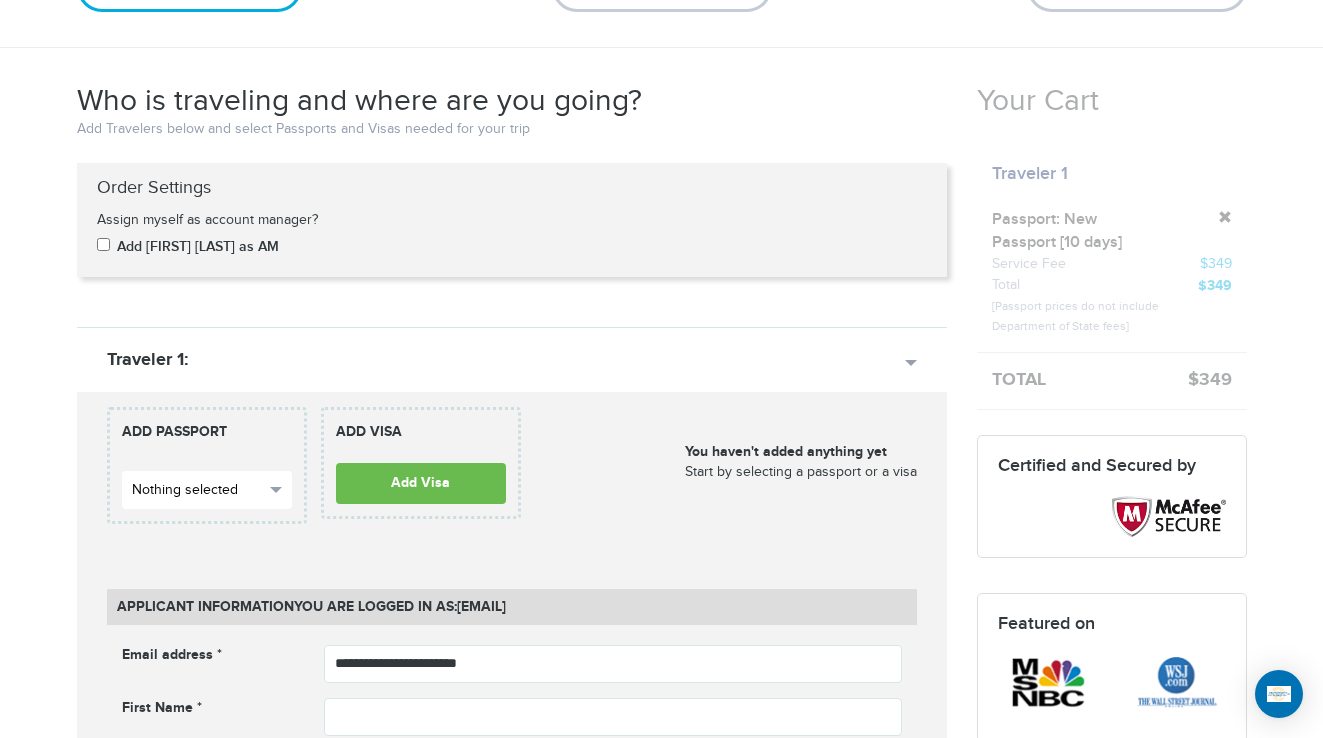 click on "Nothing selected" at bounding box center (198, 490) 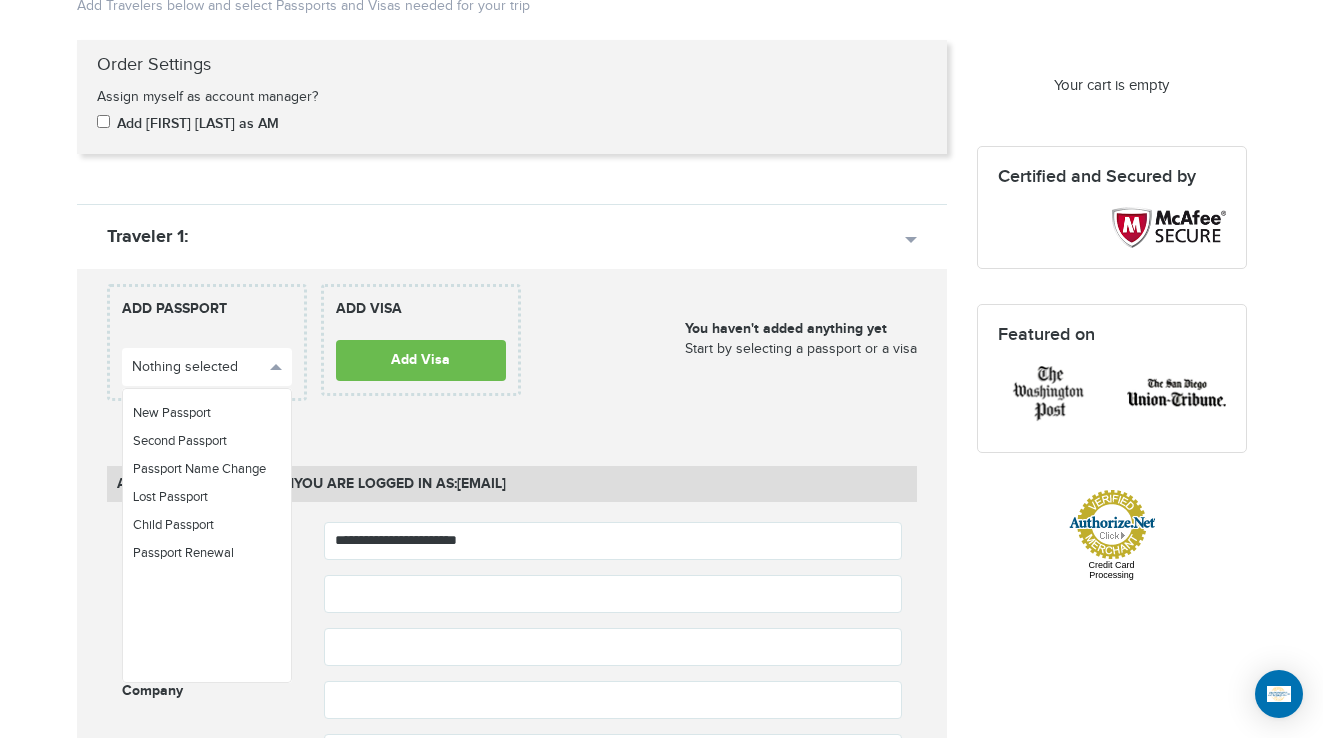 scroll, scrollTop: 792, scrollLeft: 0, axis: vertical 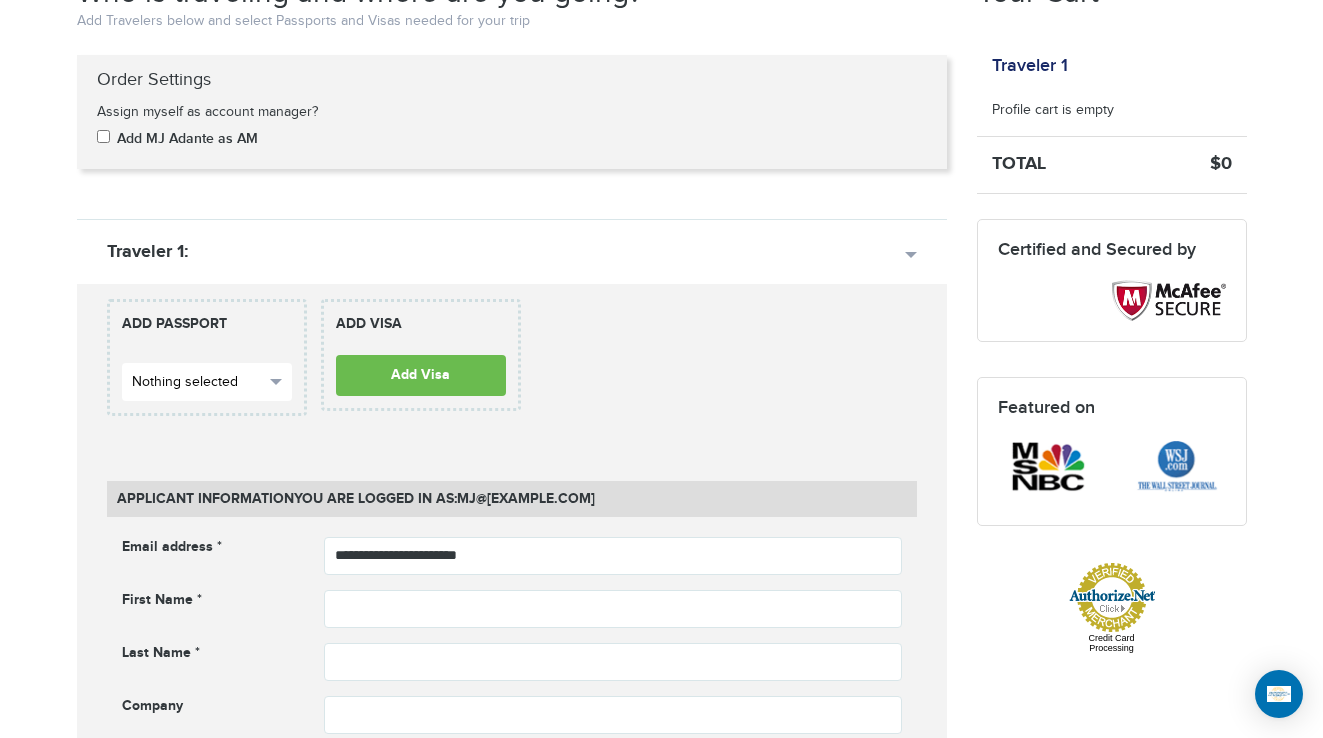 click on "Nothing selected" at bounding box center (207, 382) 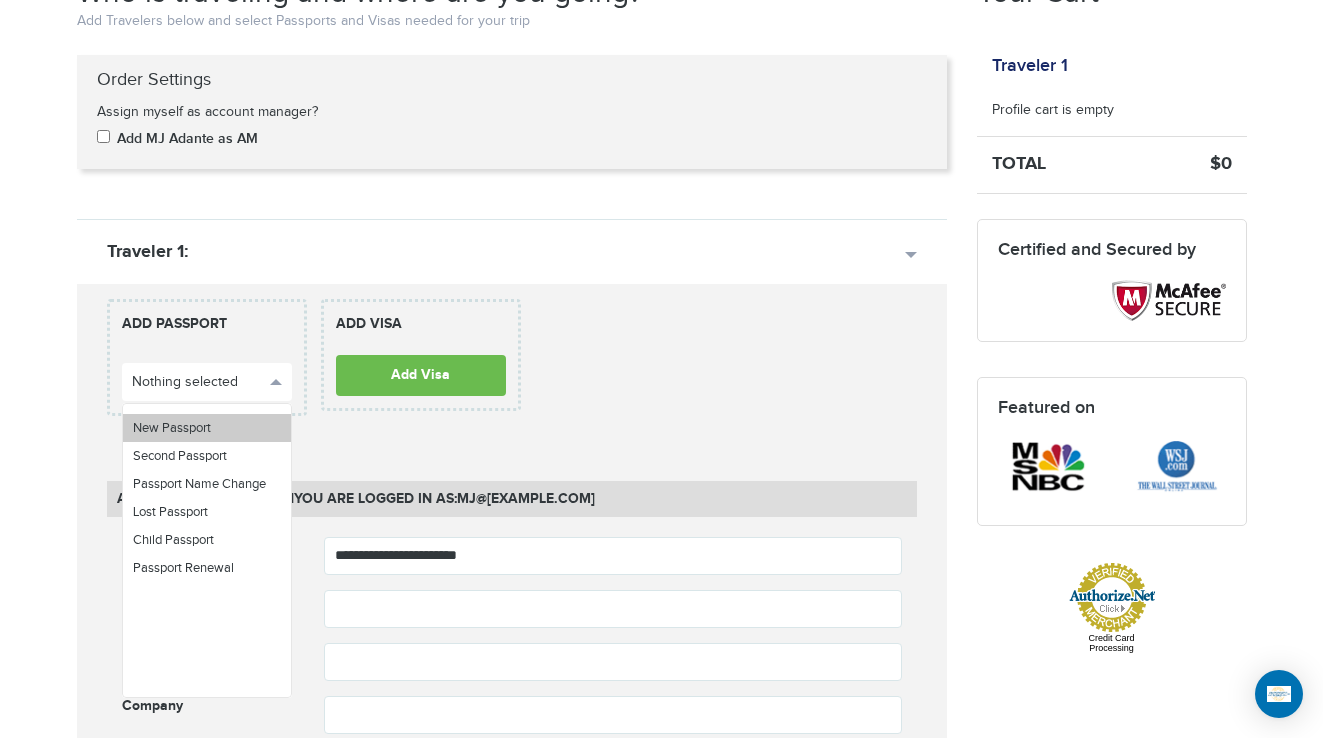 click on "New Passport" at bounding box center (172, 428) 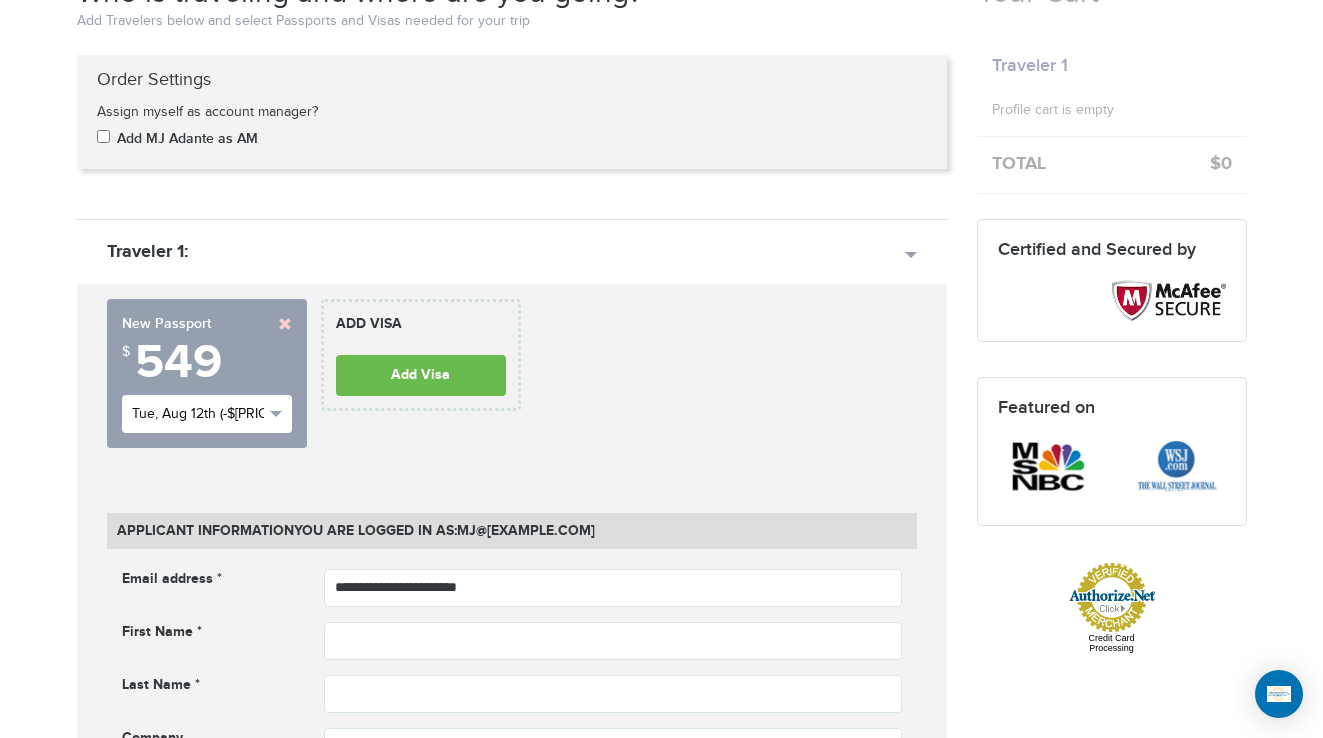click on "Tue, Aug 12th (-$0)" at bounding box center (207, 414) 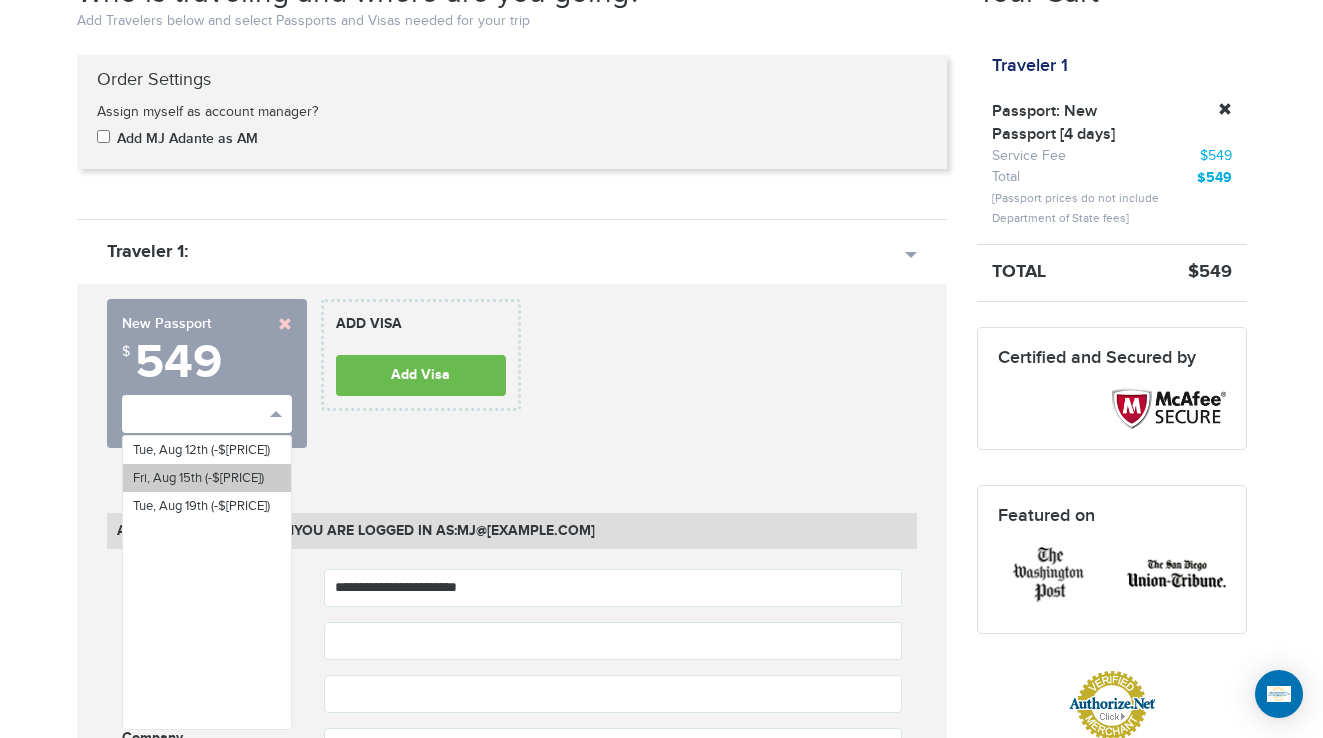 click on "Fri, Aug 15th (-$-100)" at bounding box center [198, 478] 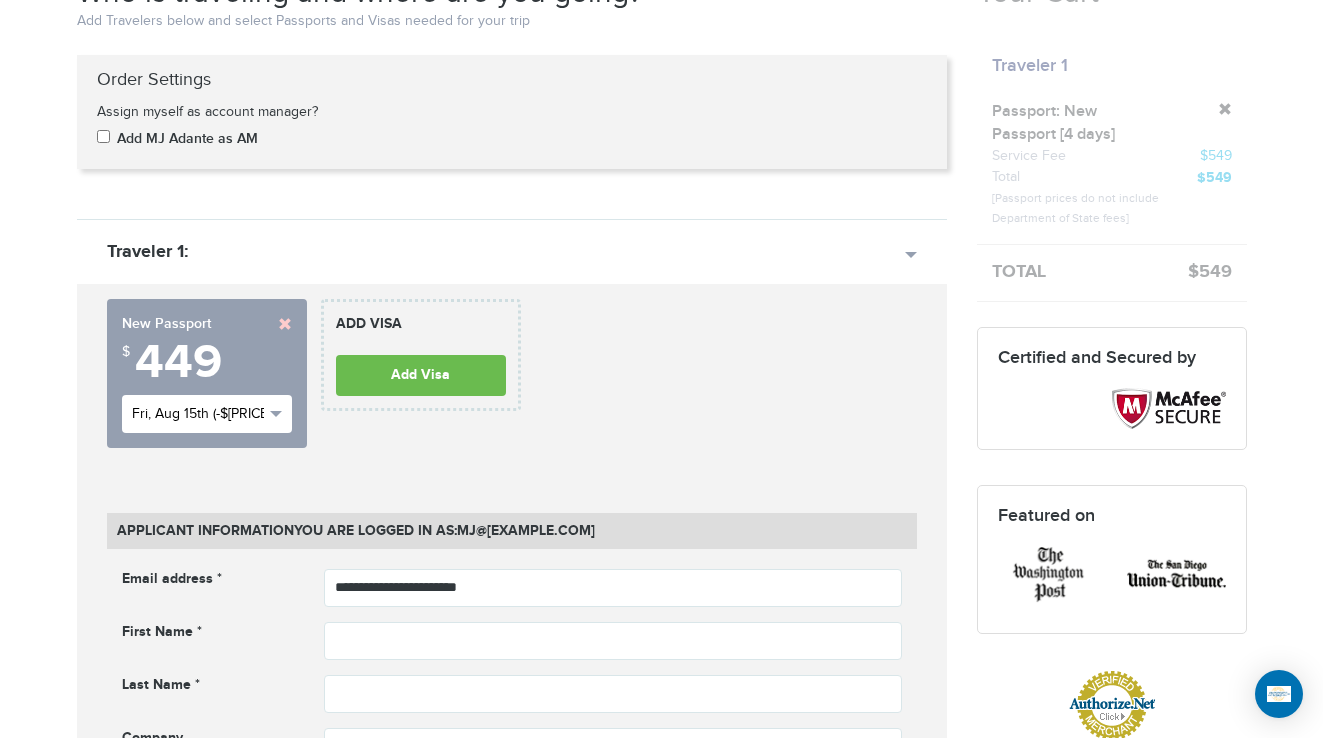click on "Fri, Aug 15th (-$0)" at bounding box center [198, 414] 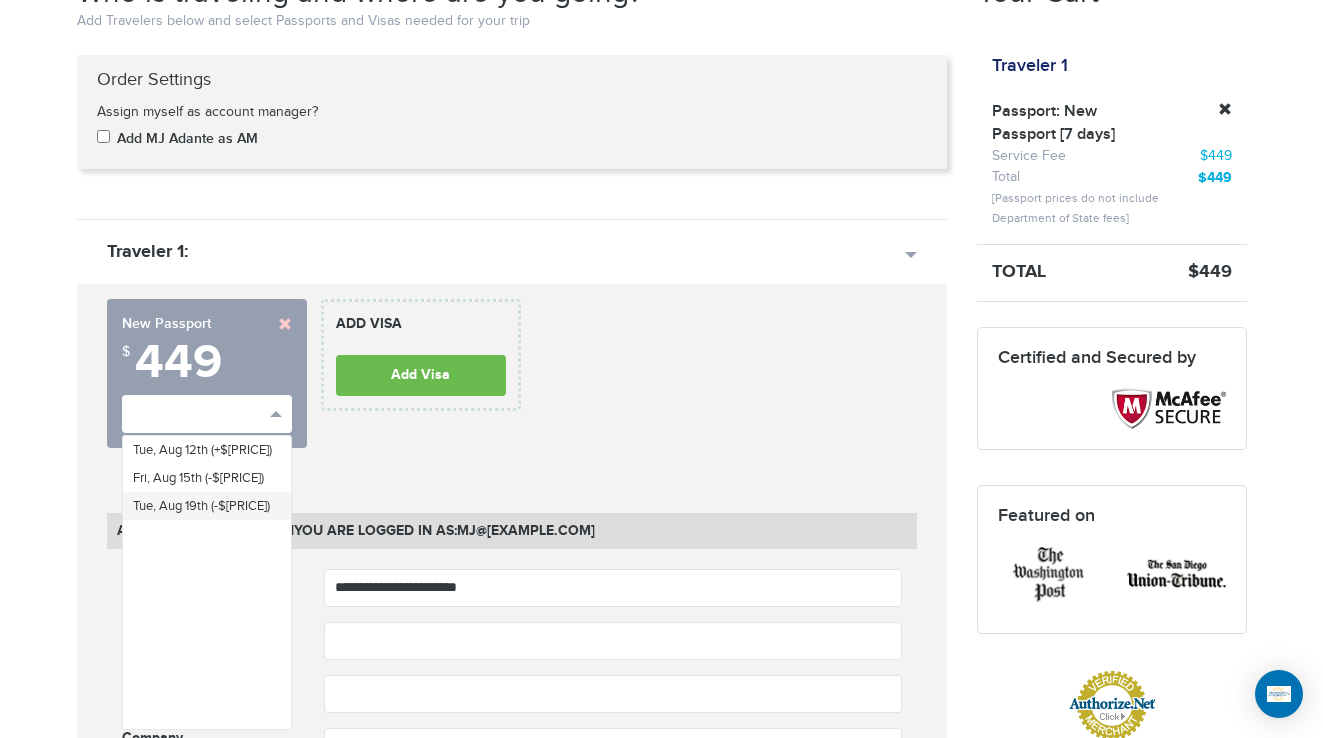 click on "Tue, Aug 19th (-$100)" at bounding box center [201, 506] 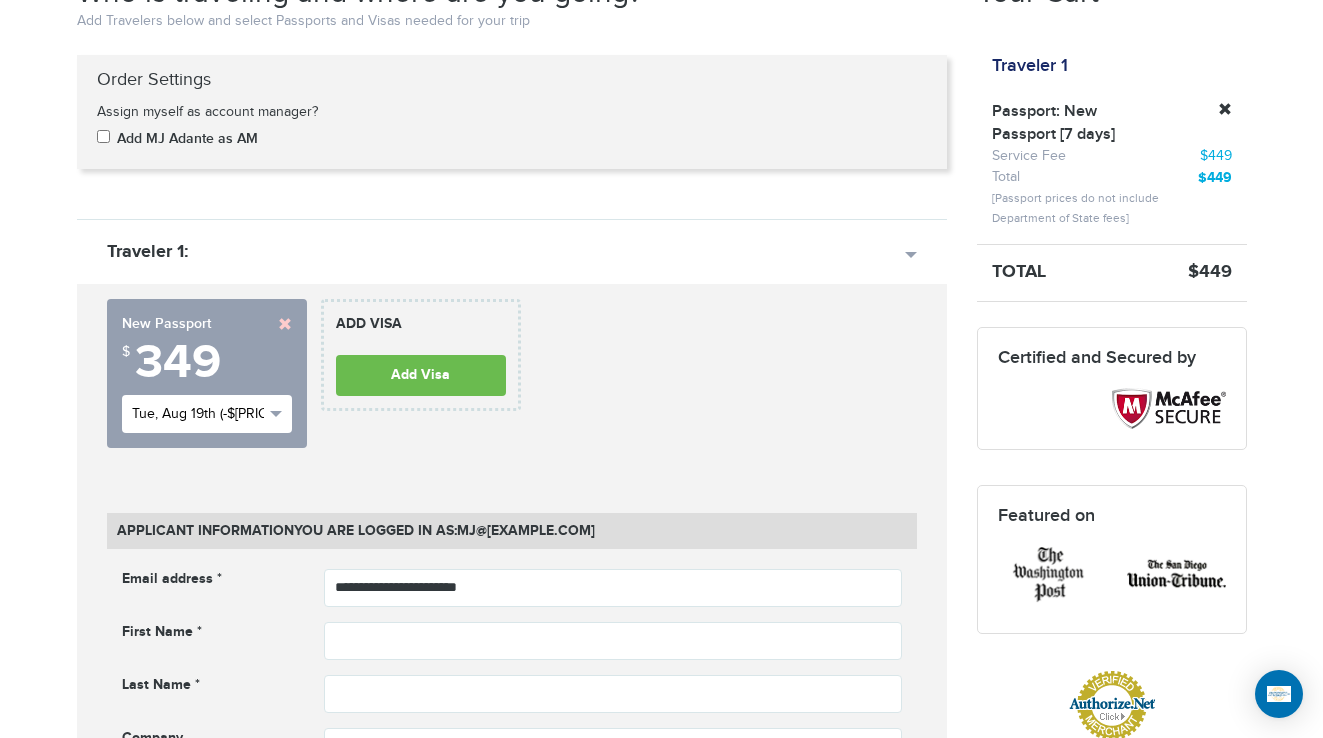 click on "Tue, Aug 19th (-$0)" at bounding box center (207, 414) 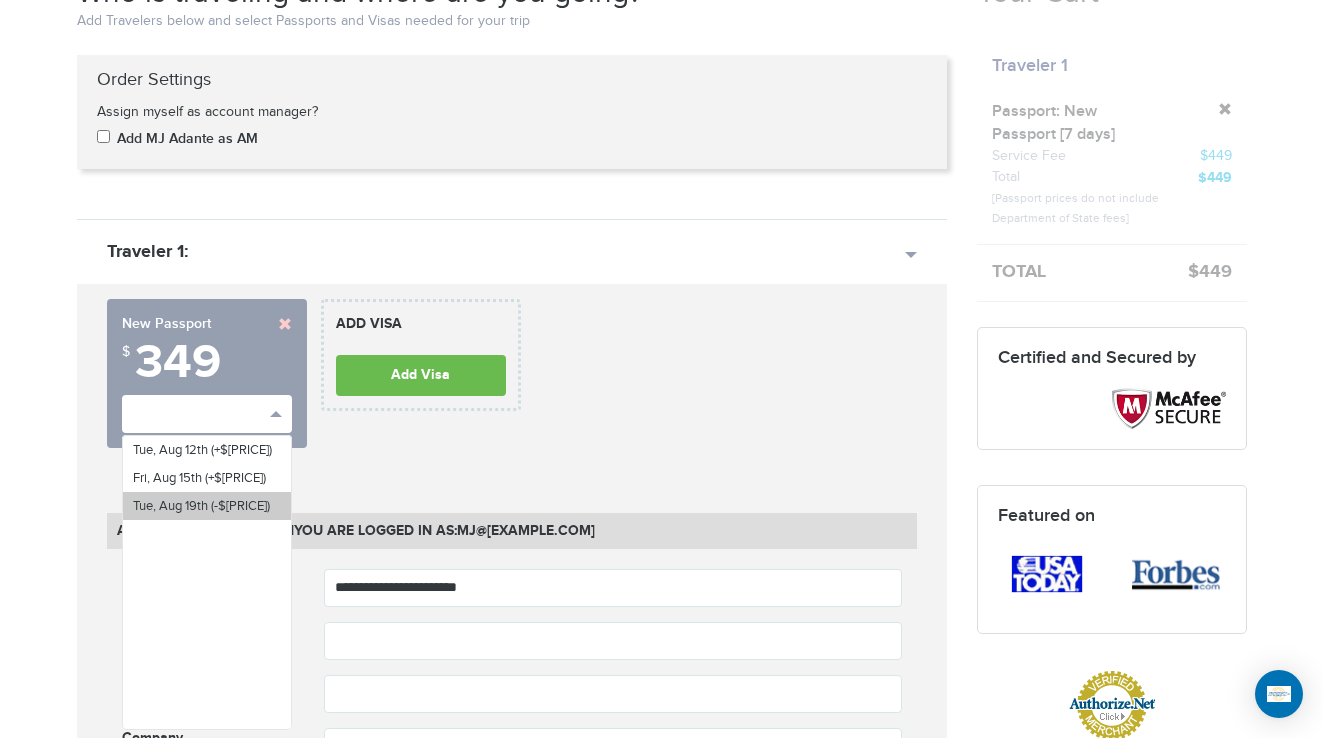click on "Tue, Aug 19th (-$0)" at bounding box center [201, 506] 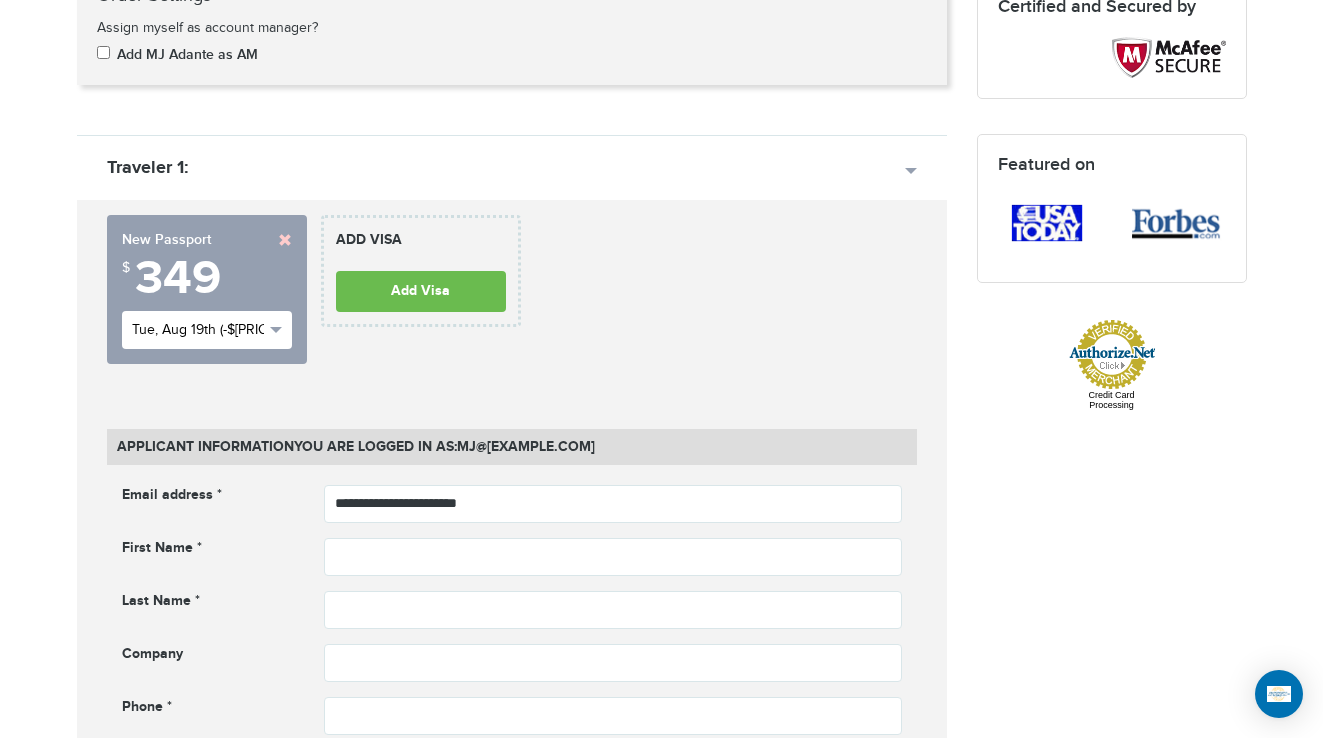 scroll, scrollTop: 300, scrollLeft: 0, axis: vertical 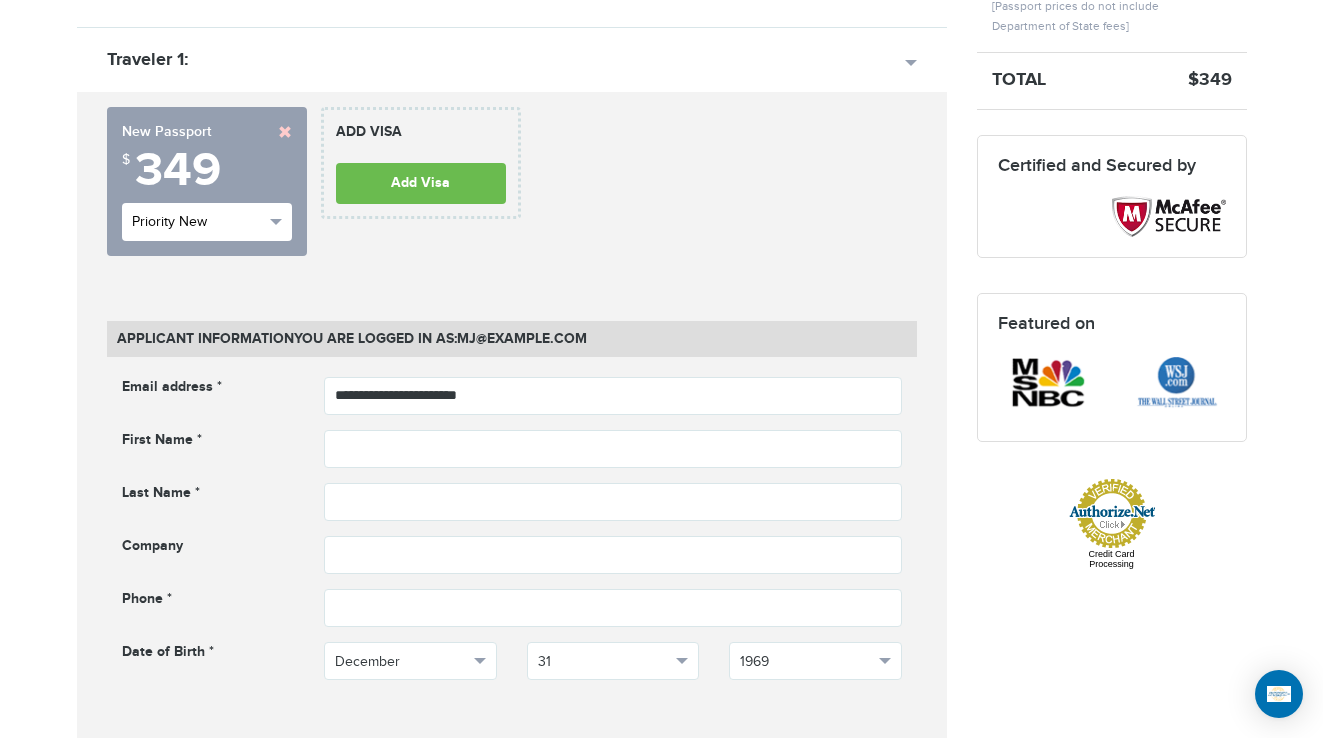 click on "Priority New" at bounding box center (207, 222) 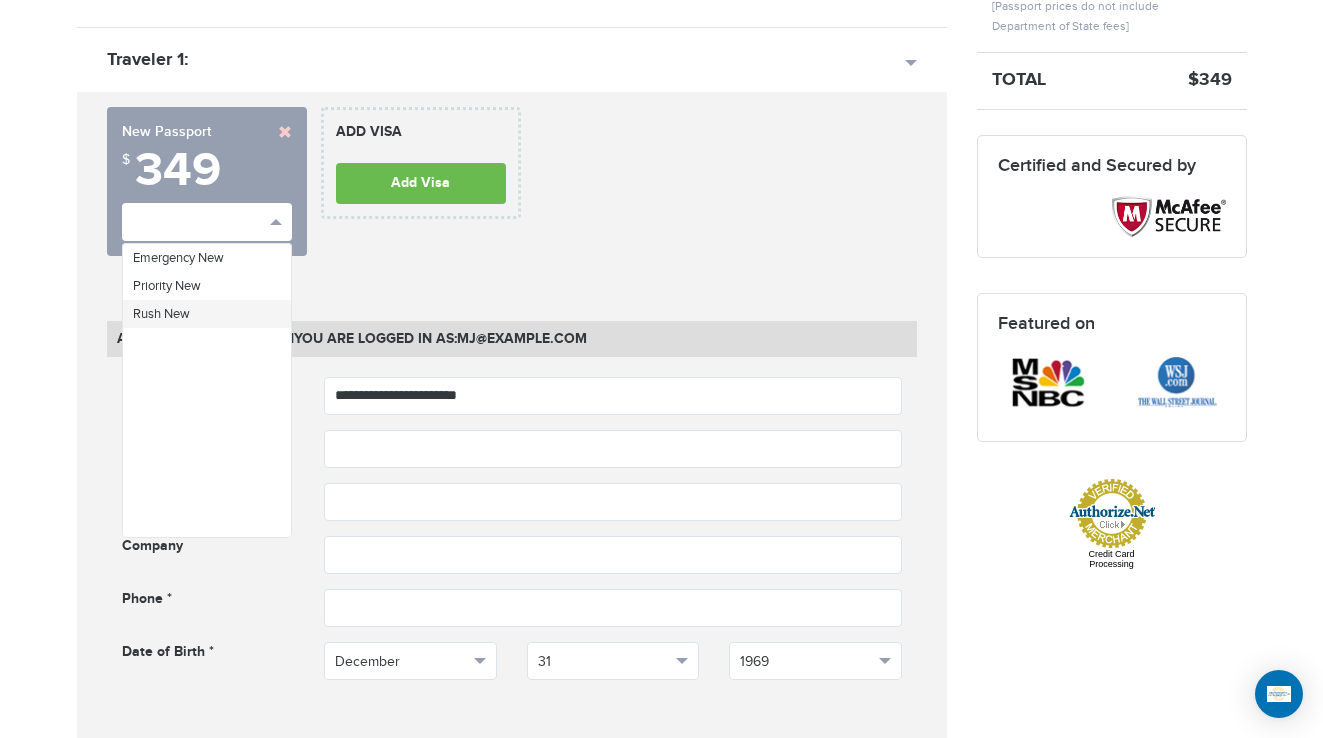 click on "Rush New" at bounding box center [207, 314] 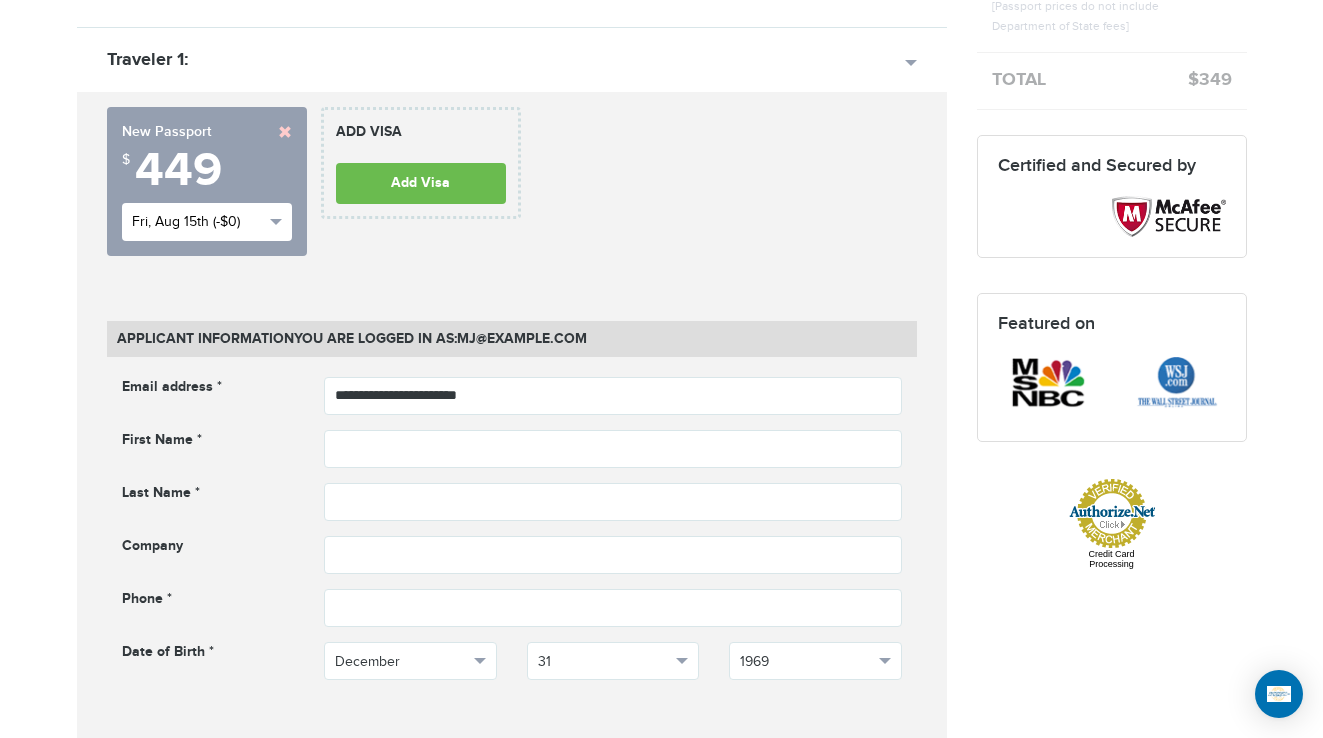 click on "Fri, Aug 15th (-$0)" at bounding box center (198, 222) 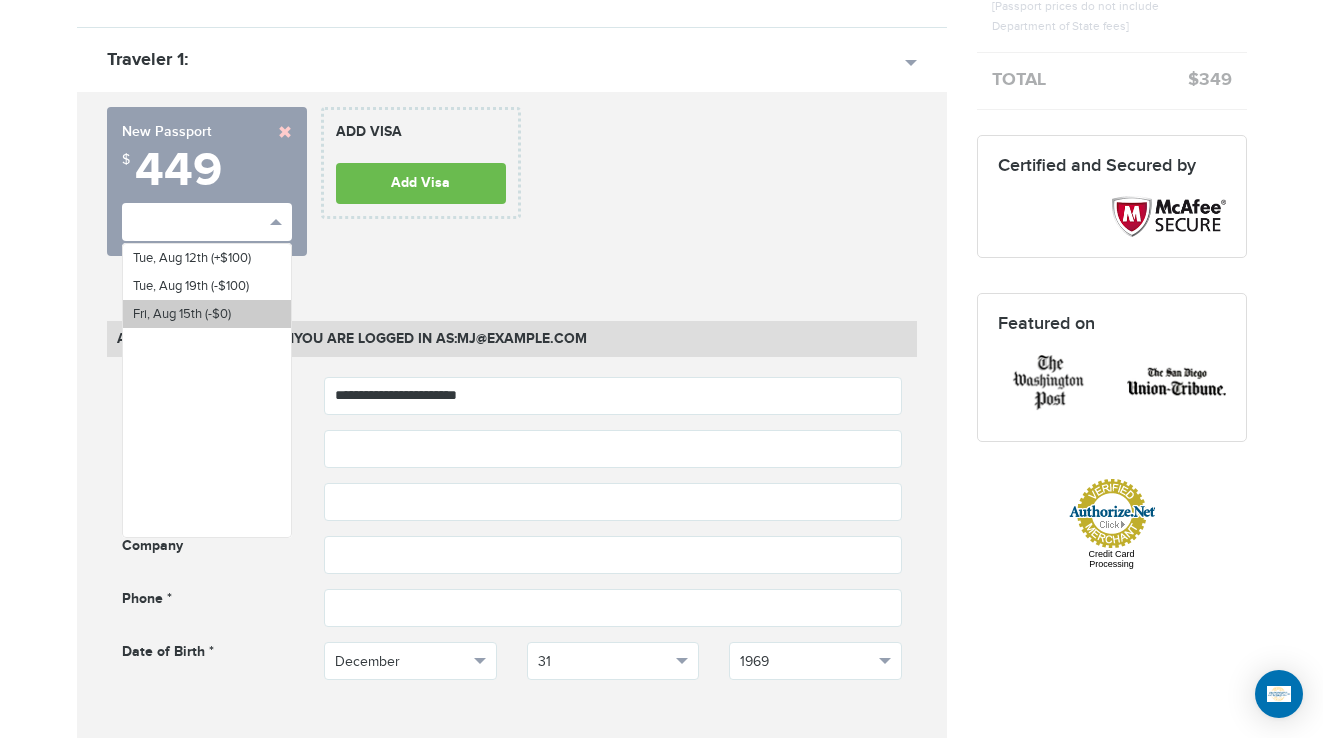 click on "Fri, Aug 15th (-$0)" at bounding box center (182, 314) 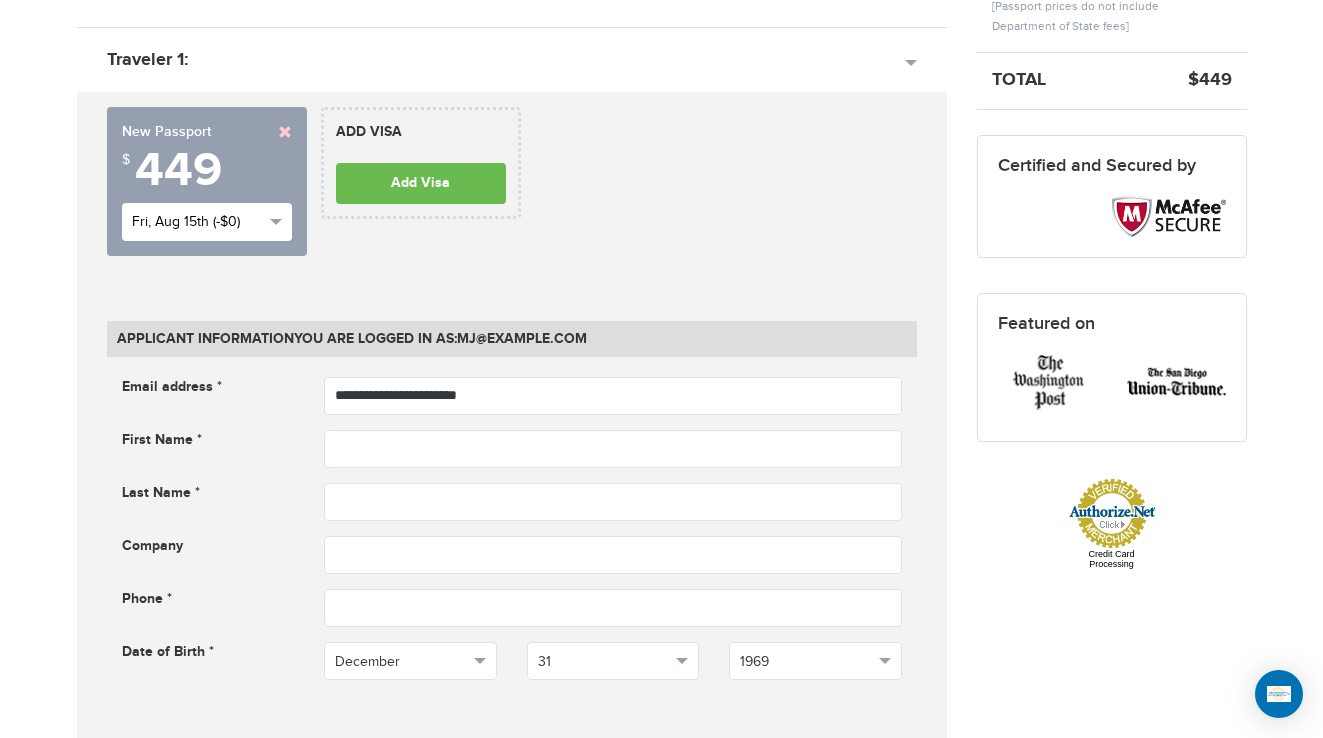 click on "Fri, Aug 15th (-$0)" at bounding box center [198, 222] 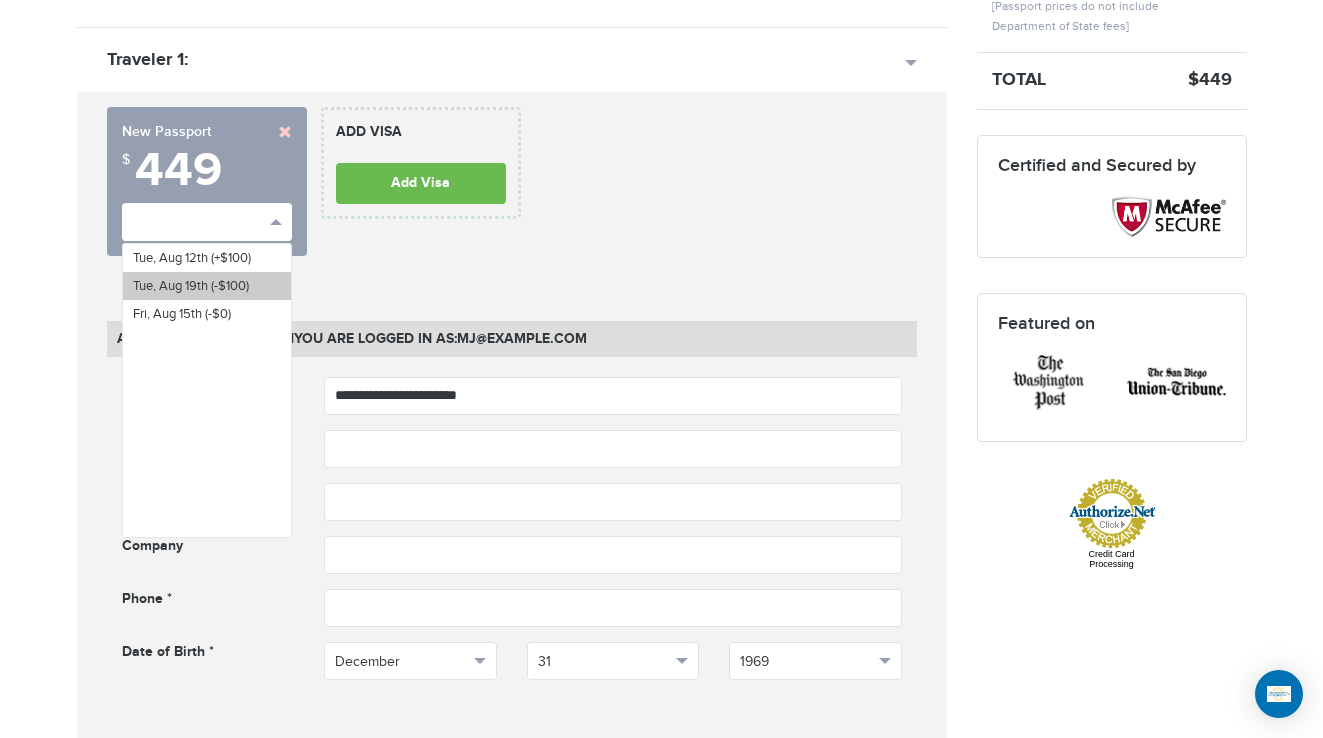 click on "Tue, Aug 19th (-$100)" at bounding box center (191, 286) 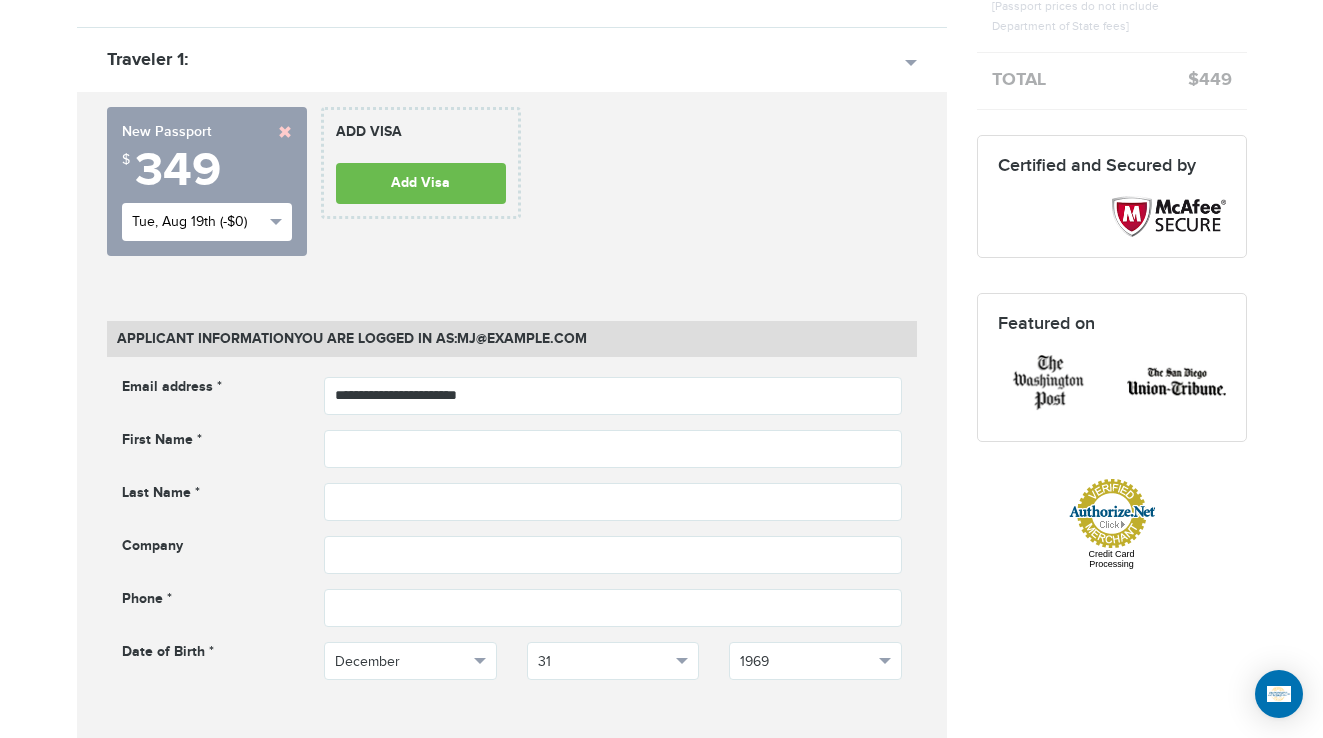 click on "Tue, Aug 19th (-$0)" at bounding box center (207, 222) 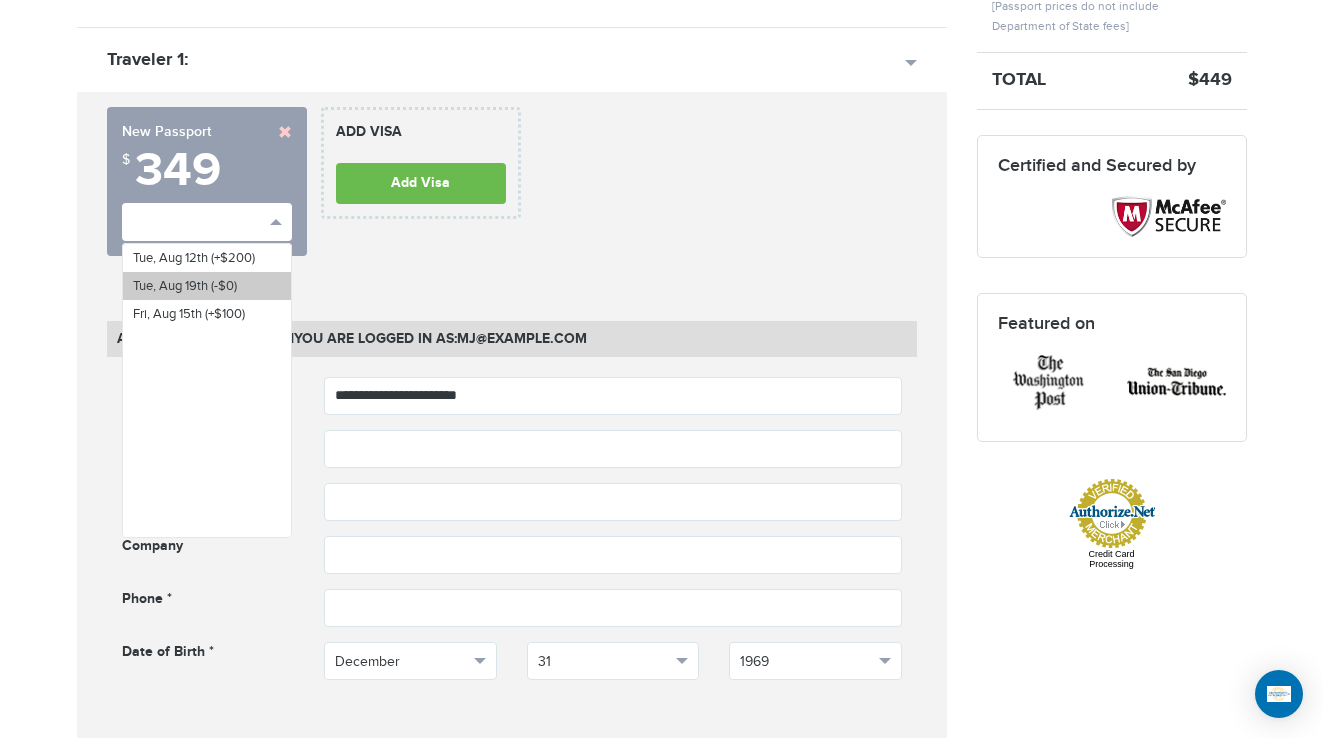 click on "Tue, Aug 19th (-$0)" at bounding box center [207, 286] 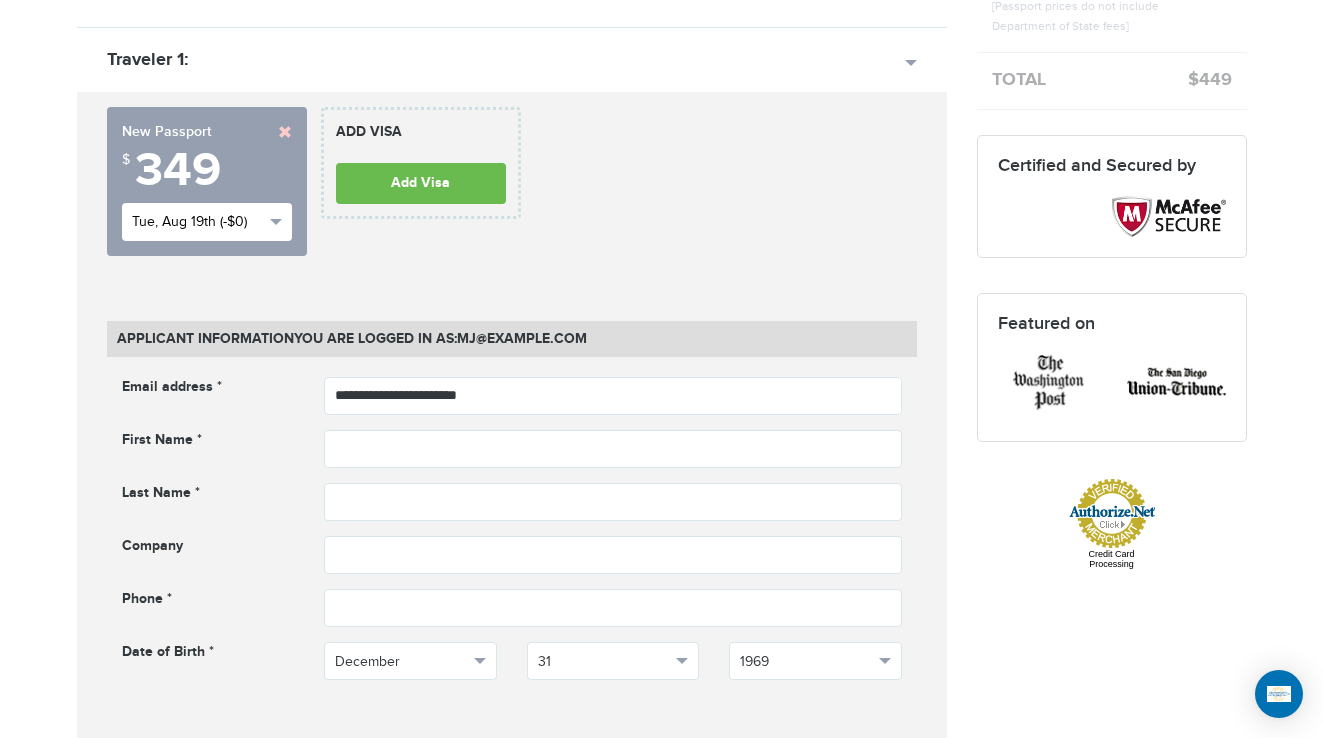 click on "Tue, Aug 19th (-$0)" at bounding box center (198, 222) 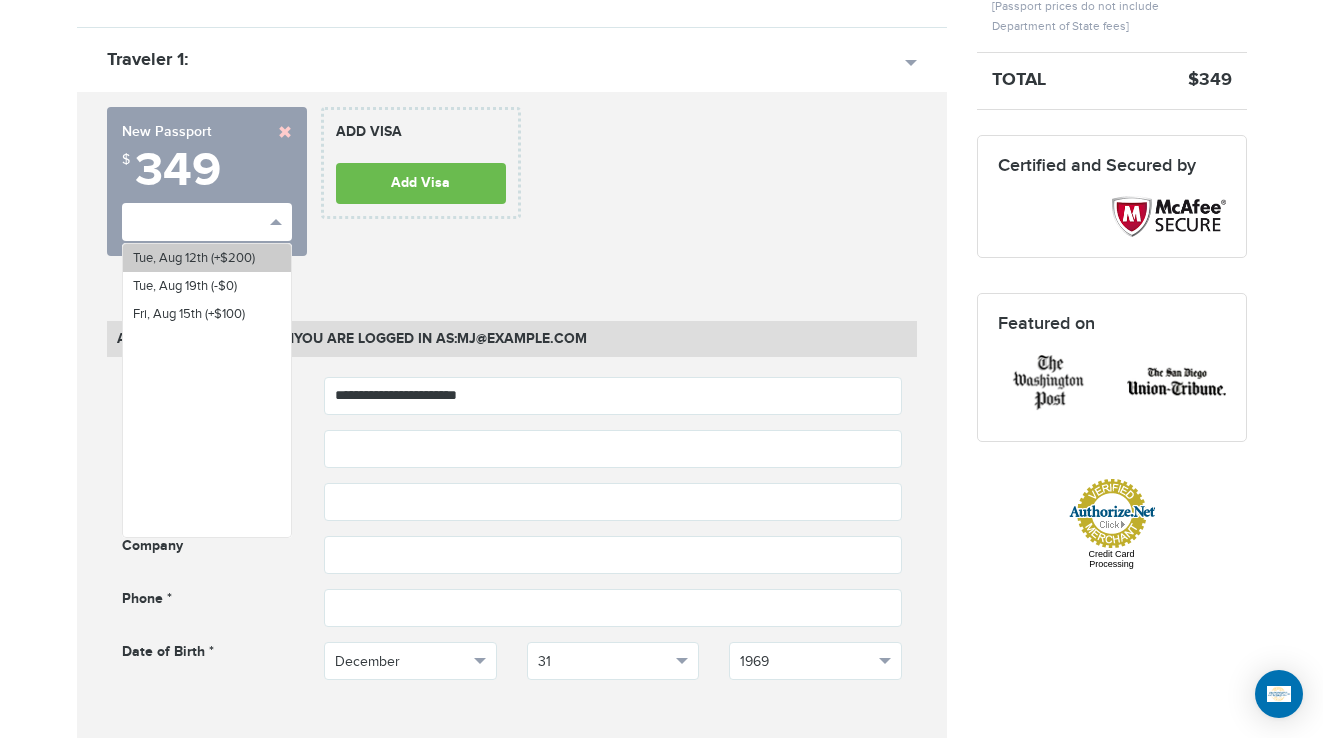 click on "Tue, Aug 12th (+$200)" at bounding box center (194, 258) 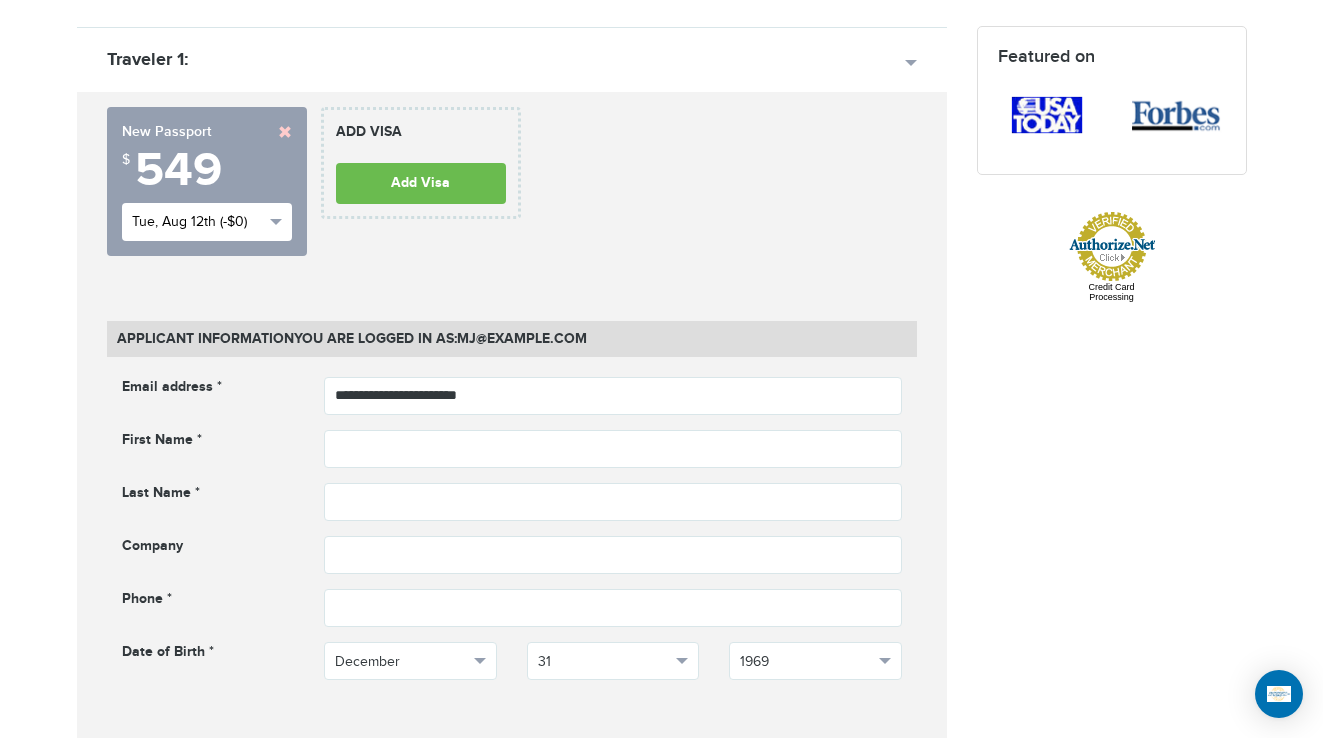 click on "Tue, Aug 12th (-$0)" at bounding box center (207, 222) 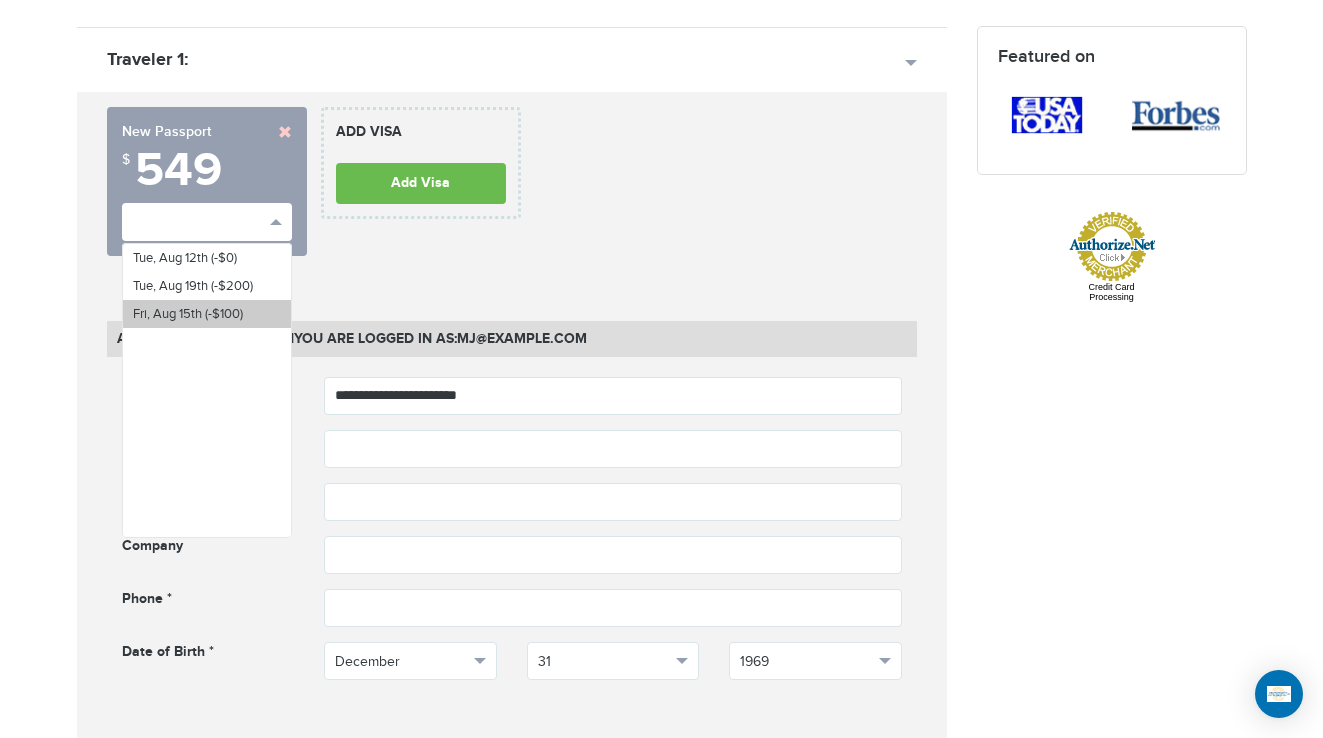 click on "Fri, Aug 15th (-$100)" at bounding box center (188, 314) 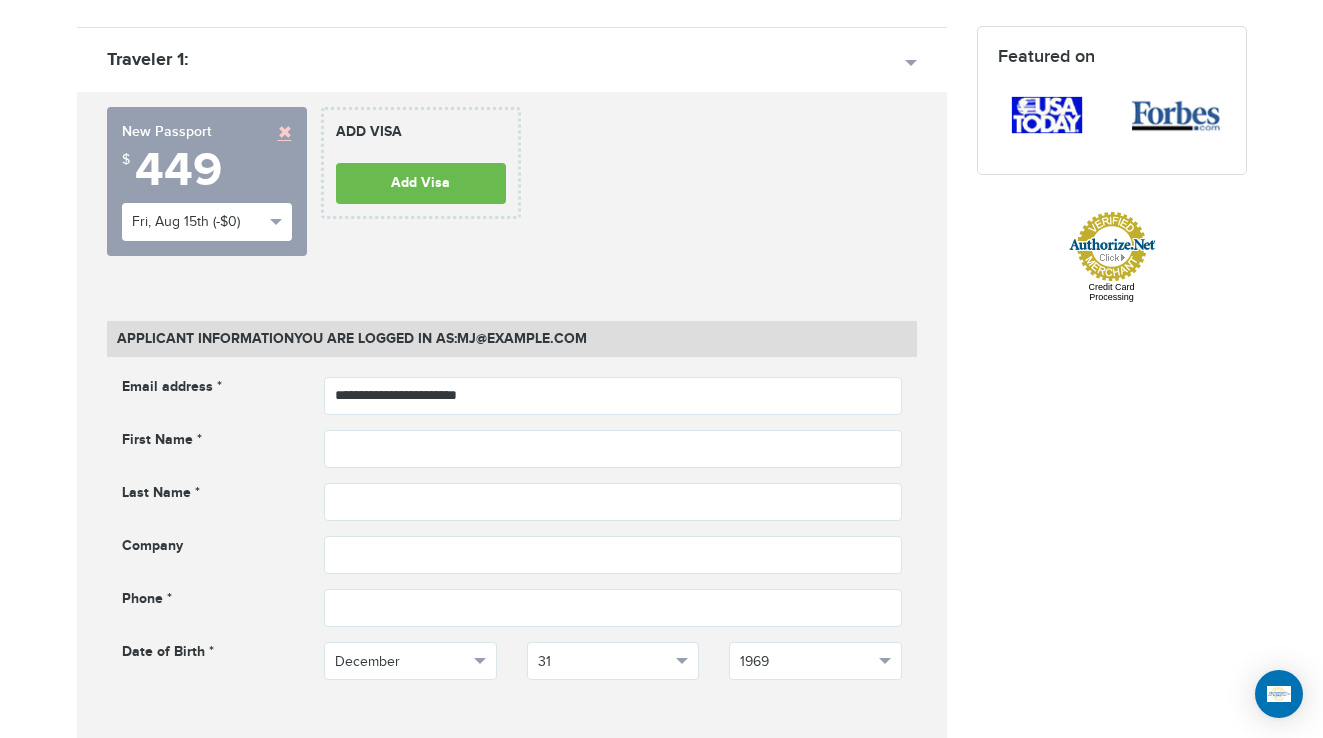 drag, startPoint x: 288, startPoint y: 129, endPoint x: 275, endPoint y: 143, distance: 19.104973 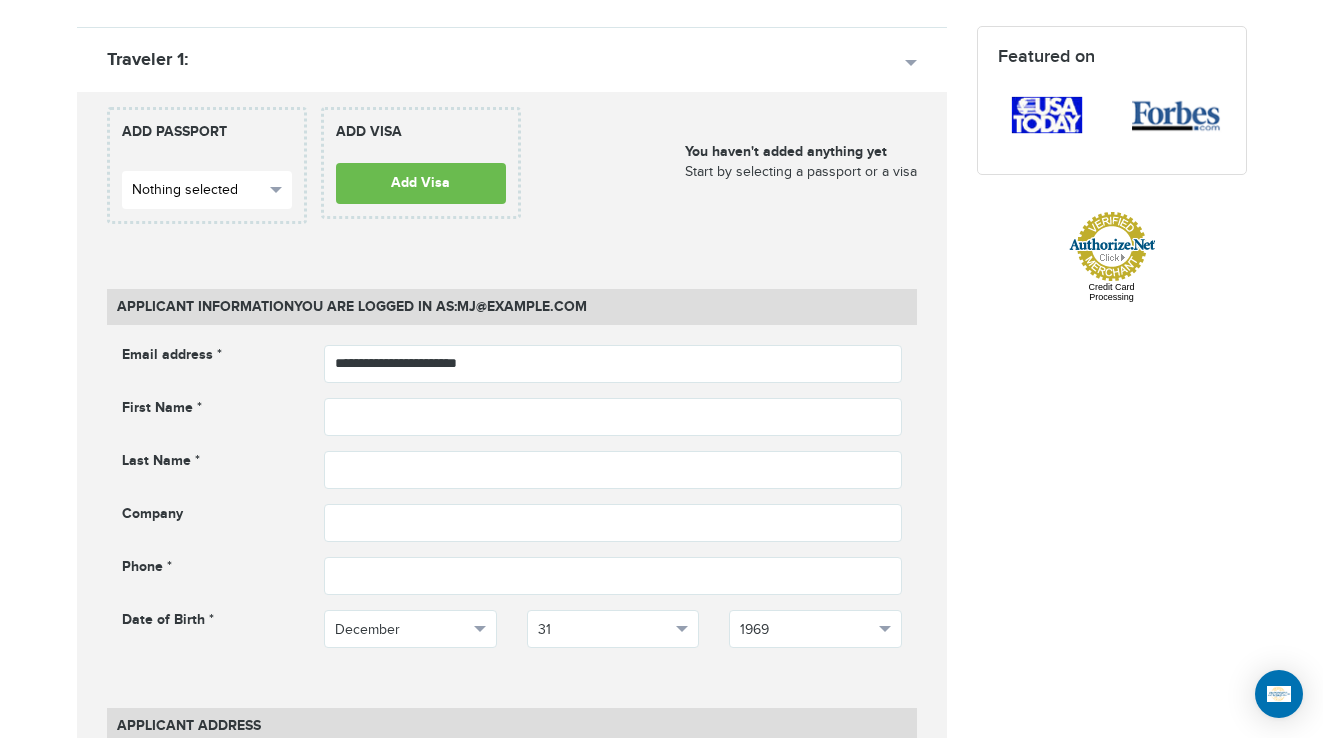 click on "Nothing selected" at bounding box center [207, 190] 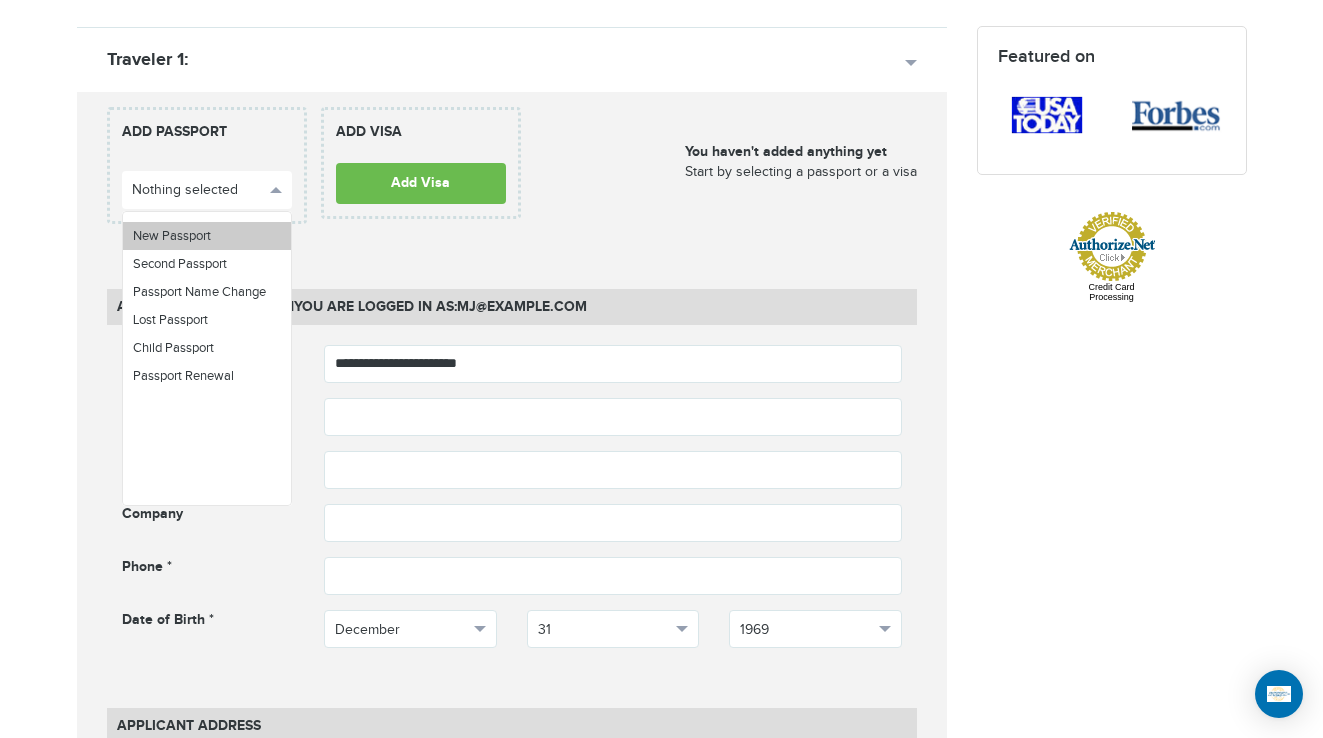 click on "New Passport" at bounding box center (207, 236) 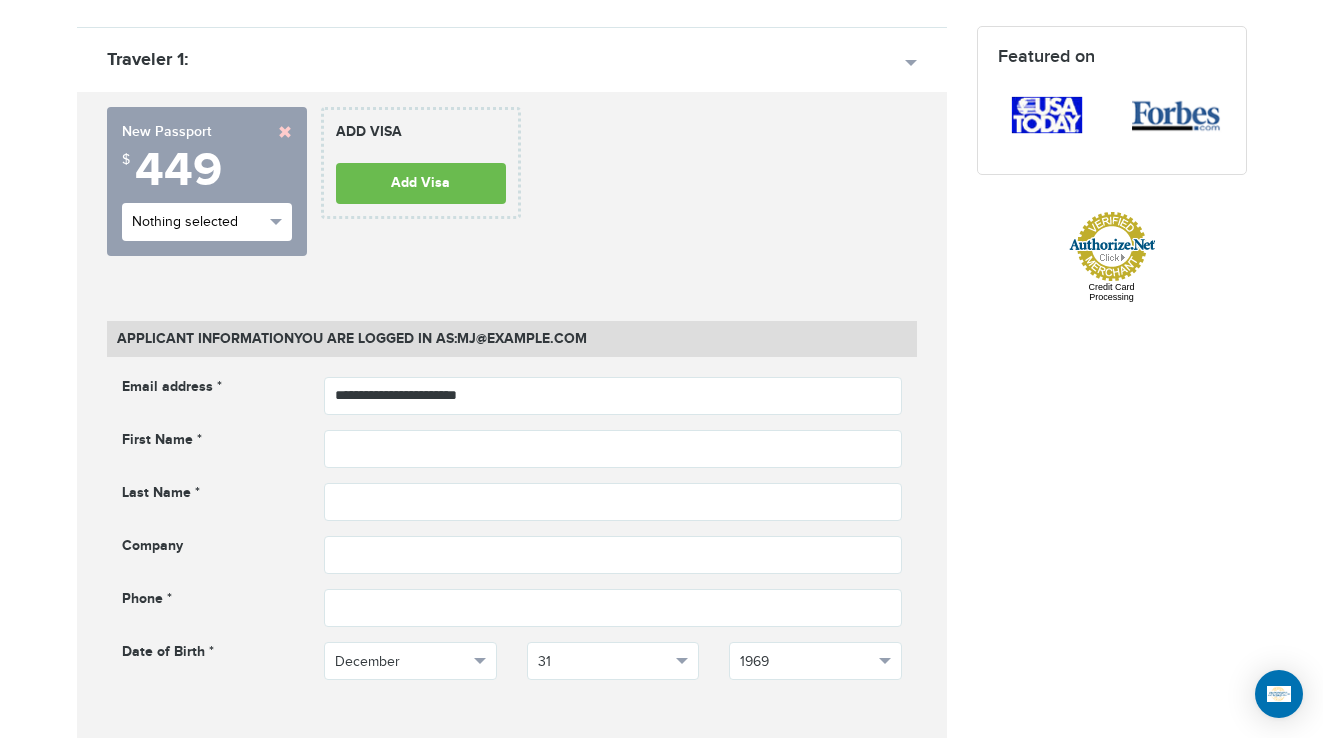 click on "Nothing selected" at bounding box center [198, 222] 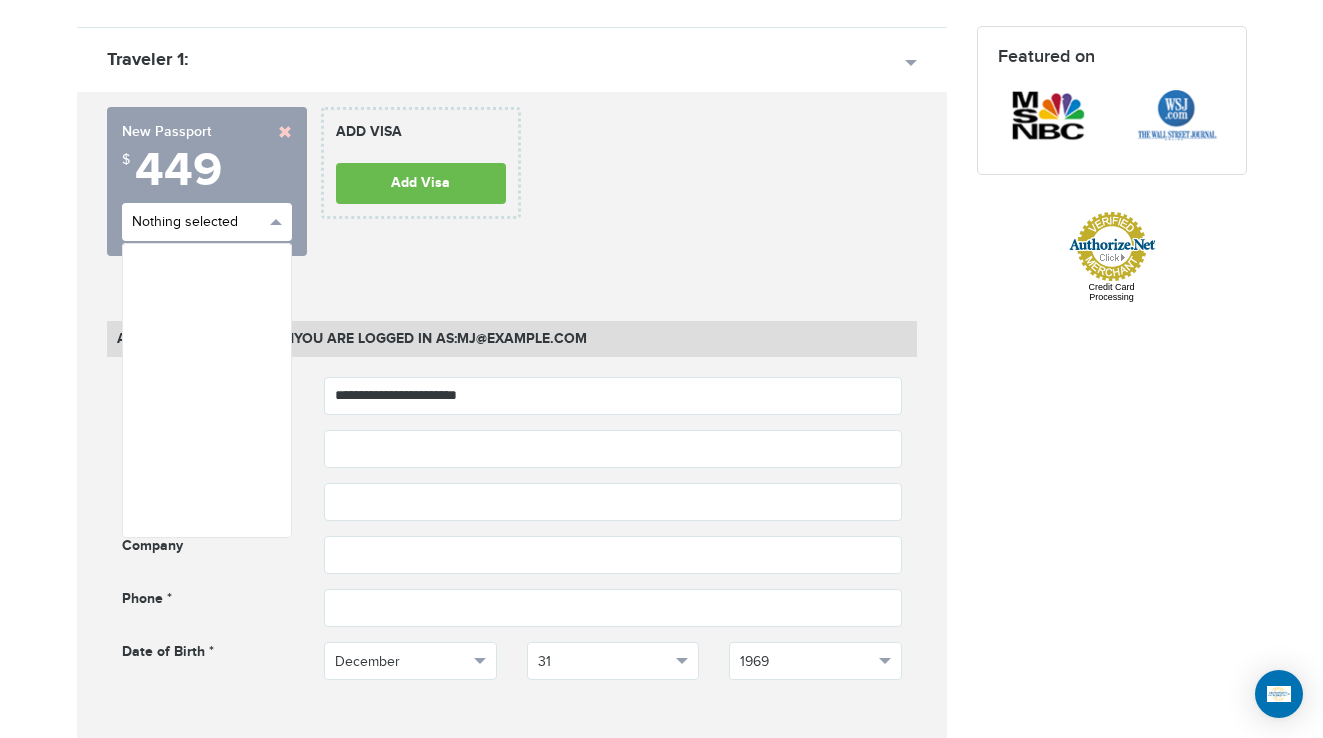 click on "Nothing selected" at bounding box center [198, 222] 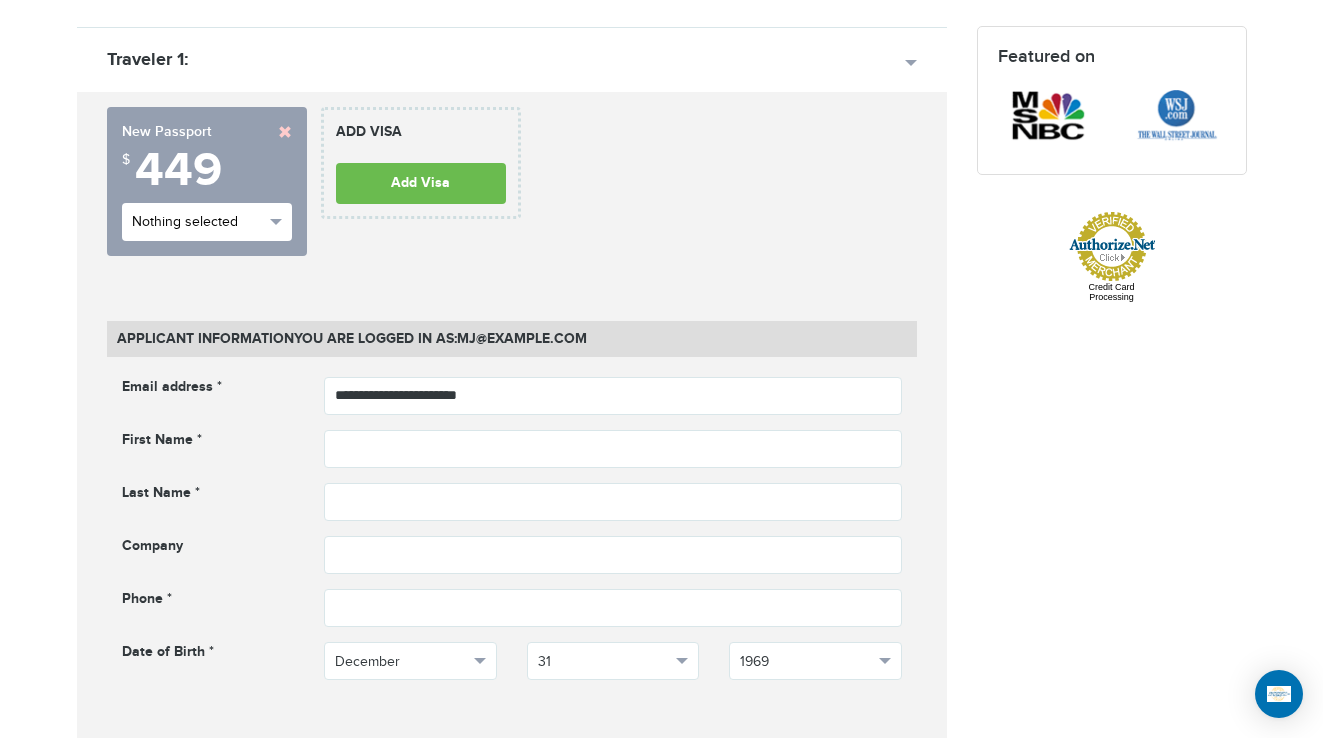 click on "Nothing selected" at bounding box center [198, 222] 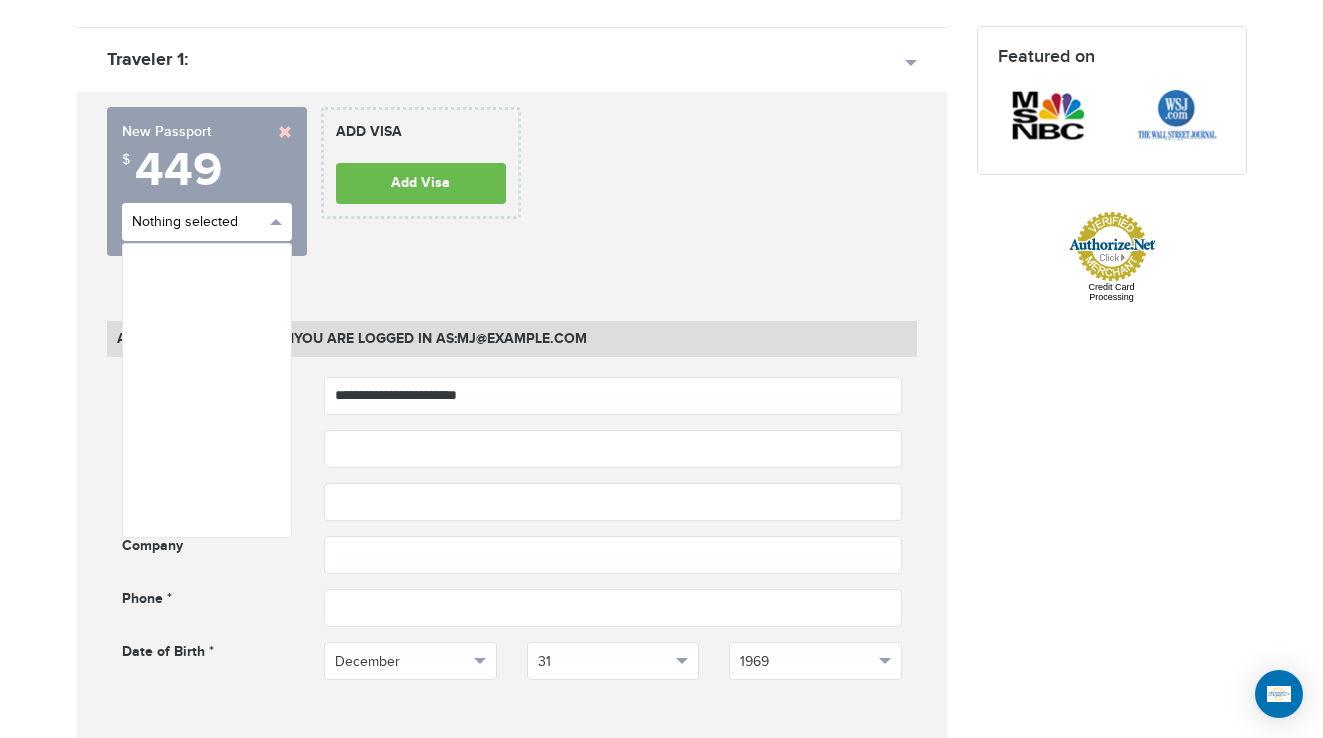 click on "Nothing selected" at bounding box center (198, 222) 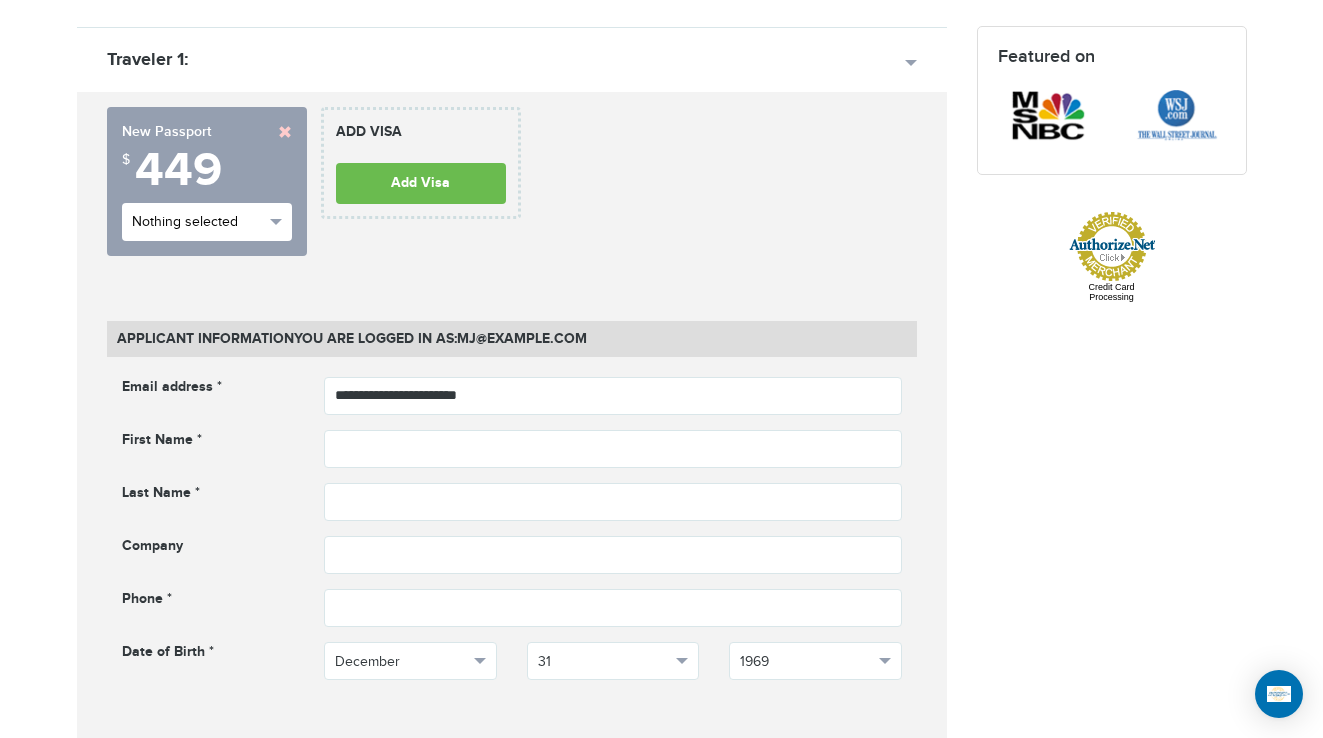 click on "Nothing selected" at bounding box center [198, 222] 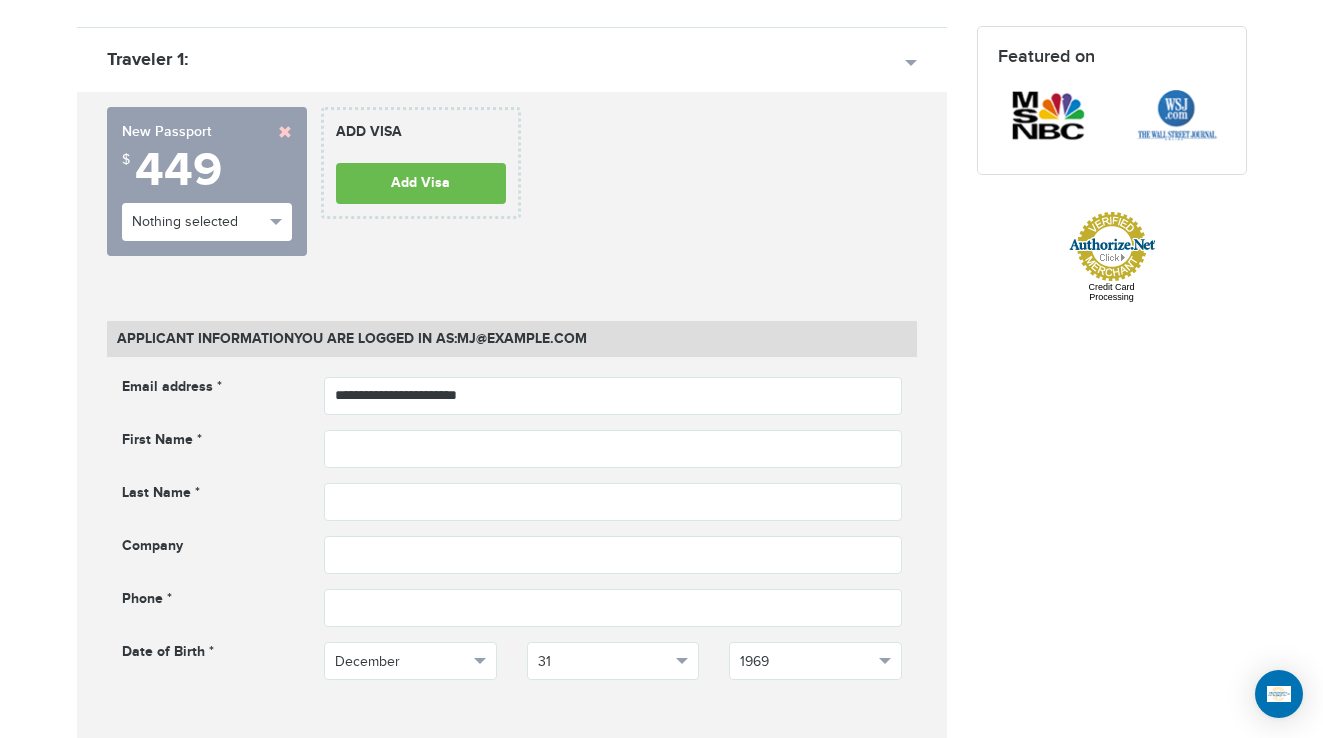 drag, startPoint x: 290, startPoint y: 133, endPoint x: 250, endPoint y: 178, distance: 60.207973 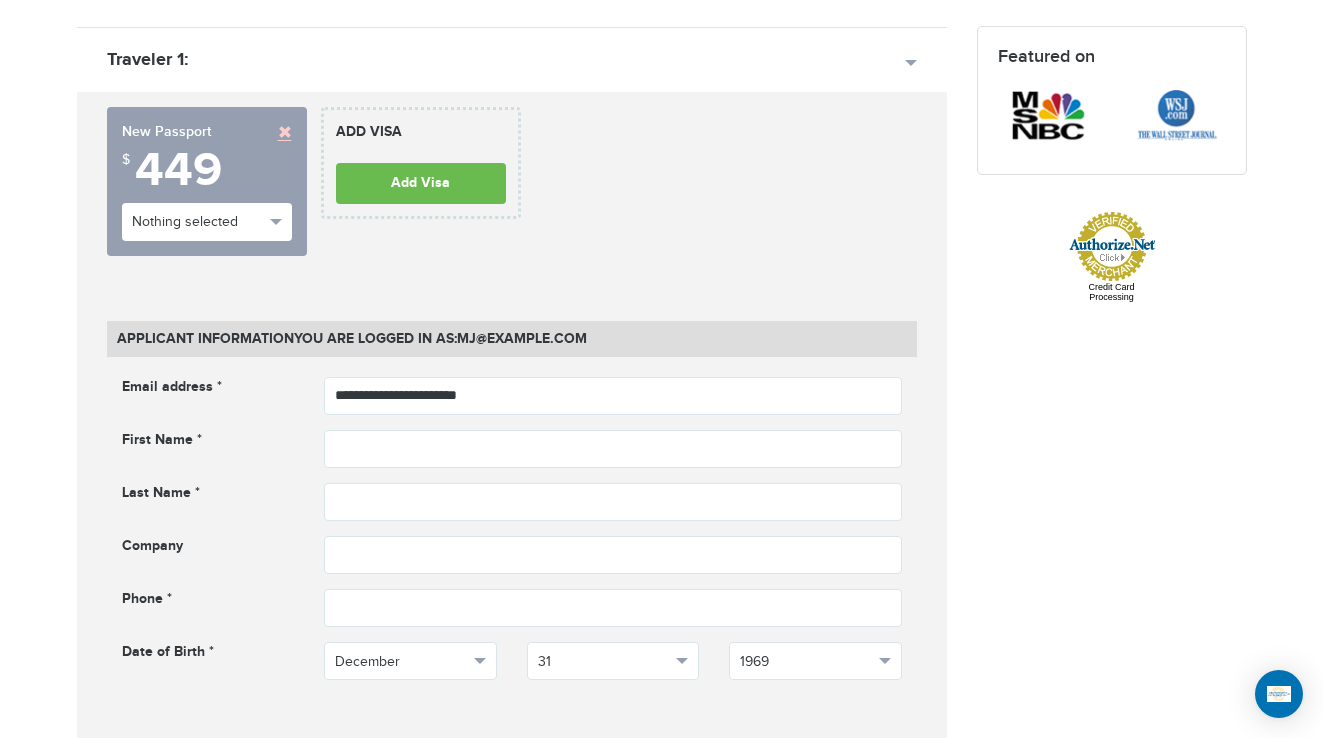 click at bounding box center [285, 132] 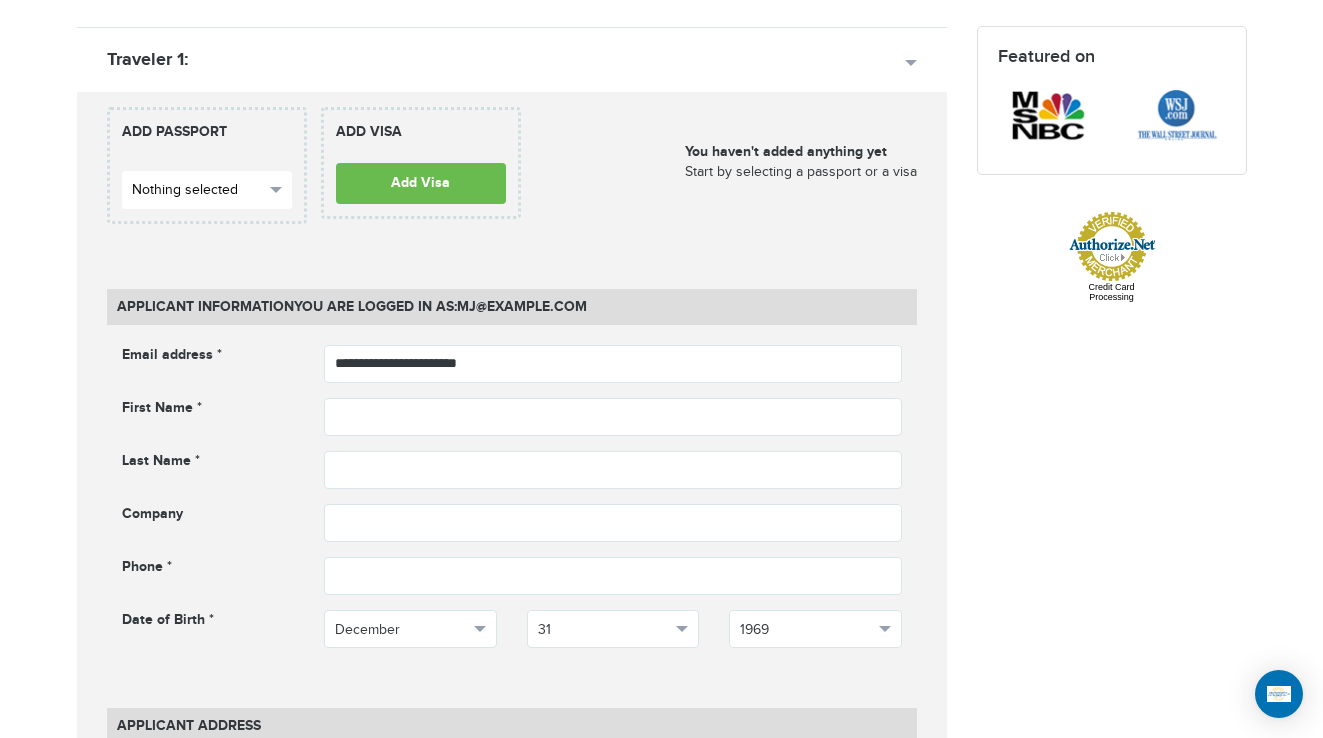 click on "Nothing selected" at bounding box center (207, 190) 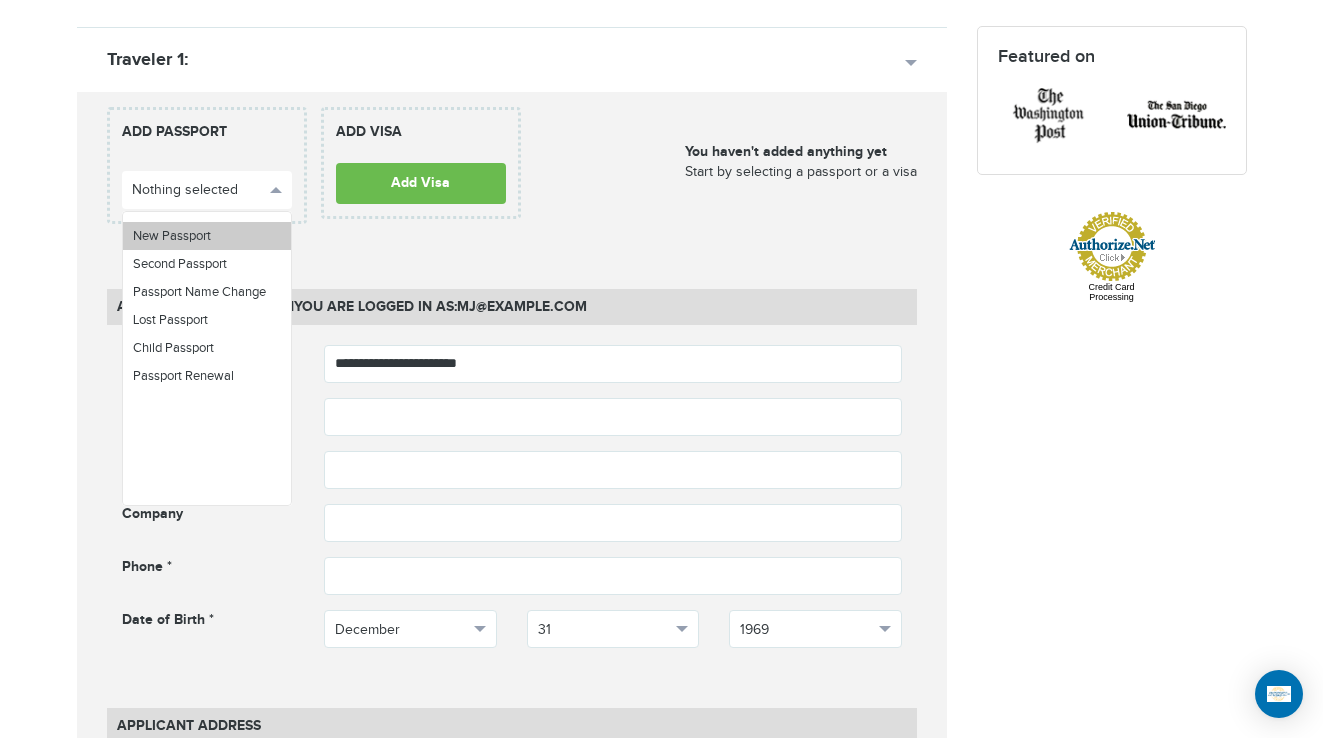 click on "New Passport" at bounding box center (207, 236) 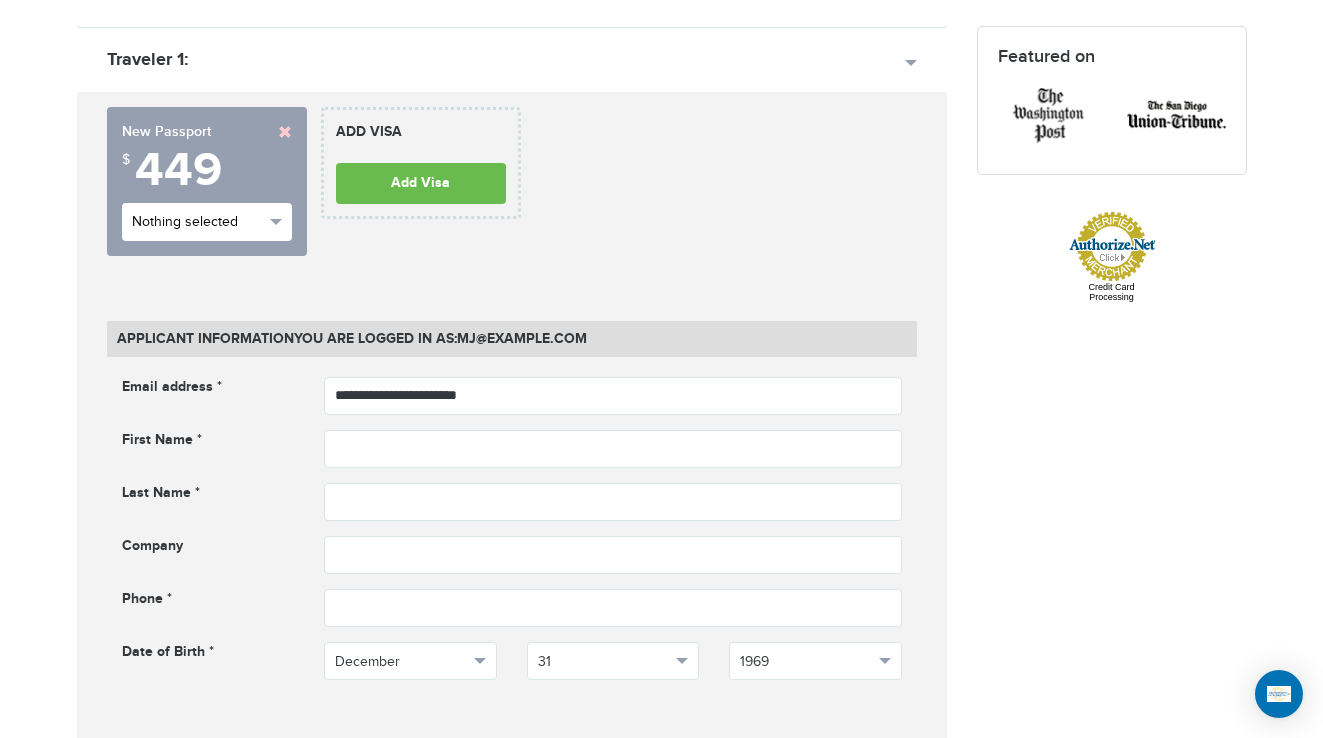 click on "Nothing selected" at bounding box center [198, 222] 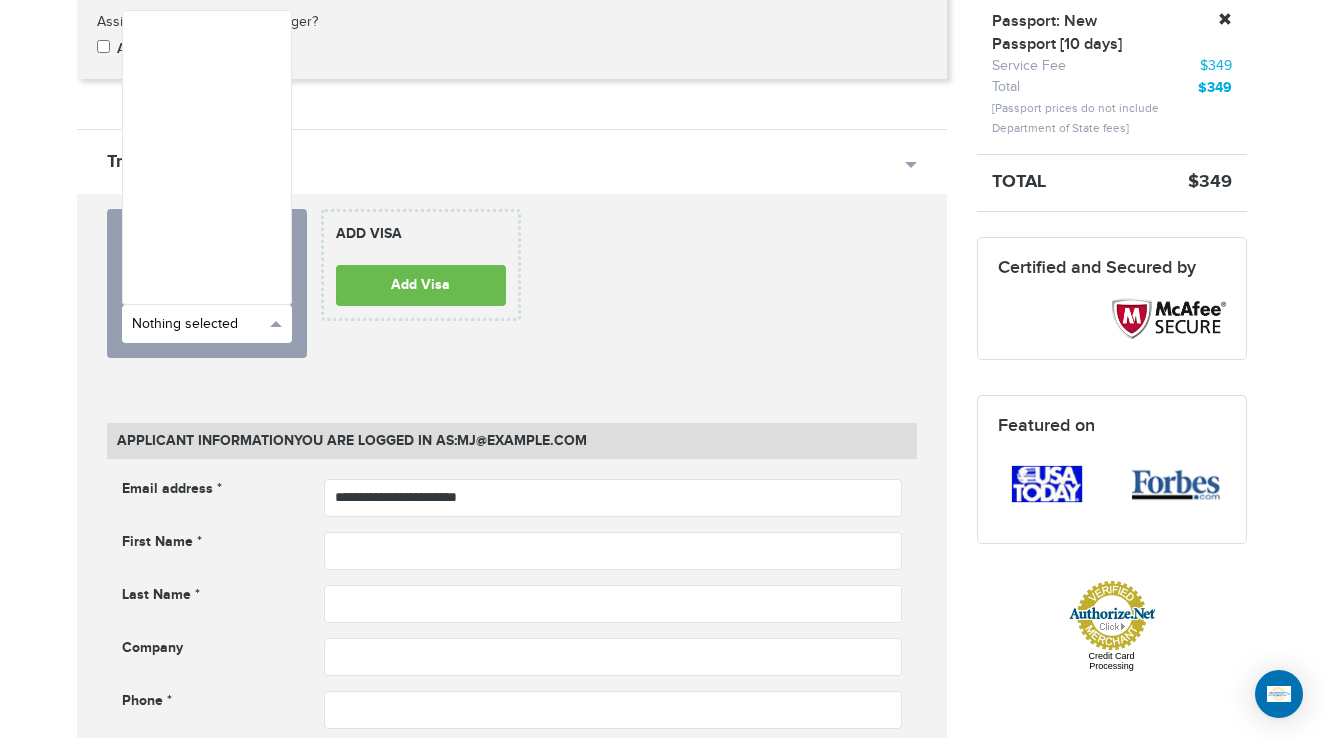 scroll, scrollTop: 492, scrollLeft: 0, axis: vertical 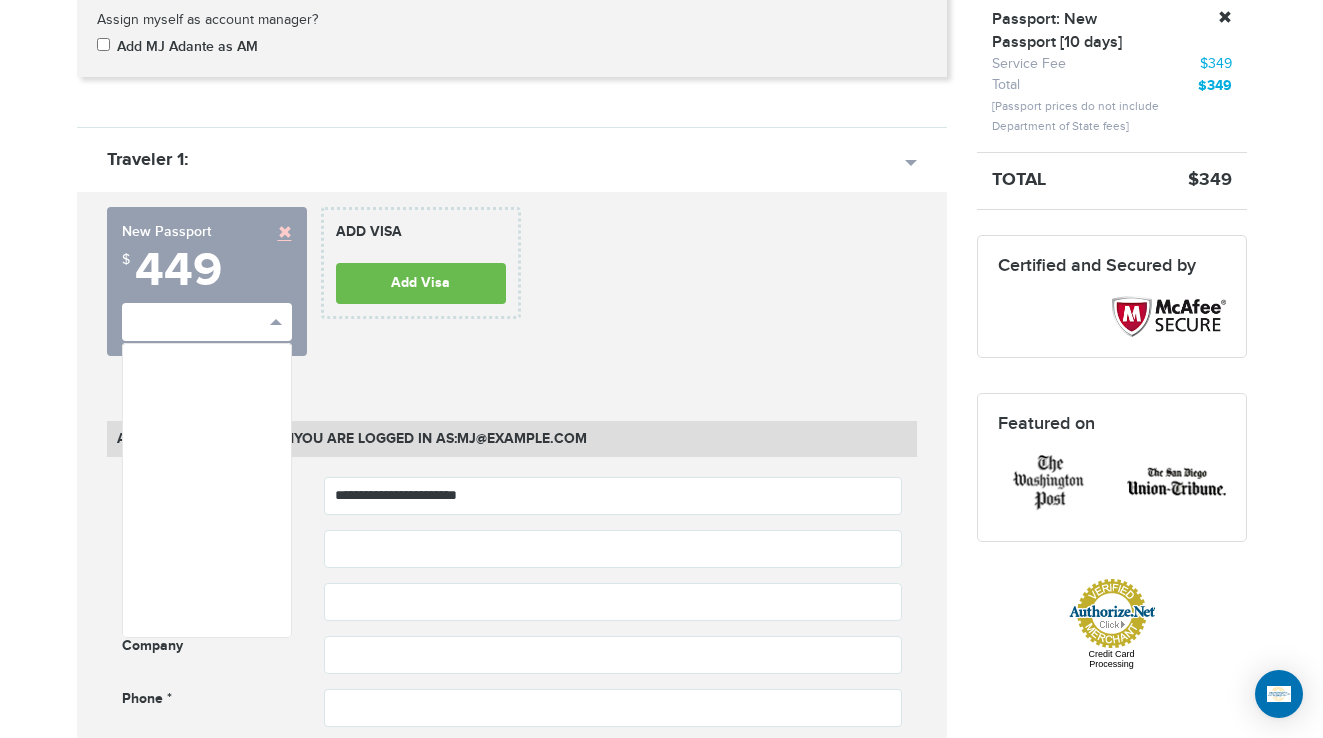 click at bounding box center (285, 232) 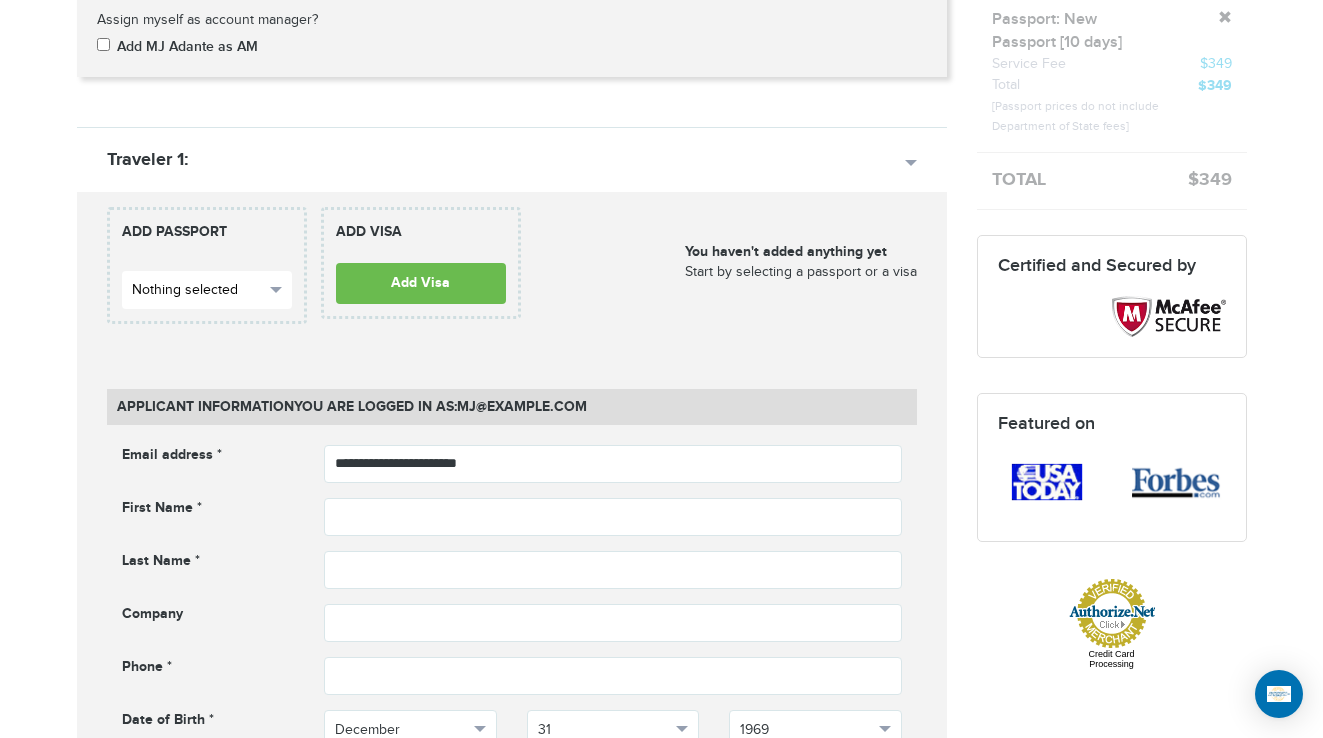 click on "Nothing selected" at bounding box center (198, 290) 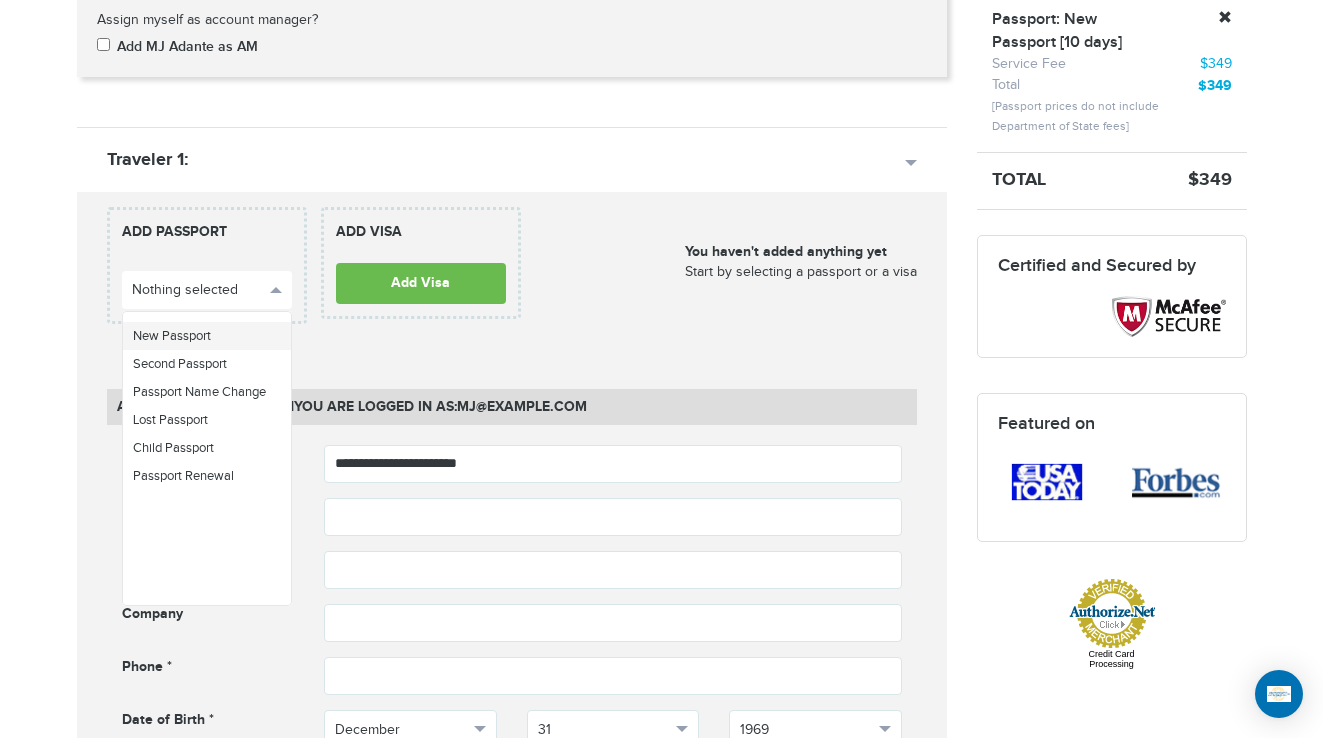 click on "New Passport" at bounding box center (172, 336) 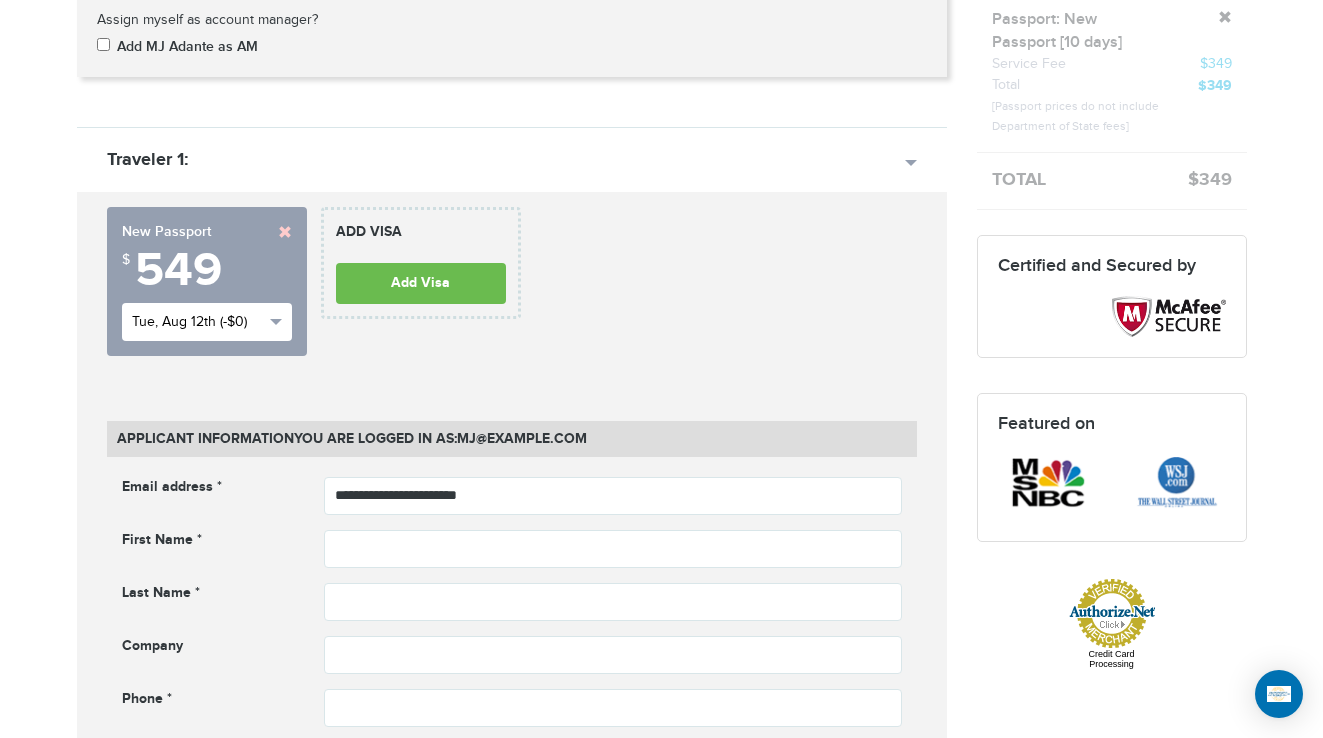 click on "Tue, Aug 12th (-$0)" at bounding box center [198, 322] 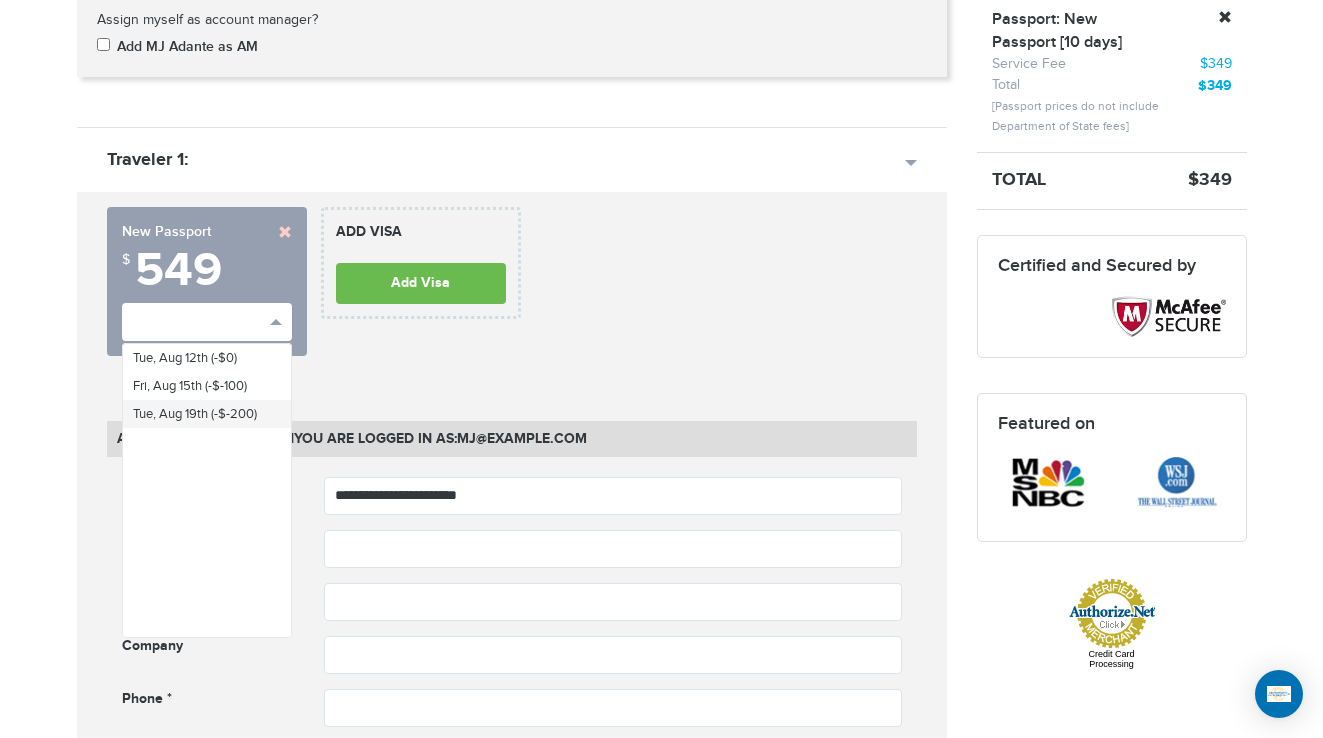 click on "Tue, Aug 19th (-$-200)" at bounding box center [195, 414] 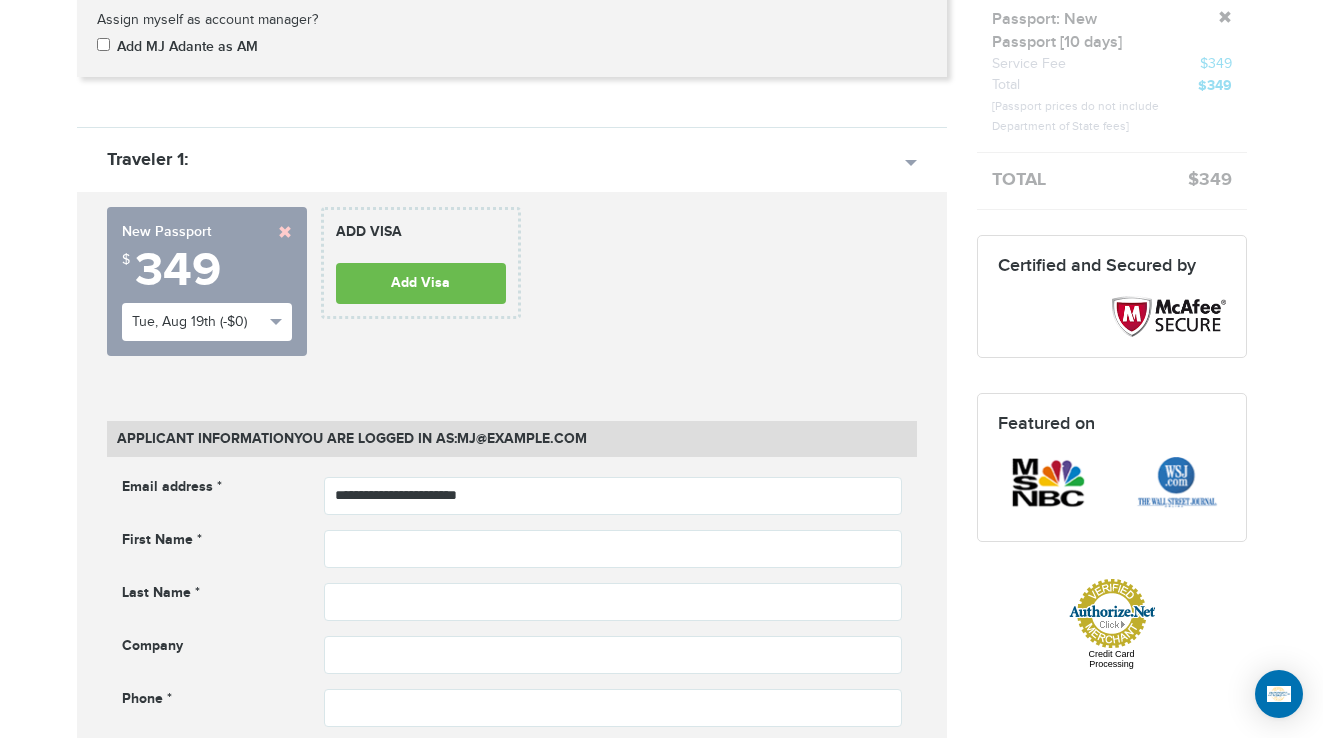 click on "**********" at bounding box center (512, 1455) 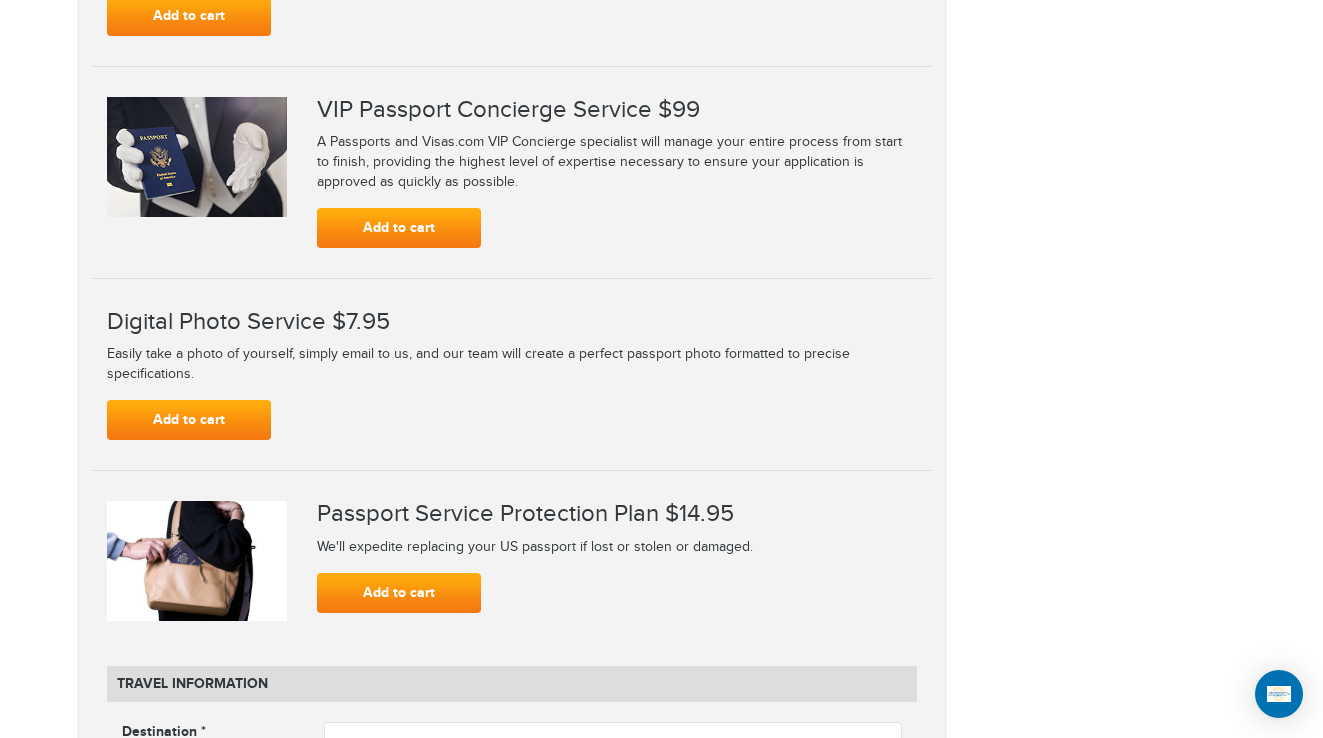 scroll, scrollTop: 2492, scrollLeft: 0, axis: vertical 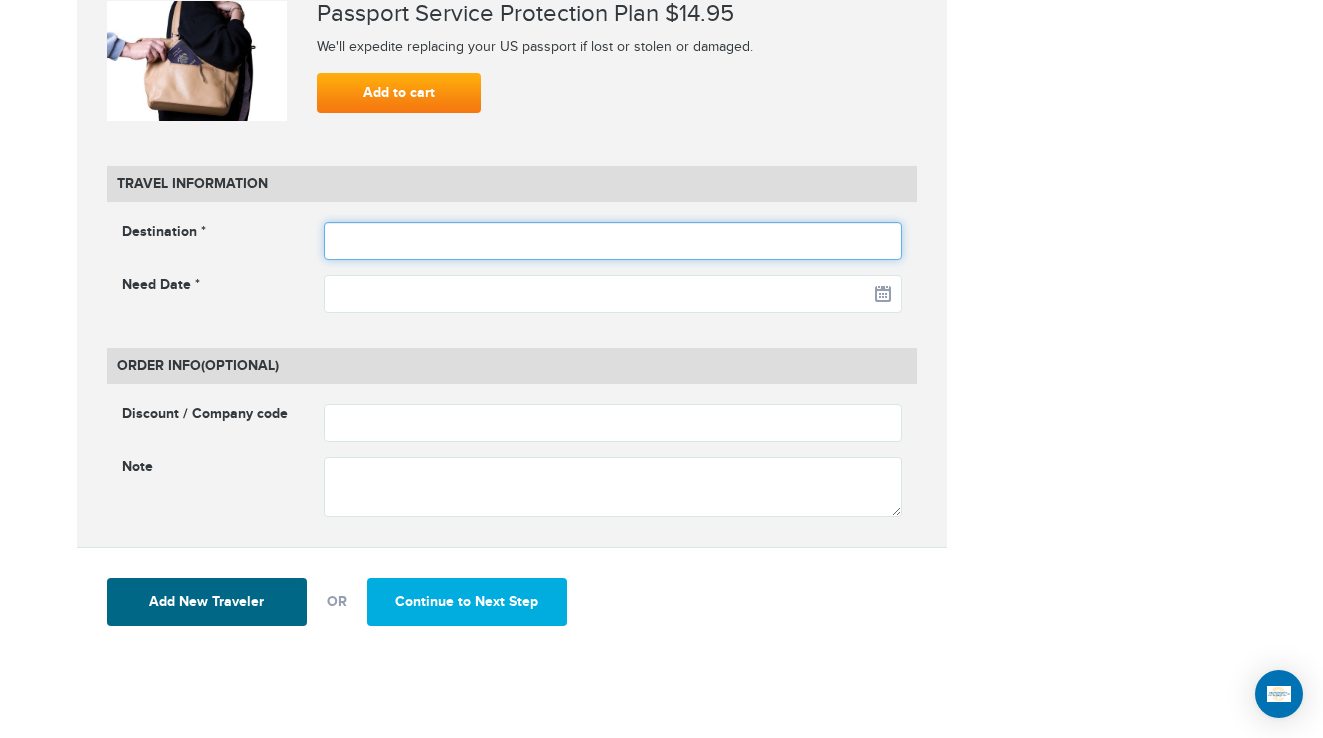 click at bounding box center (613, 241) 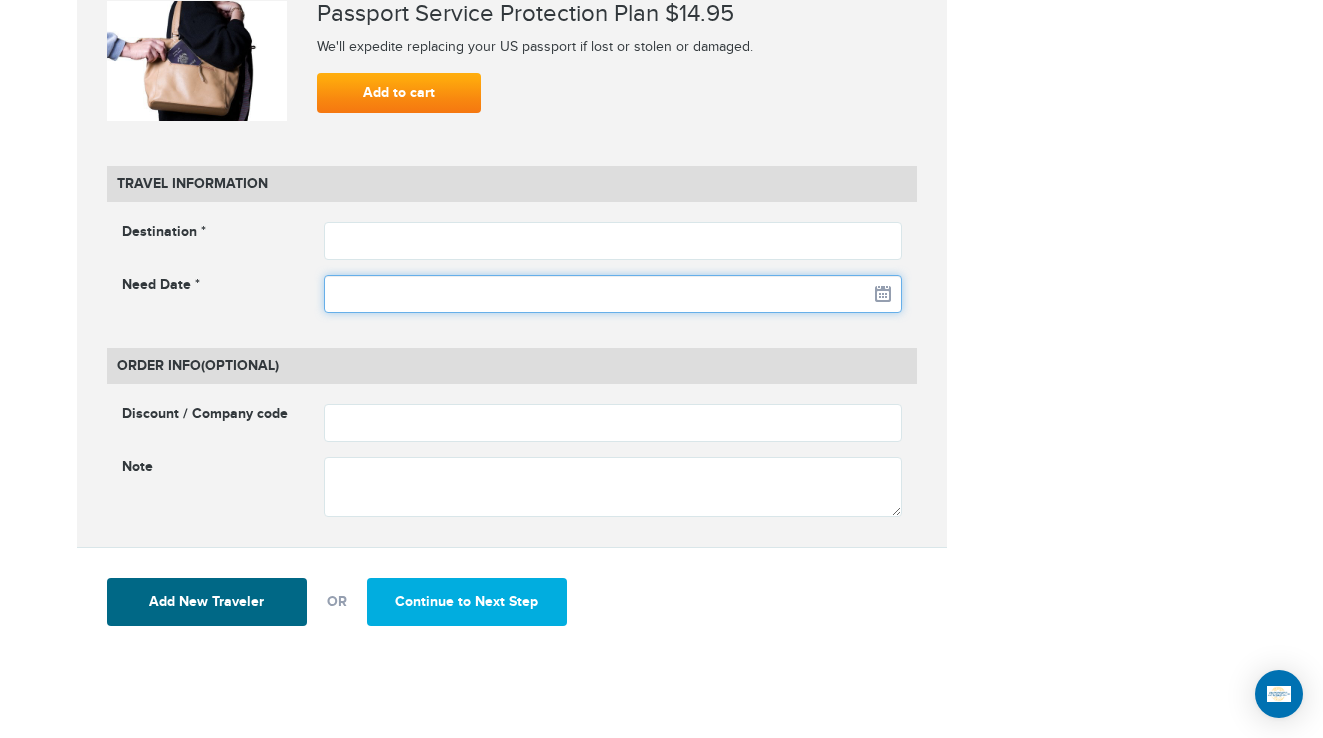 click at bounding box center [613, 294] 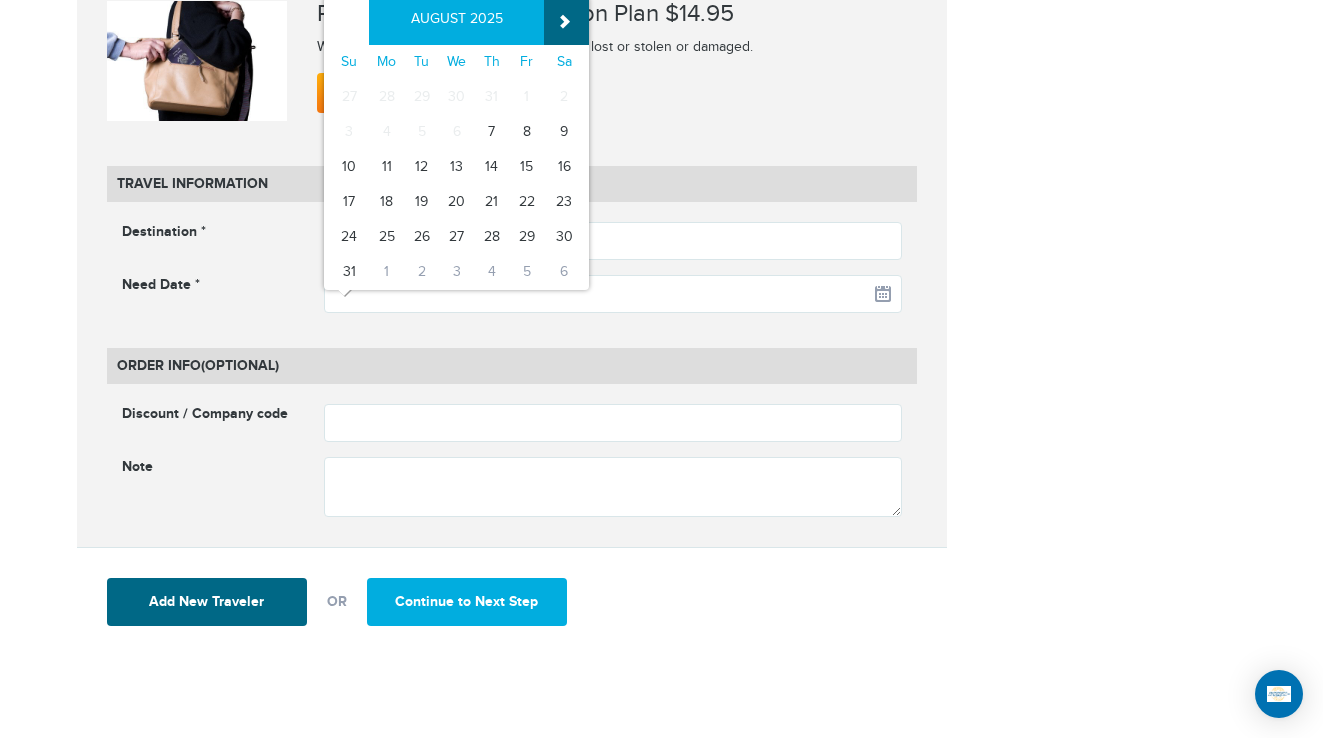 click on "»" at bounding box center [566, 20] 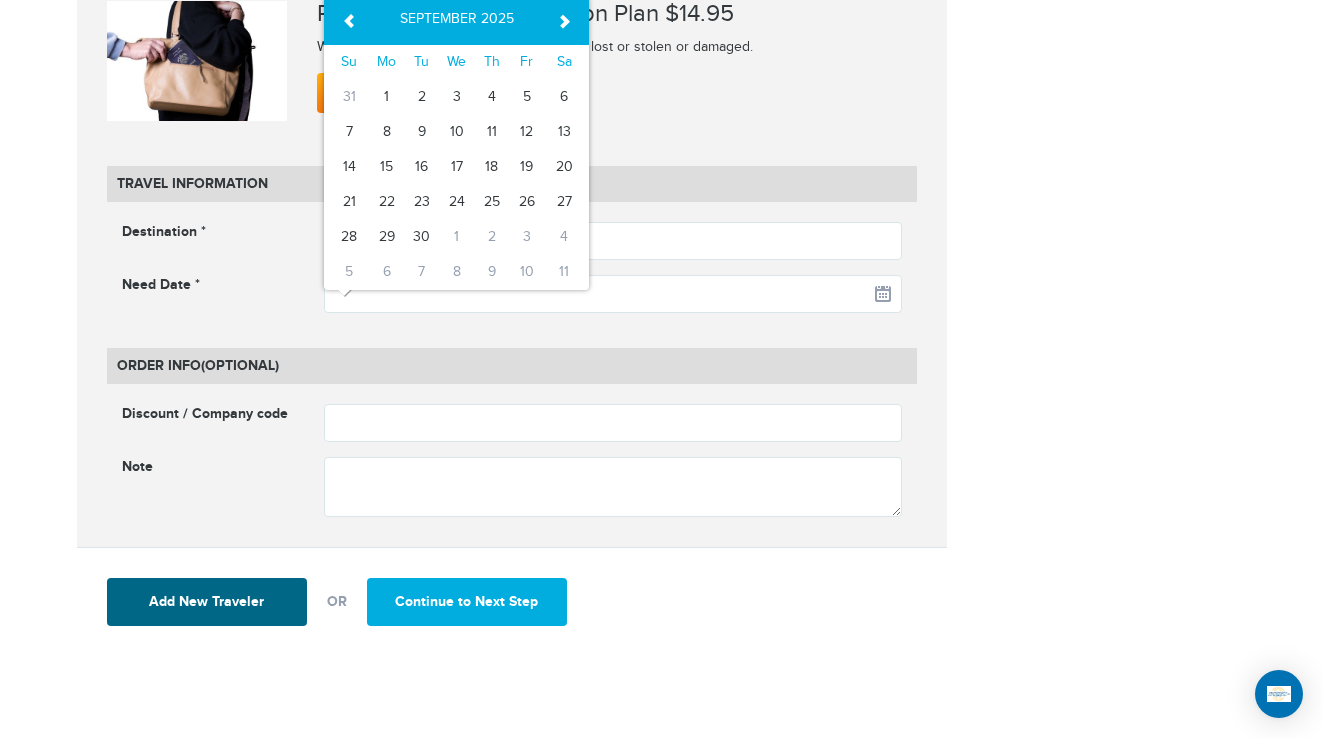 click on "»" at bounding box center [566, 20] 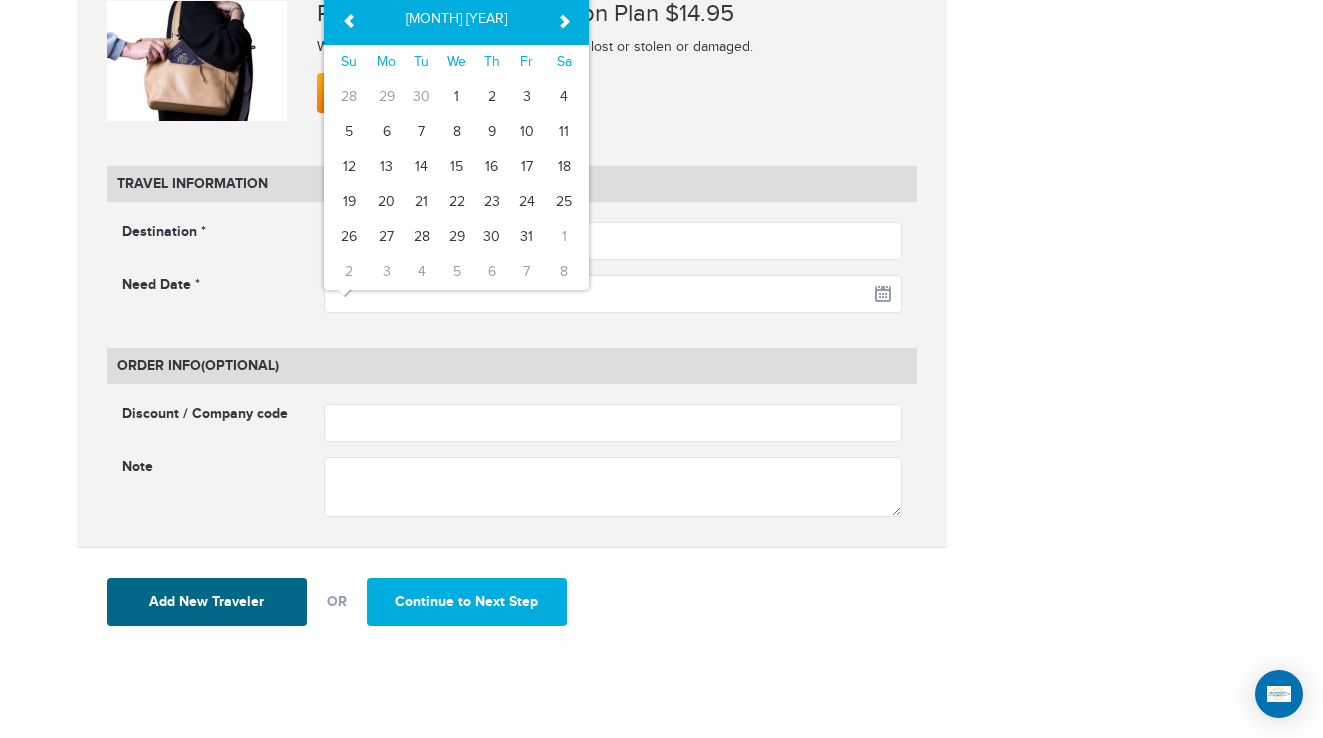 click on "»" at bounding box center [566, 20] 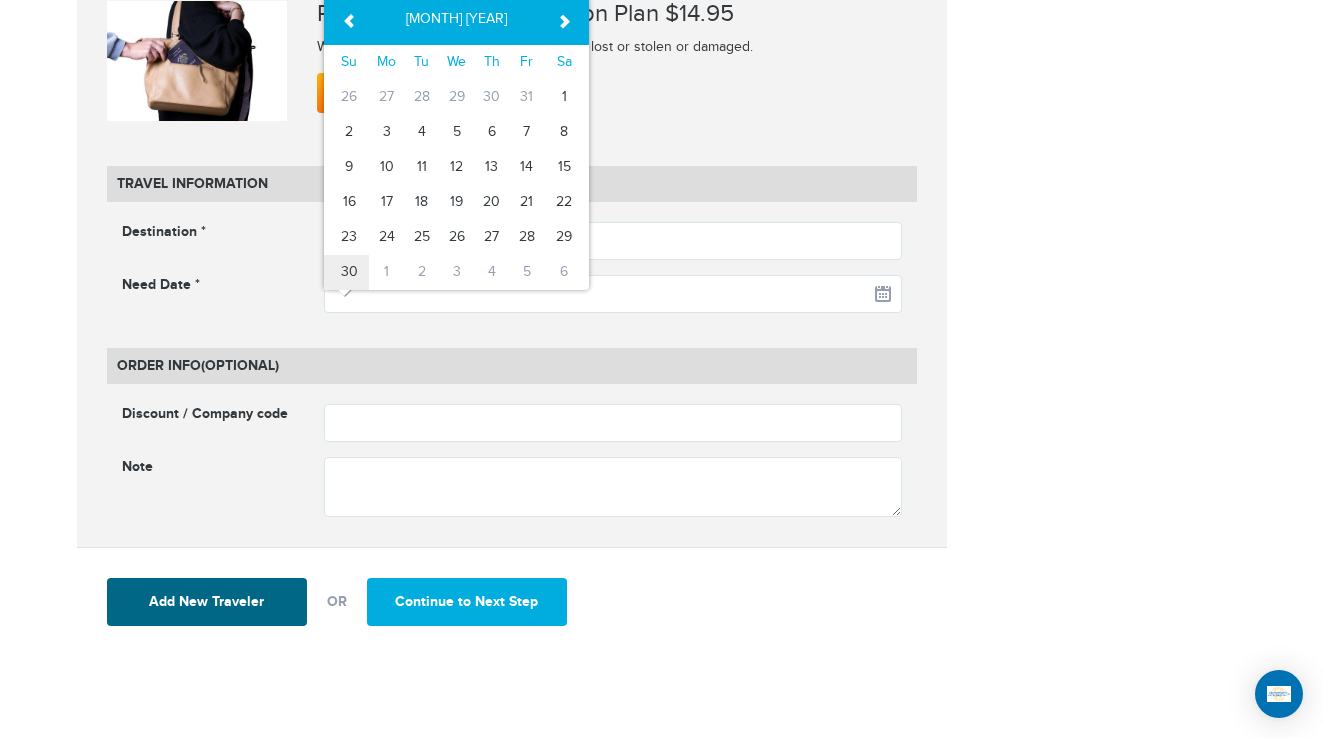 click on "30" at bounding box center (346, 272) 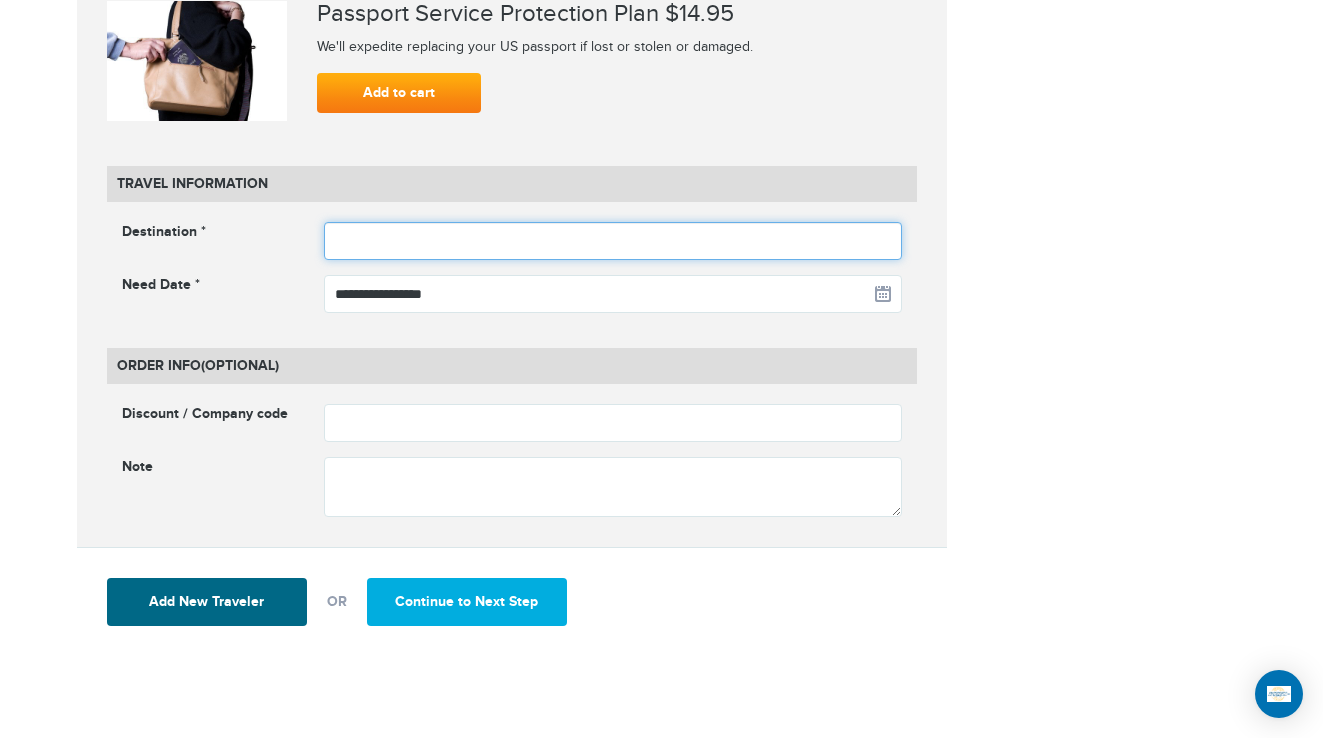 click at bounding box center (613, 241) 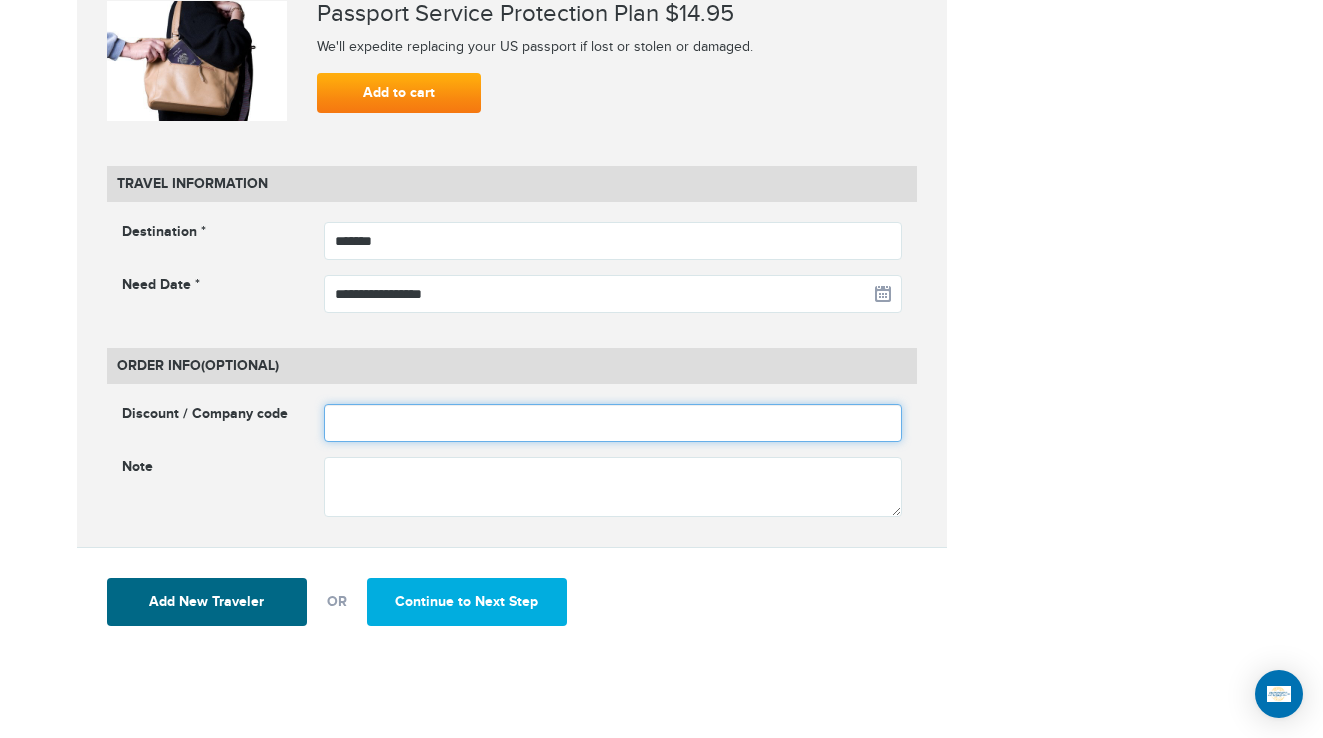 click at bounding box center (613, 423) 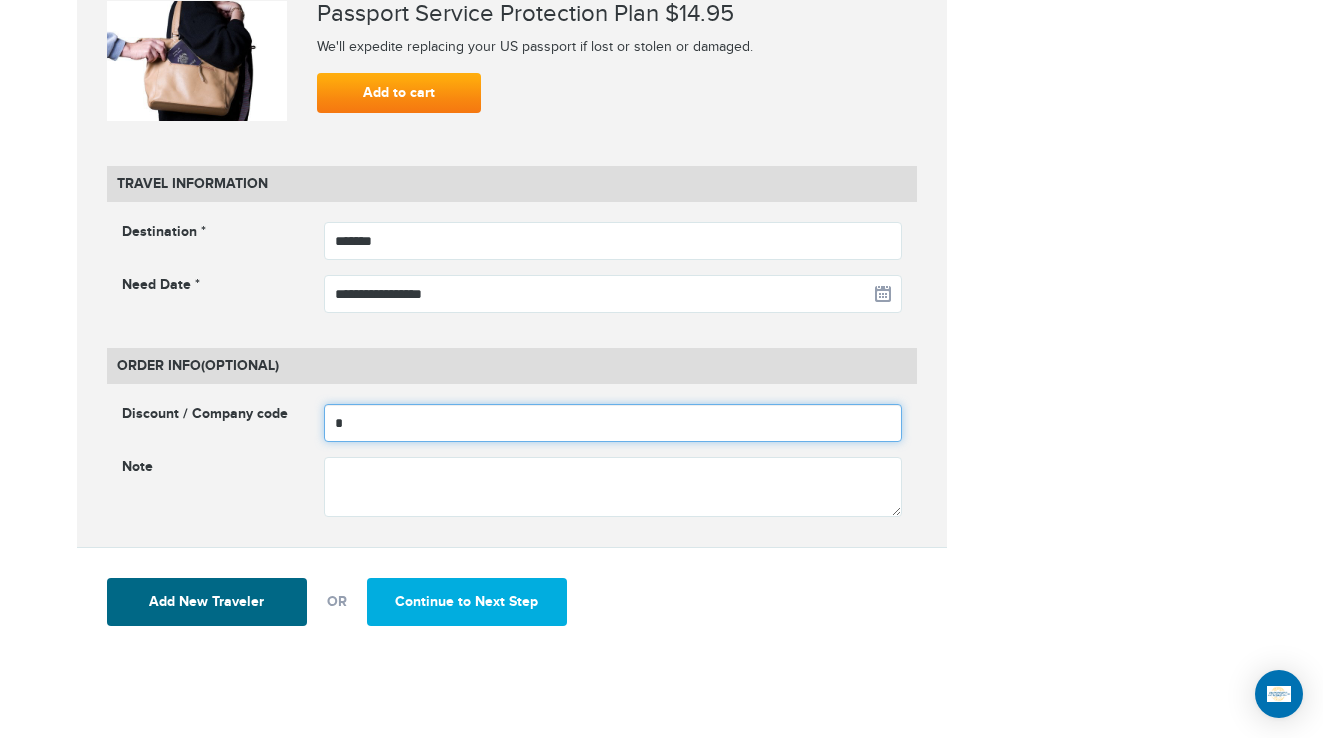 type on "**********" 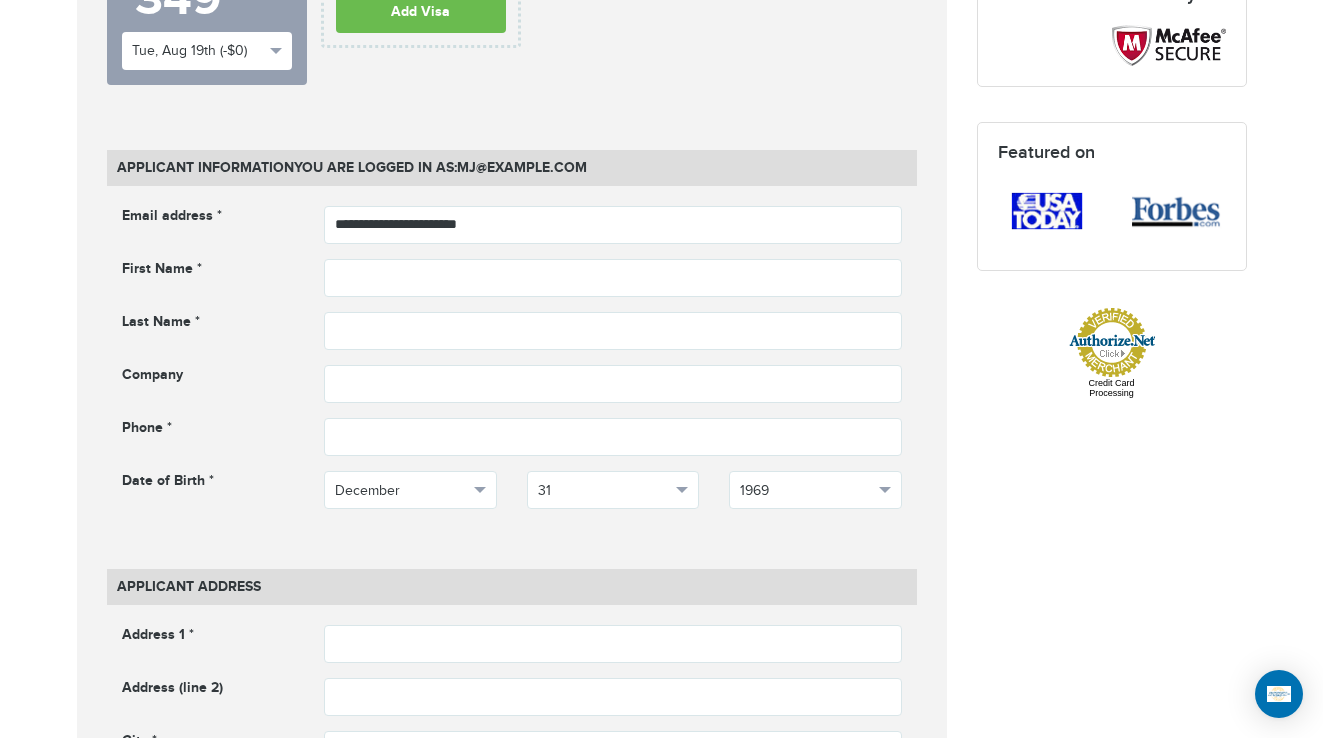 scroll, scrollTop: 692, scrollLeft: 0, axis: vertical 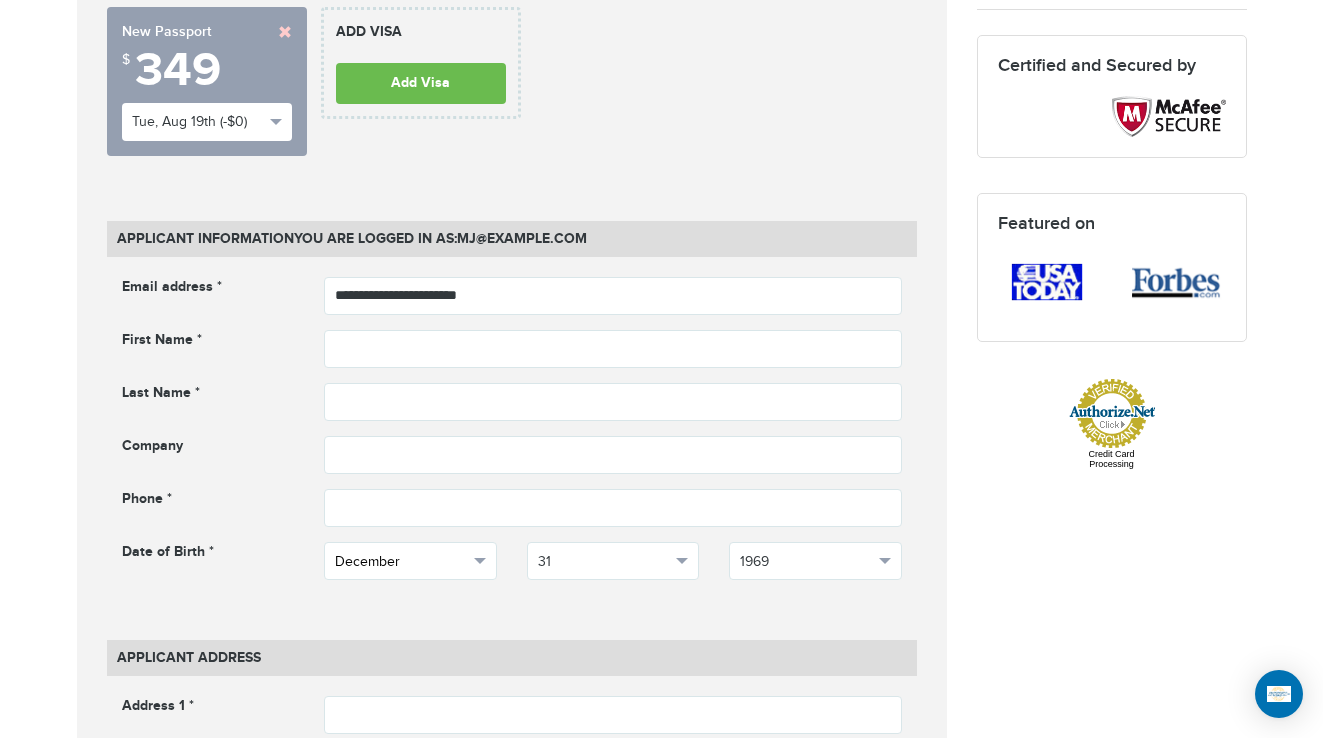 click on "December" at bounding box center [401, 562] 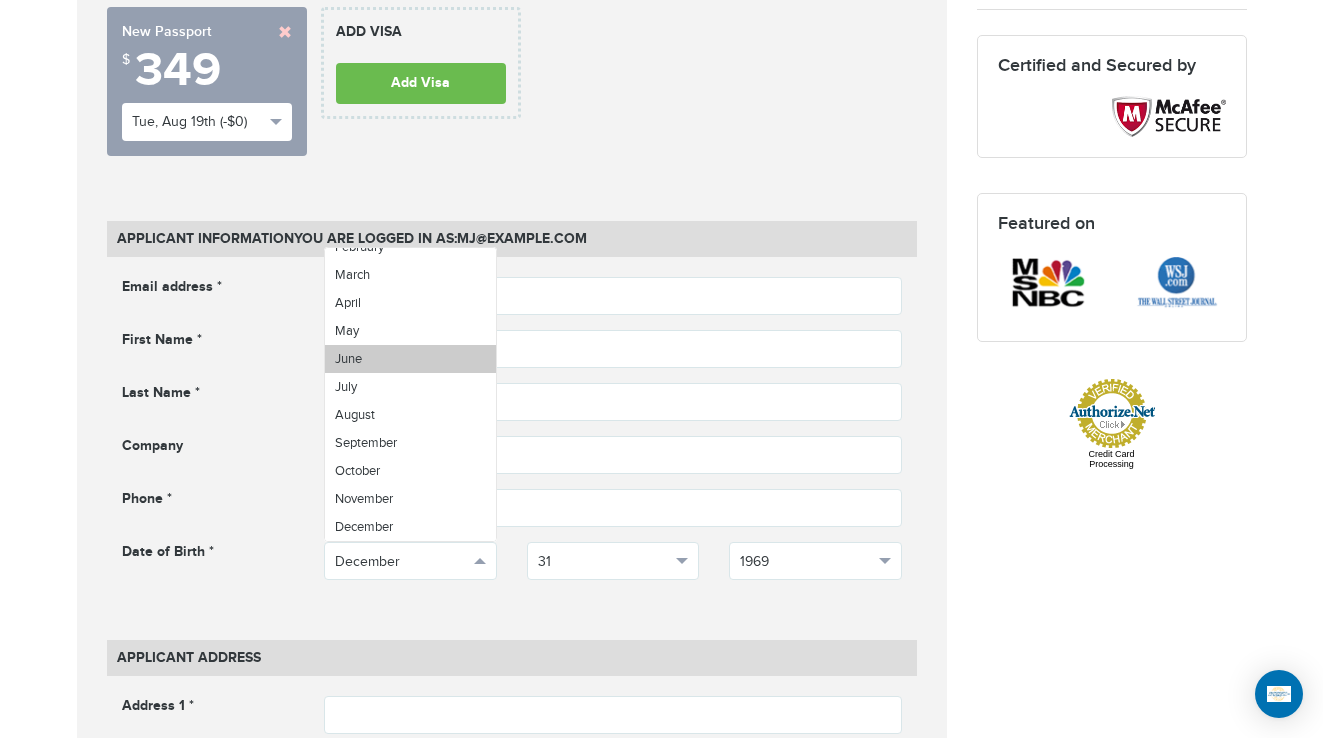 click on "June" at bounding box center (410, 359) 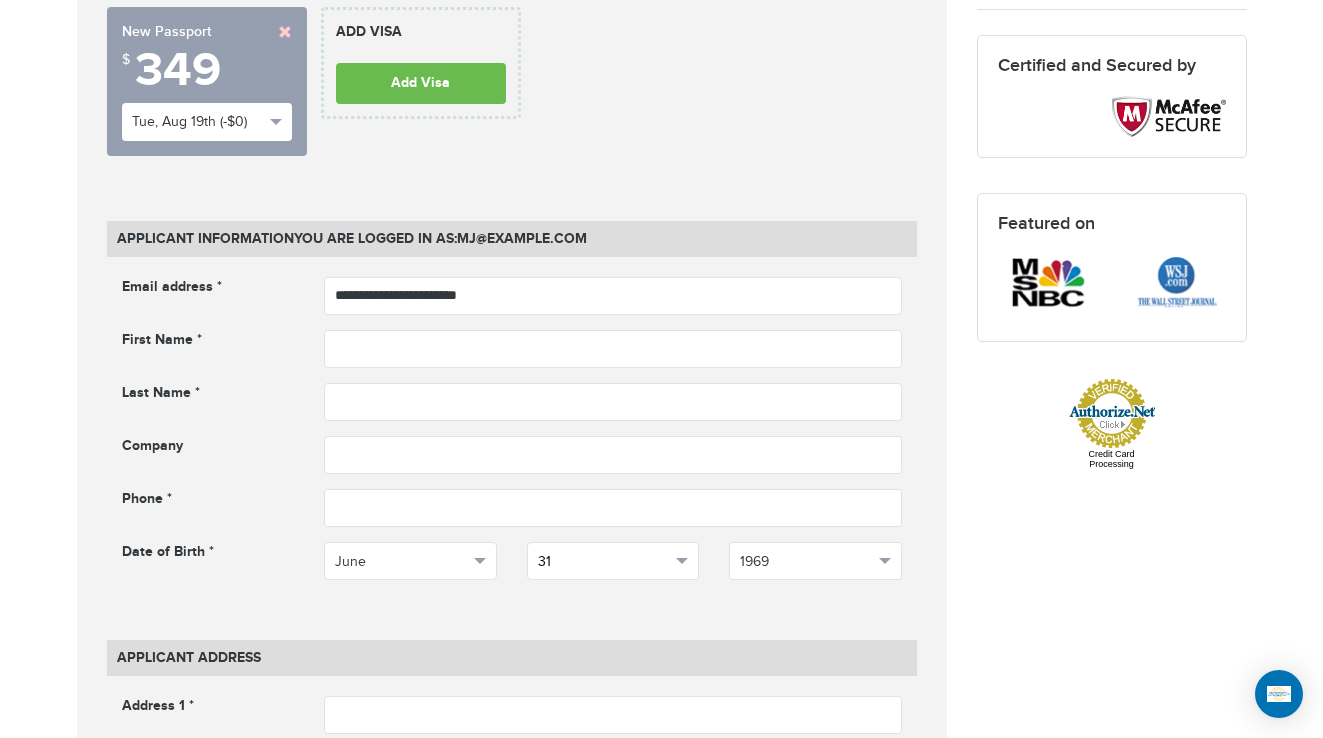 click on "31" at bounding box center [604, 562] 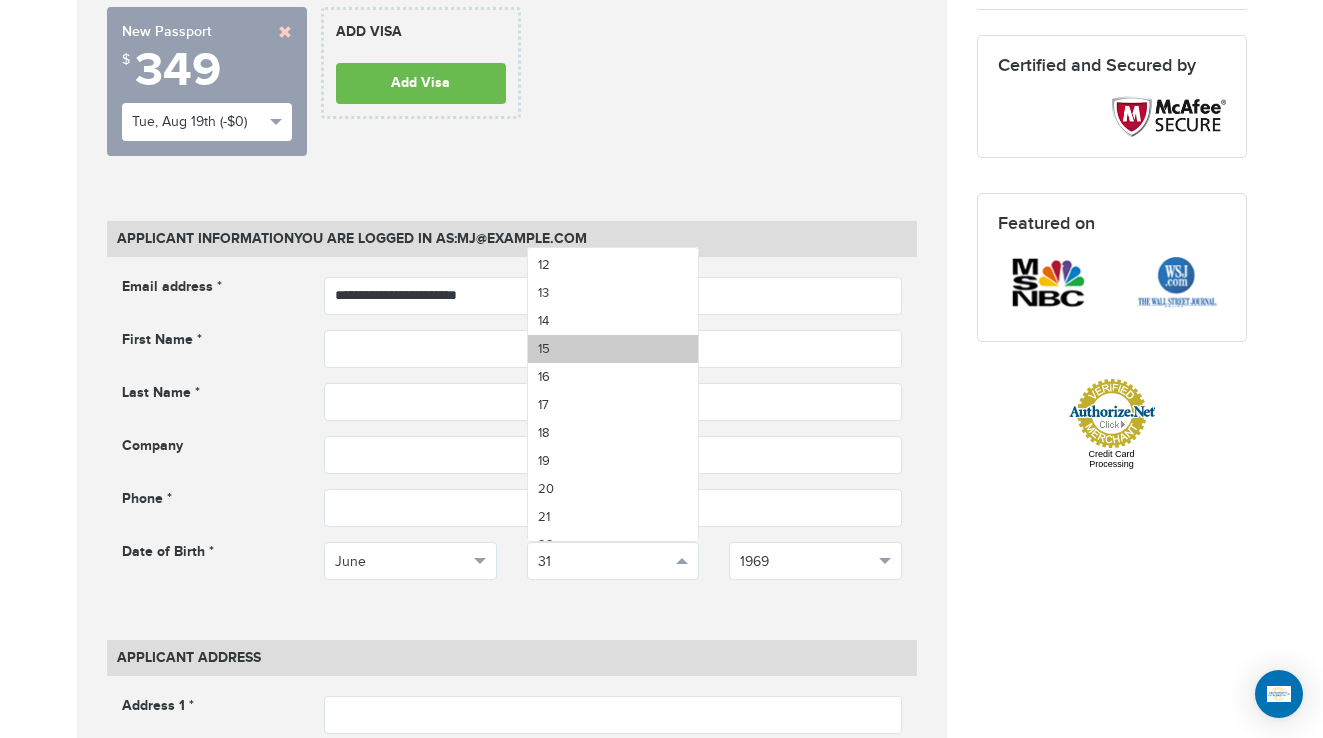 scroll, scrollTop: 303, scrollLeft: 0, axis: vertical 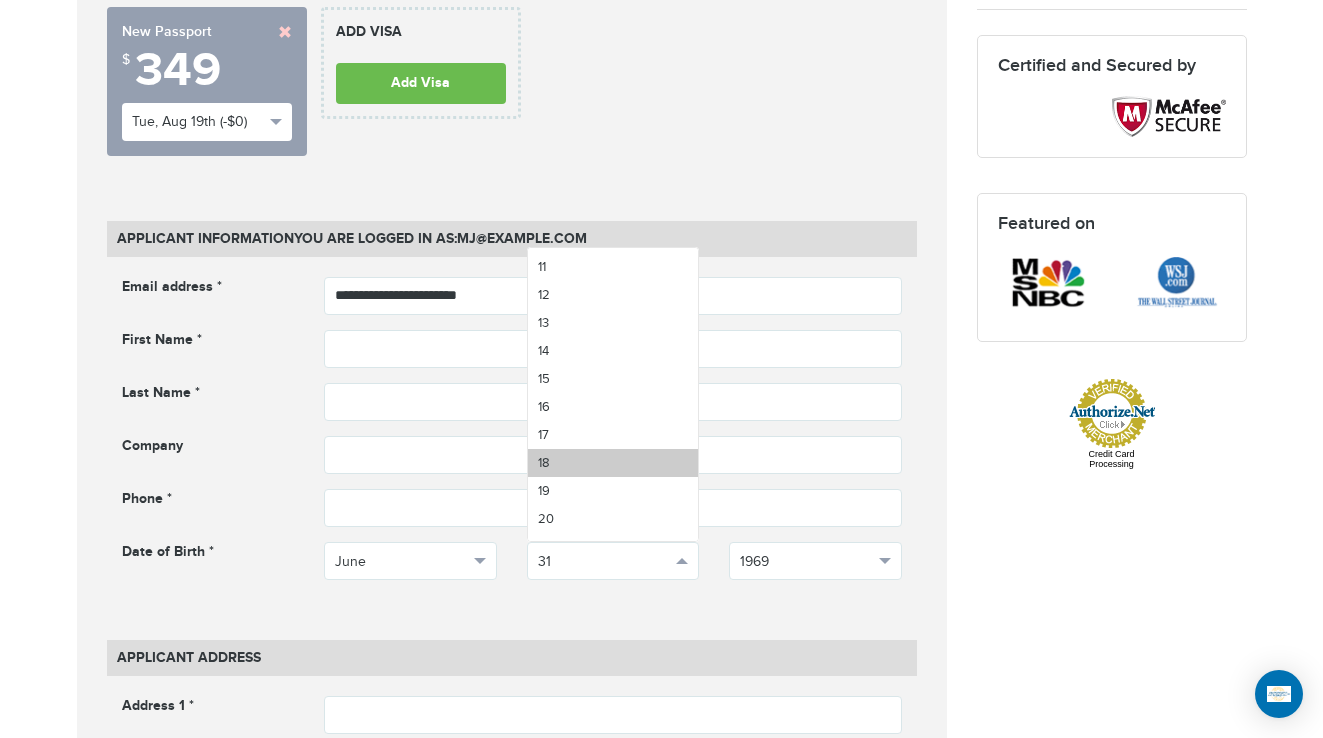 click on "18" at bounding box center [613, 463] 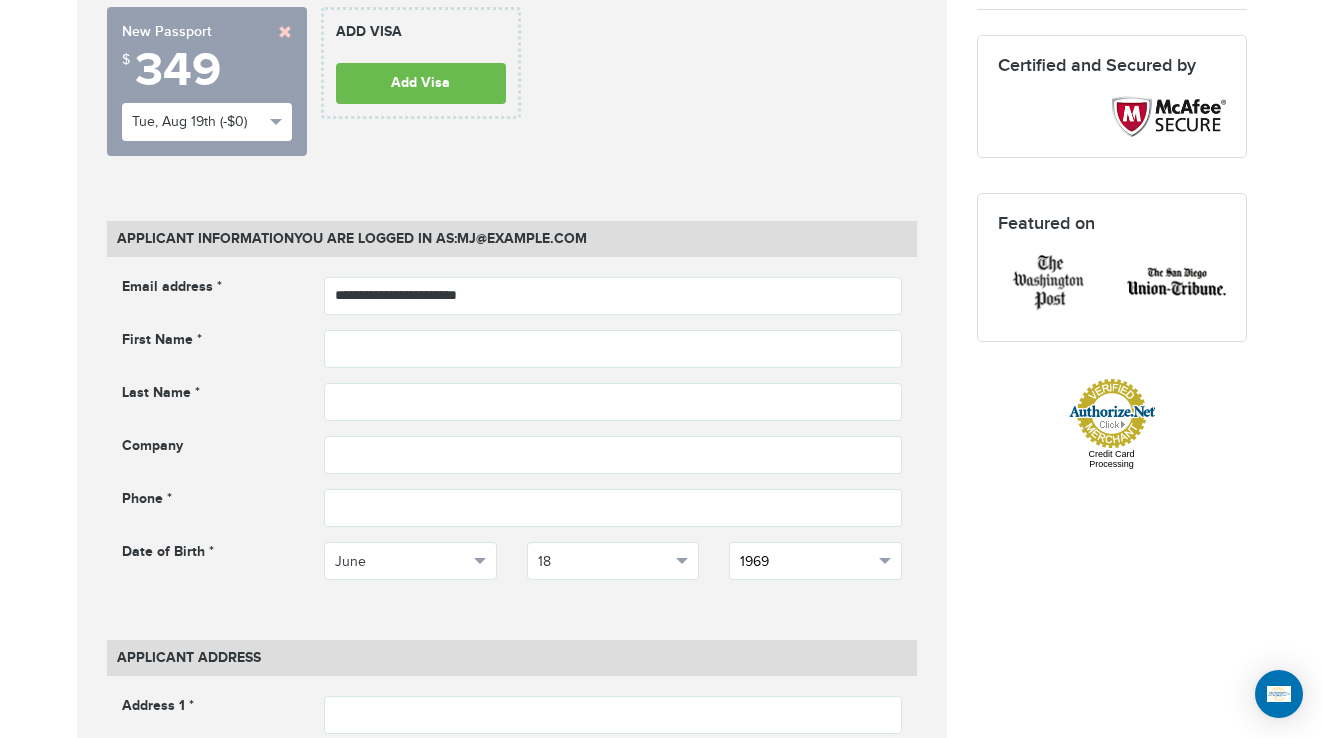 click on "1969" at bounding box center (806, 562) 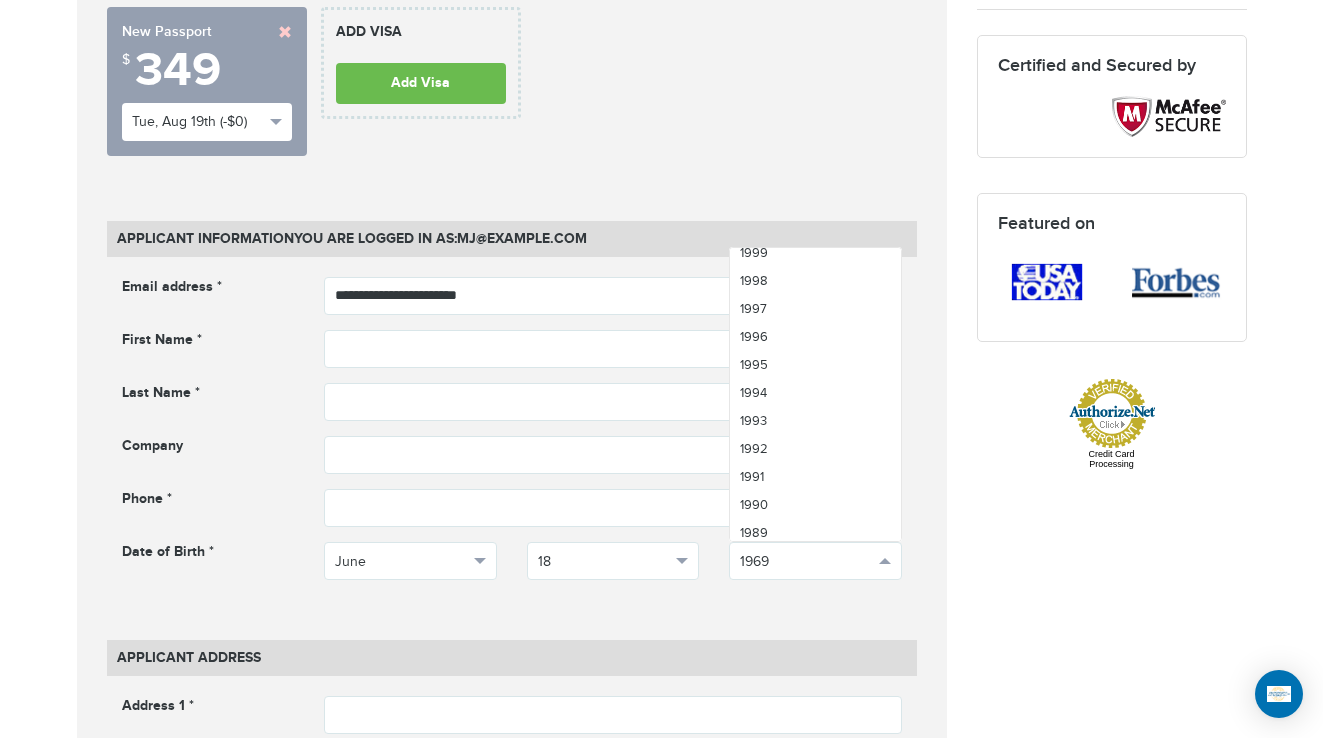 scroll, scrollTop: 764, scrollLeft: 0, axis: vertical 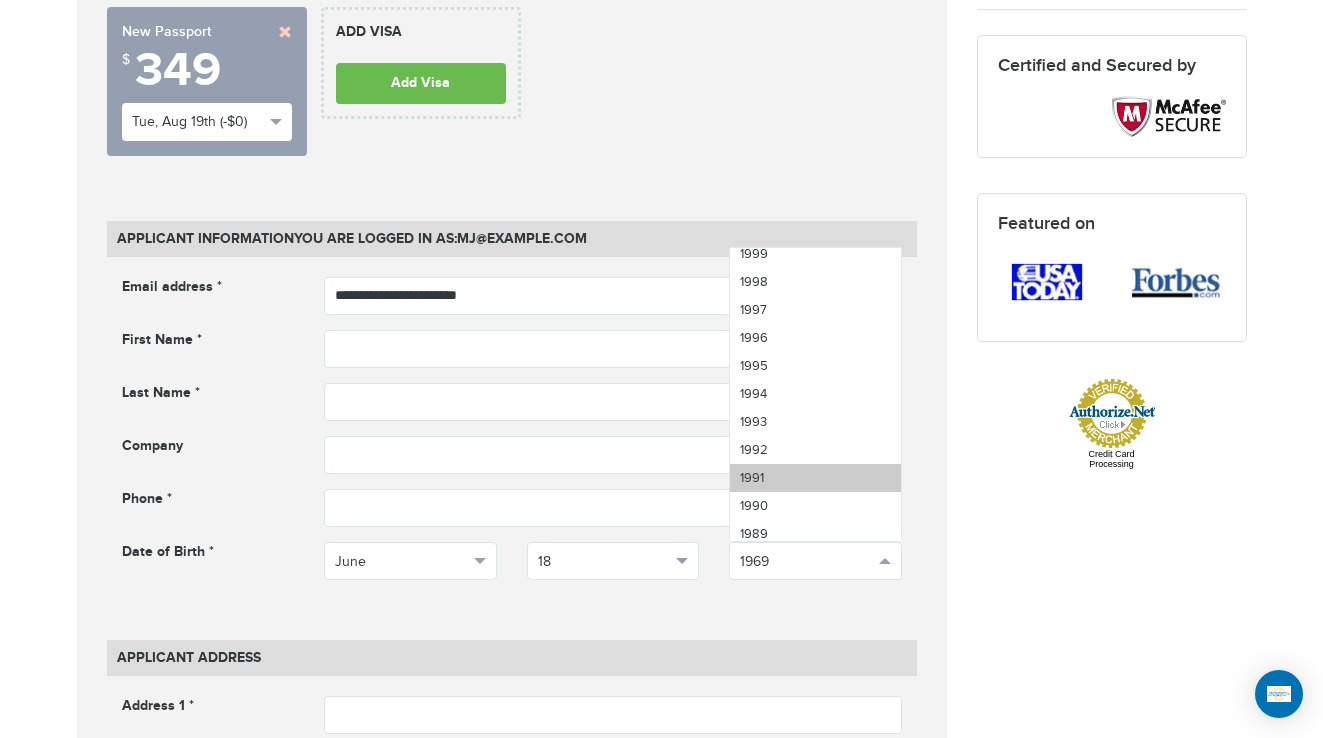click on "1991" at bounding box center (815, 478) 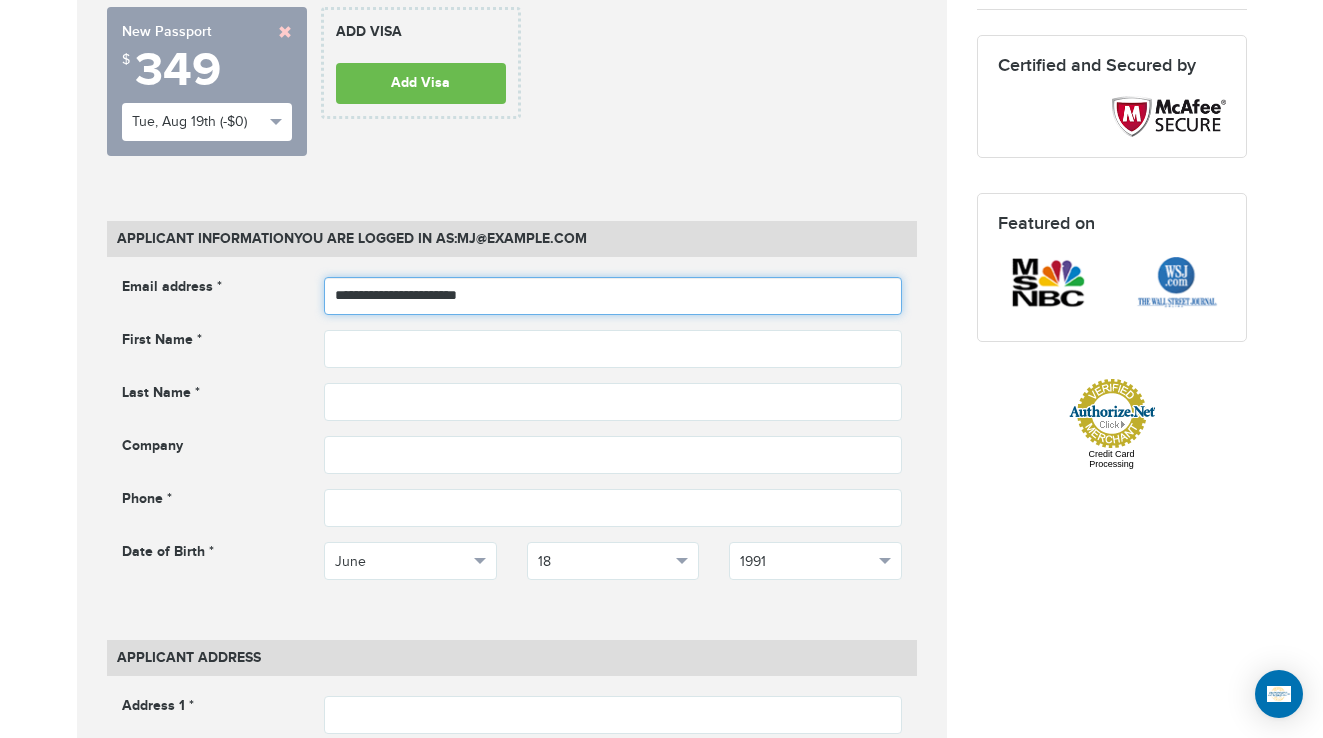 click on "**********" at bounding box center [613, 296] 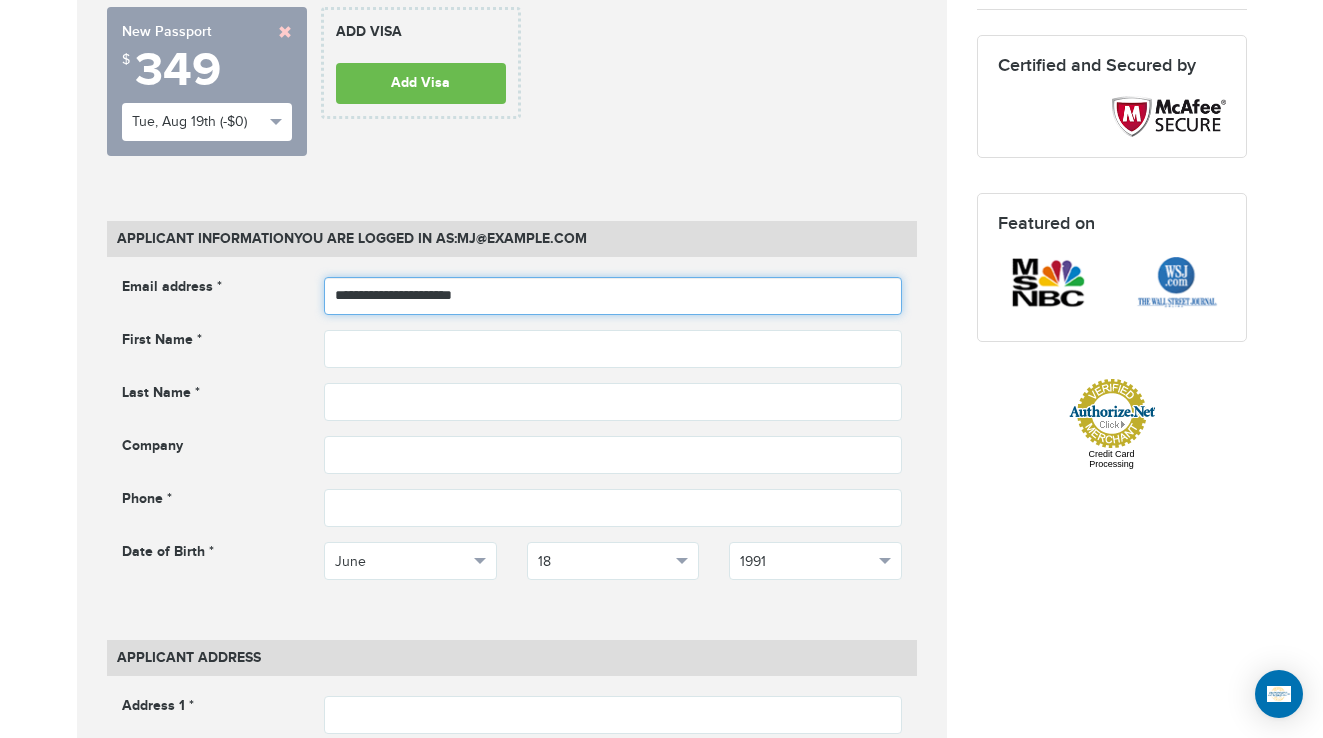 type on "**********" 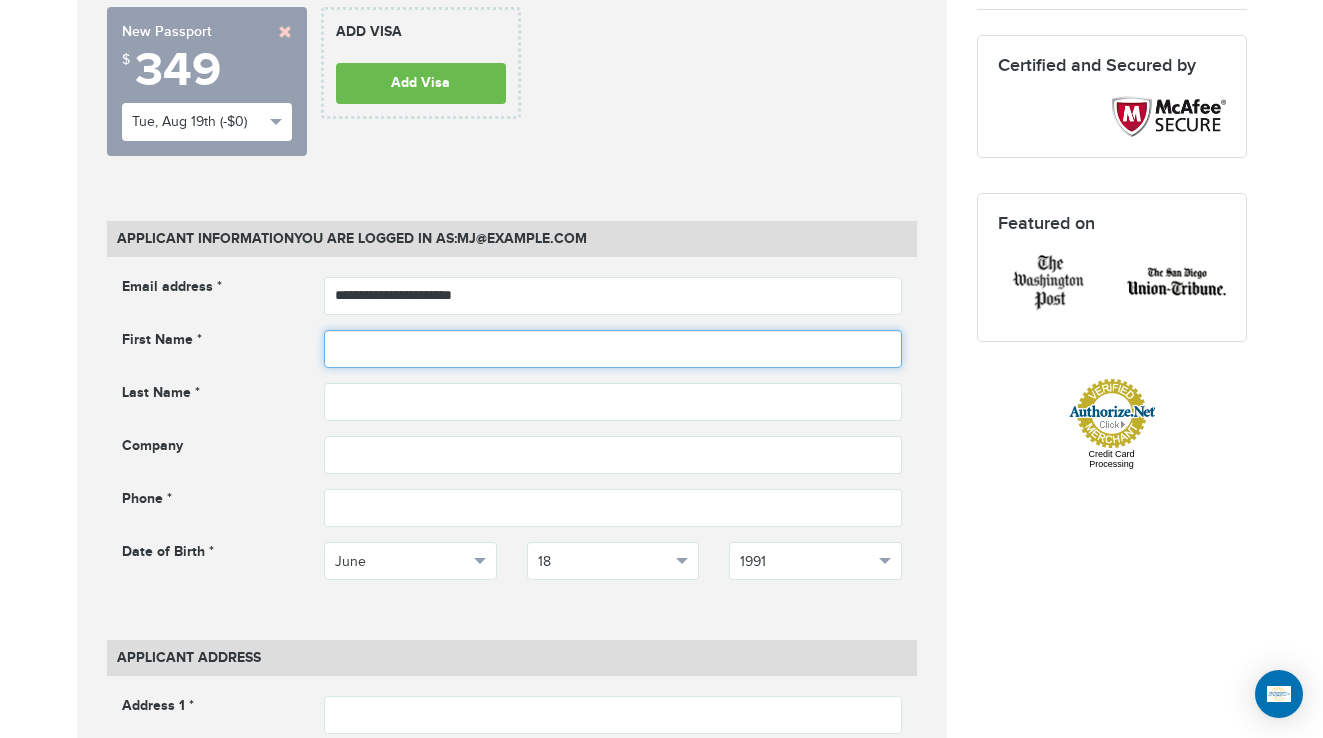 click at bounding box center (613, 349) 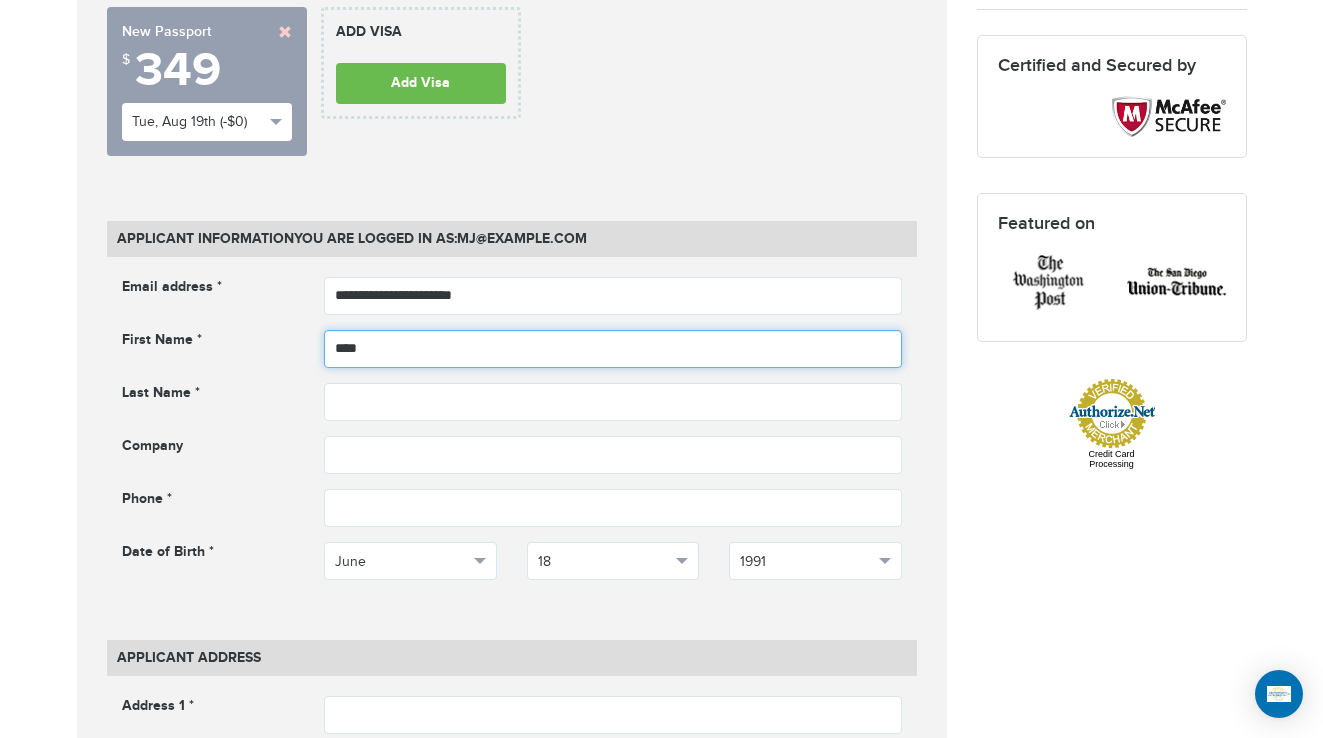 type on "****" 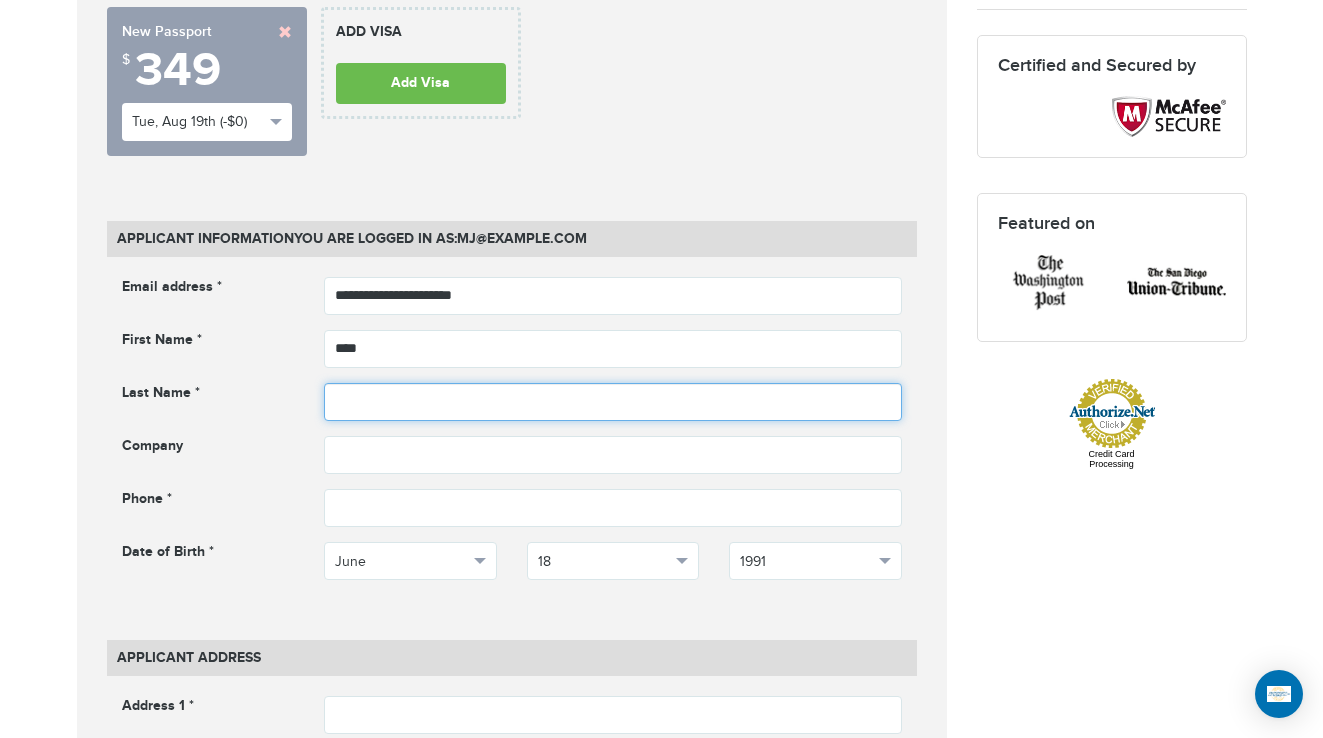 click at bounding box center [613, 402] 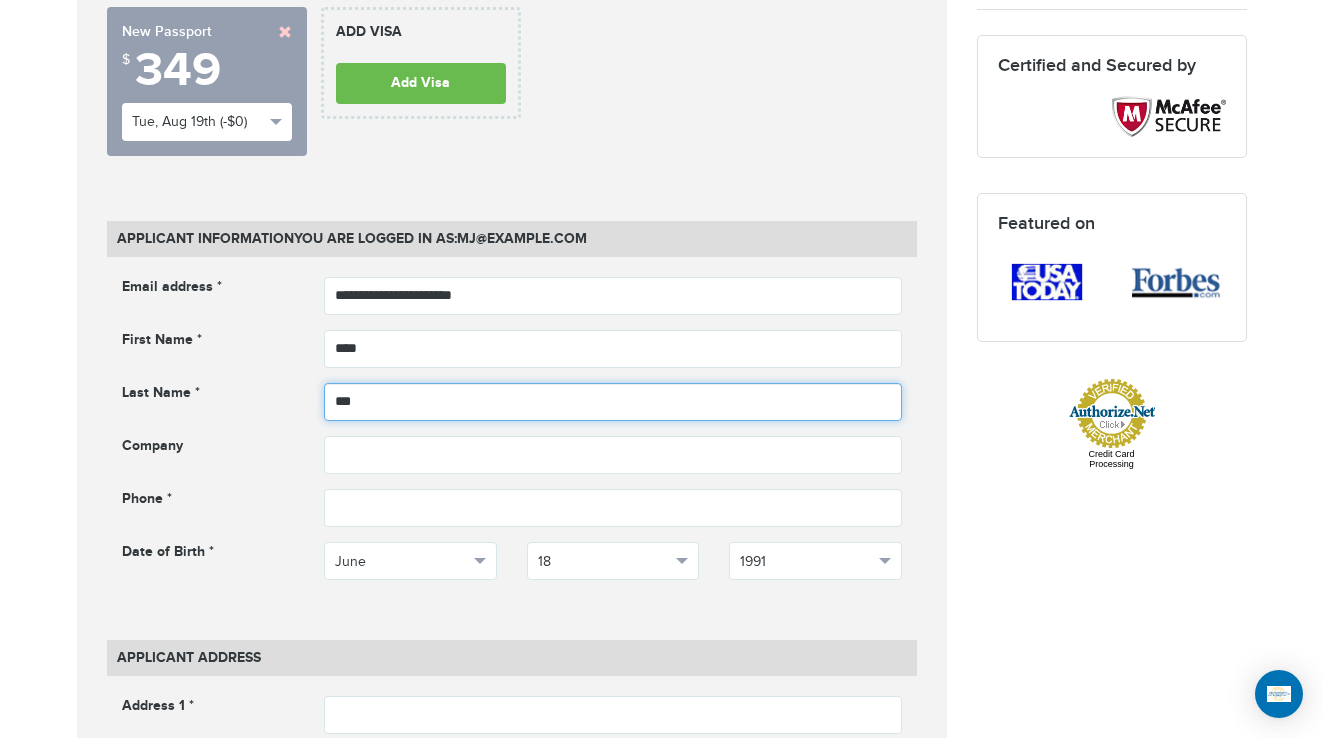 type on "***" 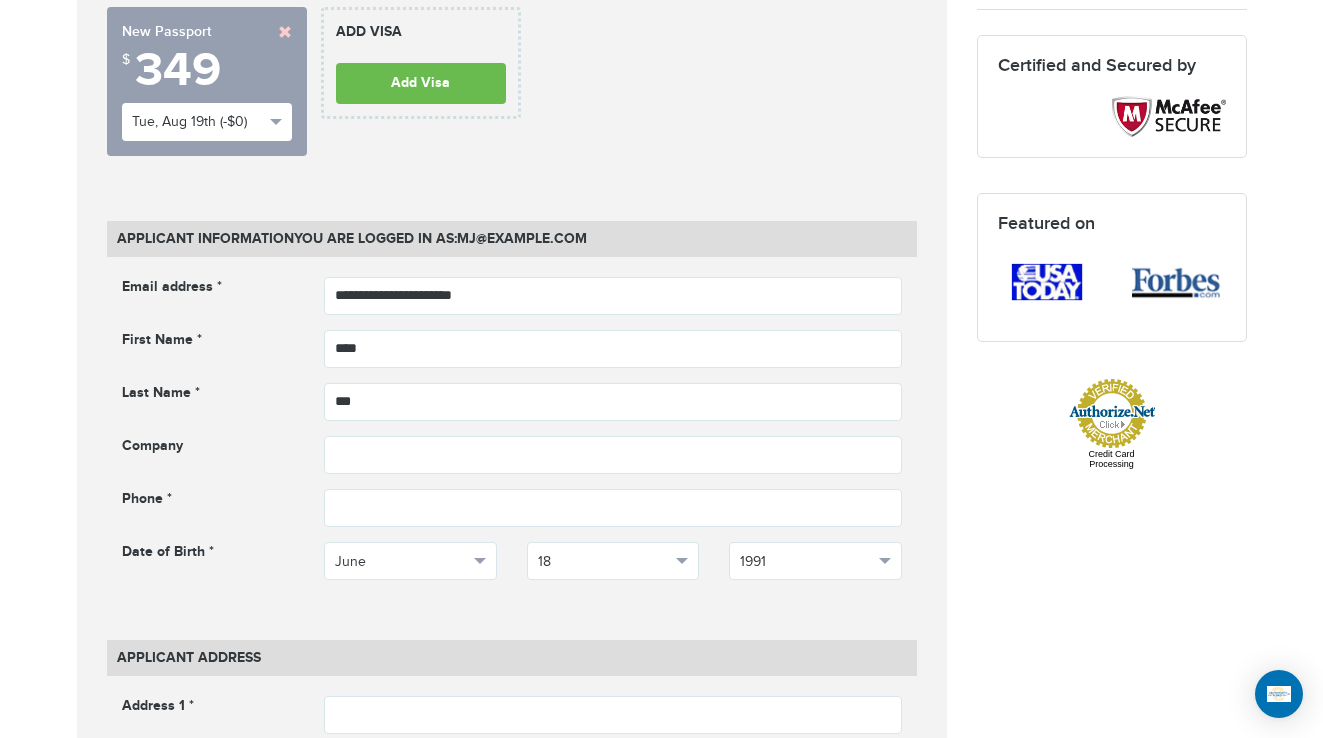 click on "Your Cart
Inna
Passport: New Passport [10 days]
Service Fee
$349
Total $349" at bounding box center [1112, 76] 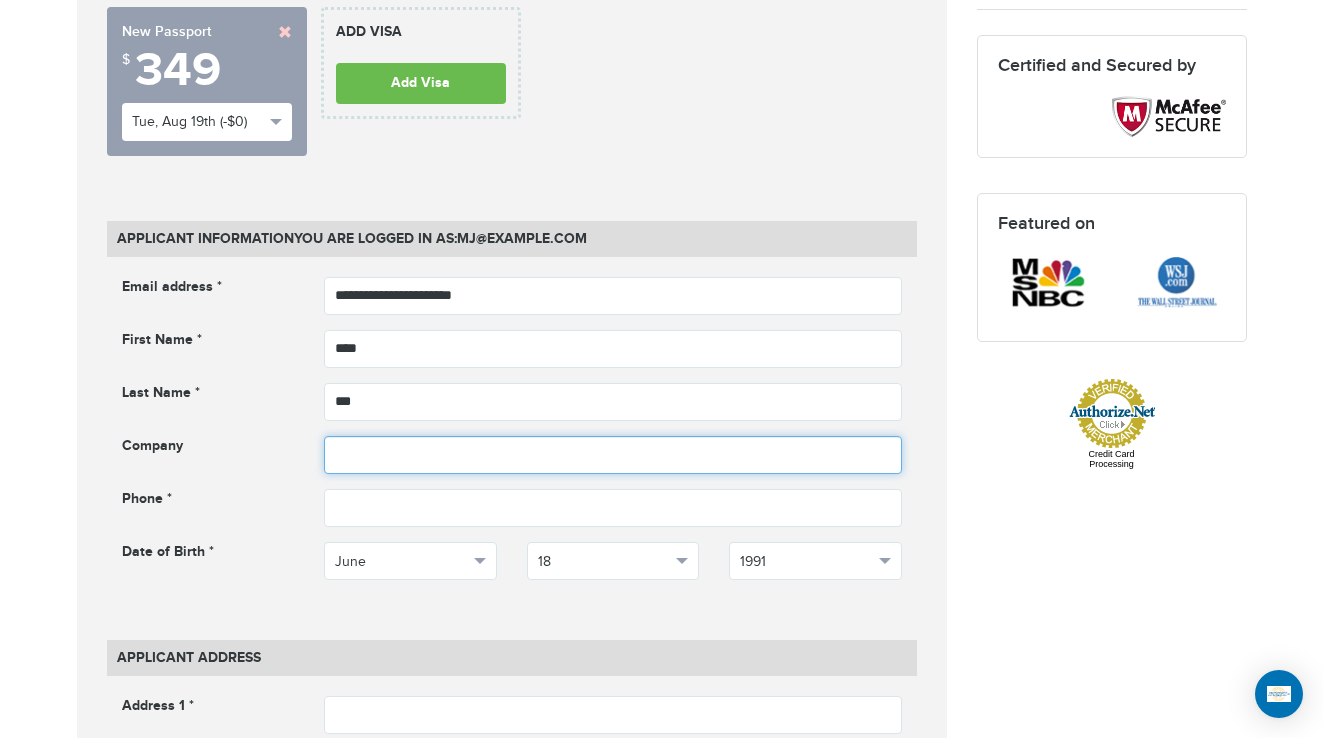 click at bounding box center (613, 455) 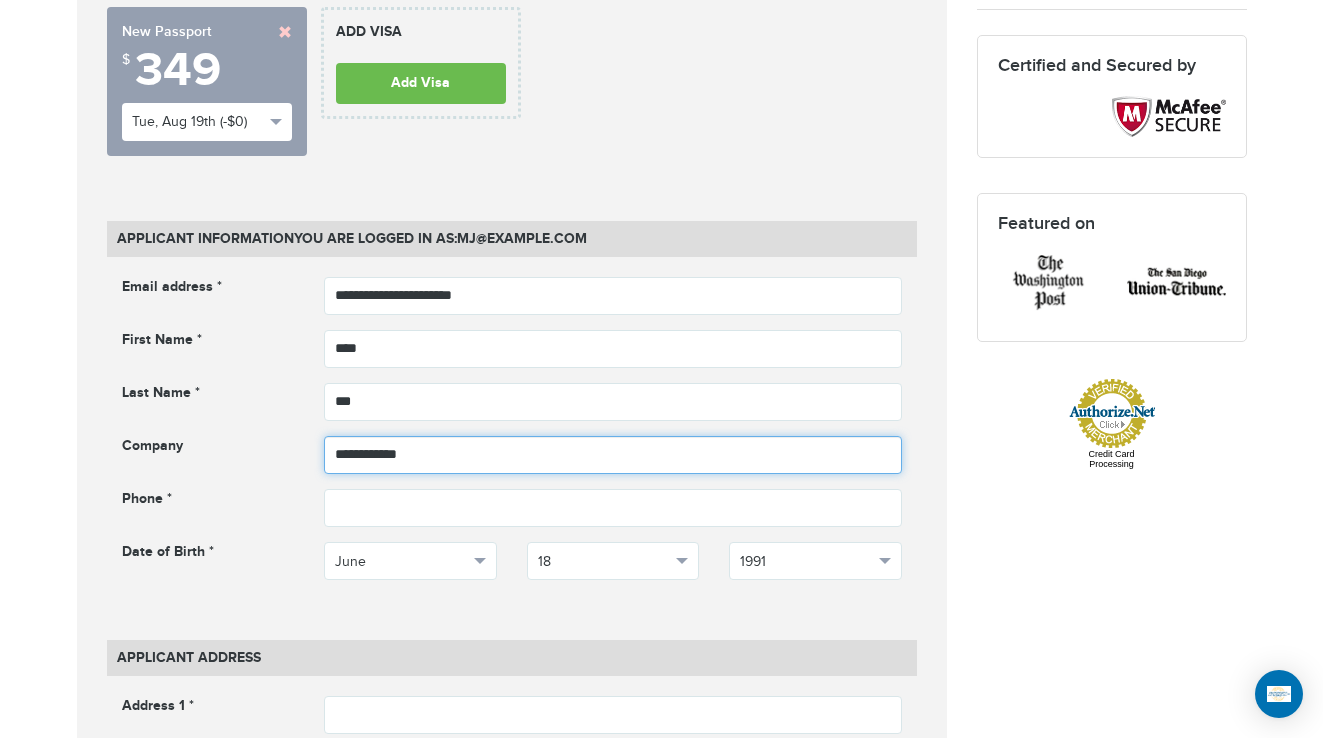 type on "**********" 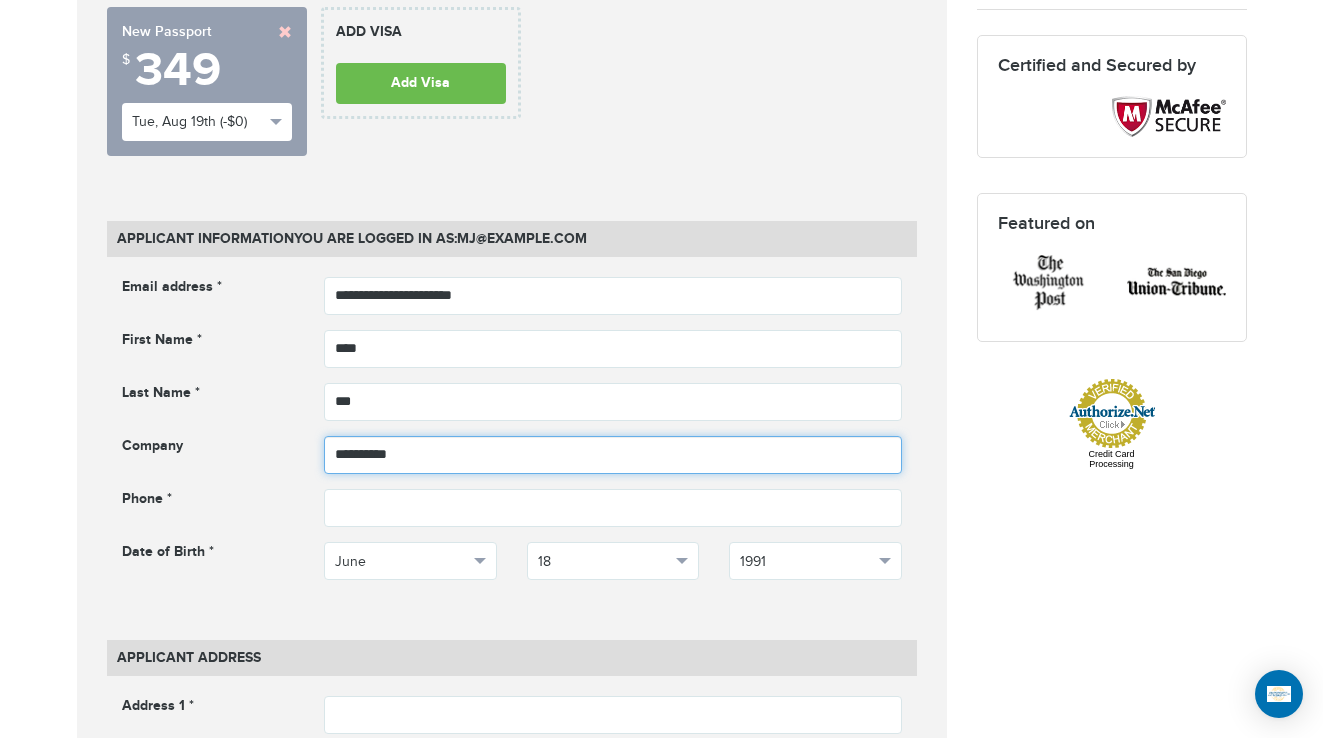 type 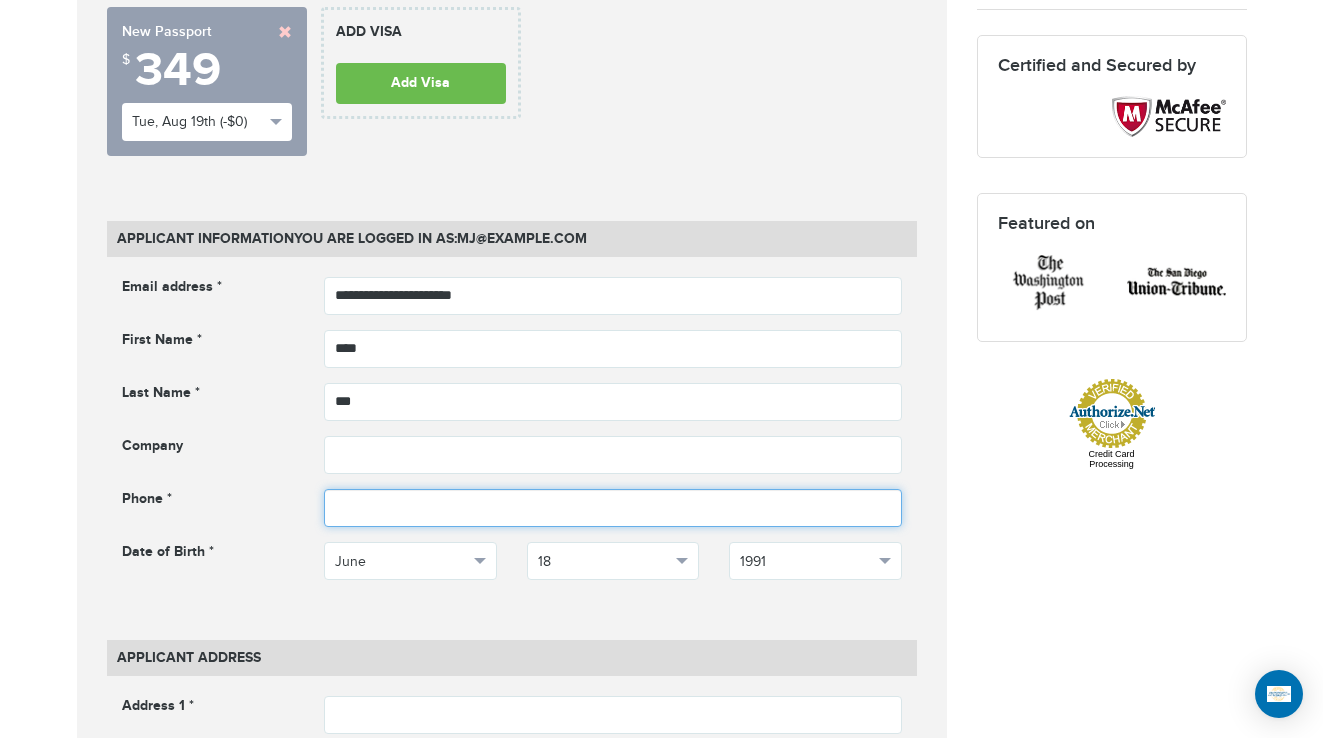 click at bounding box center (613, 508) 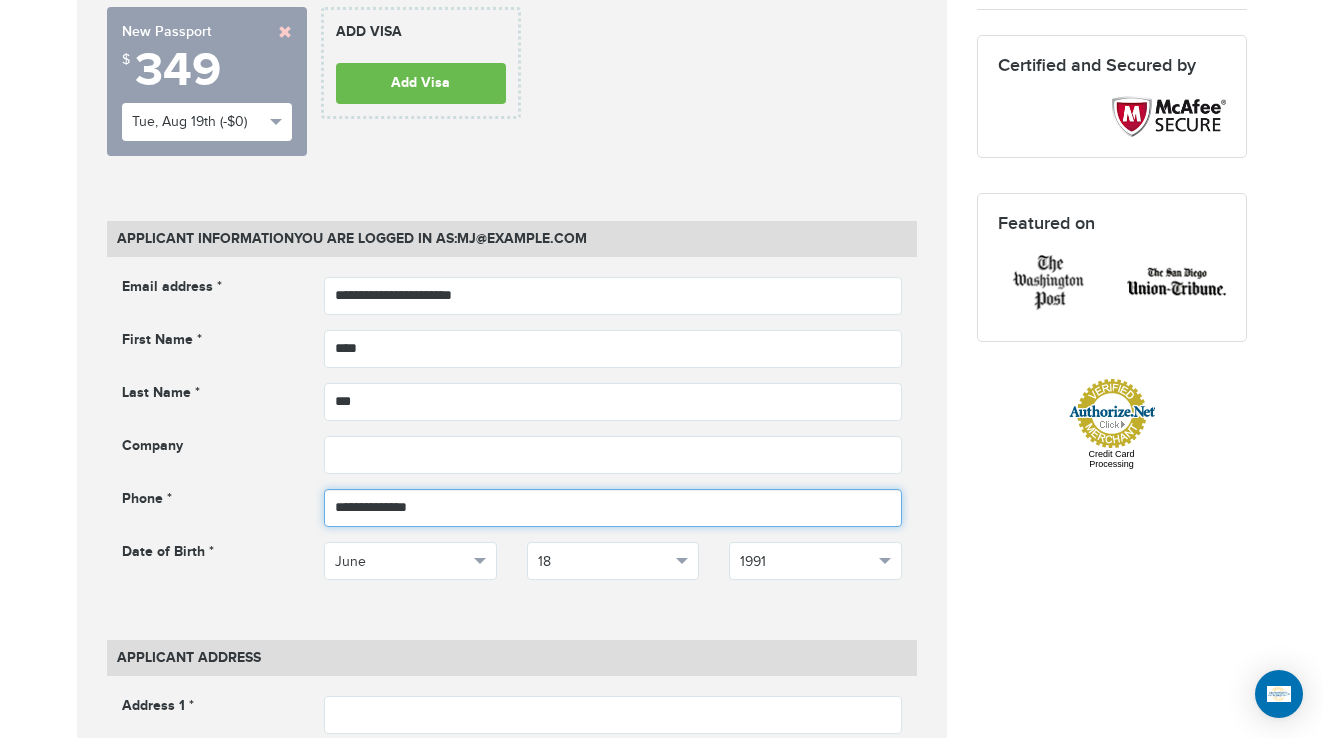 type on "**********" 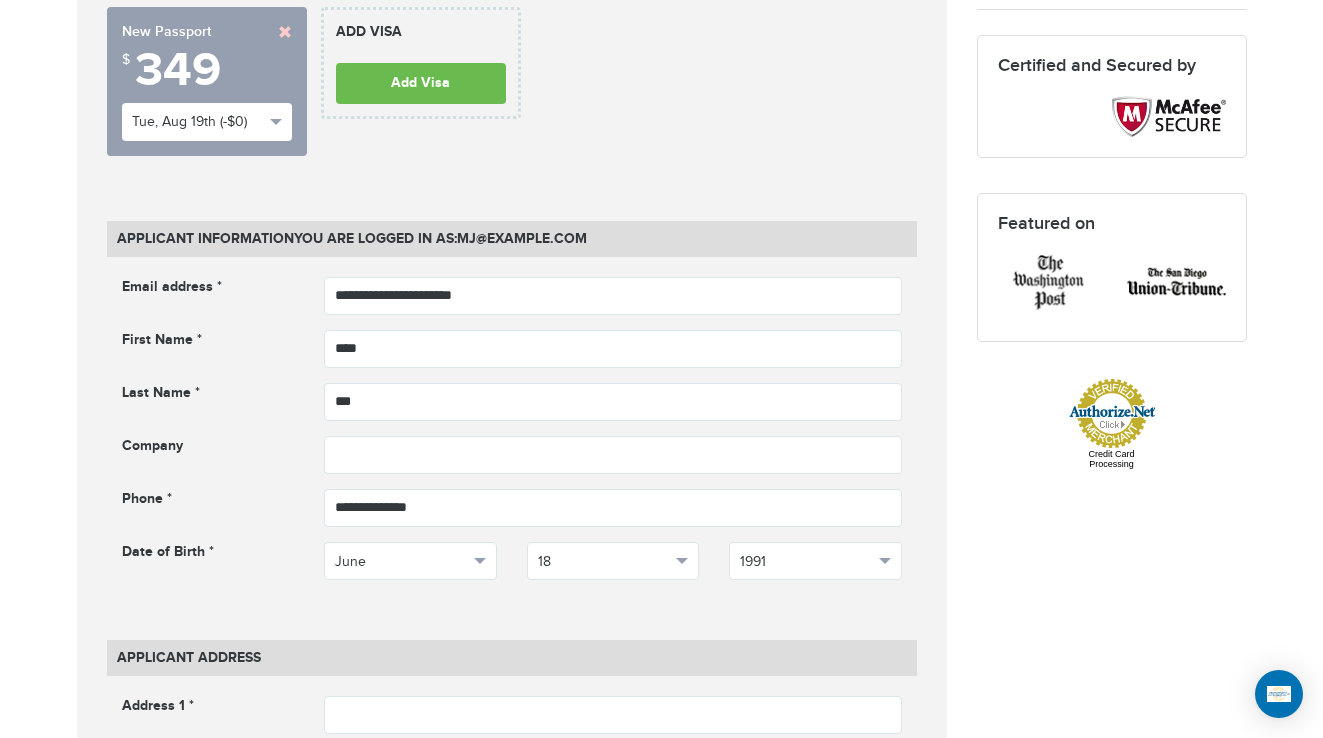 click on "**********" at bounding box center (662, 1070) 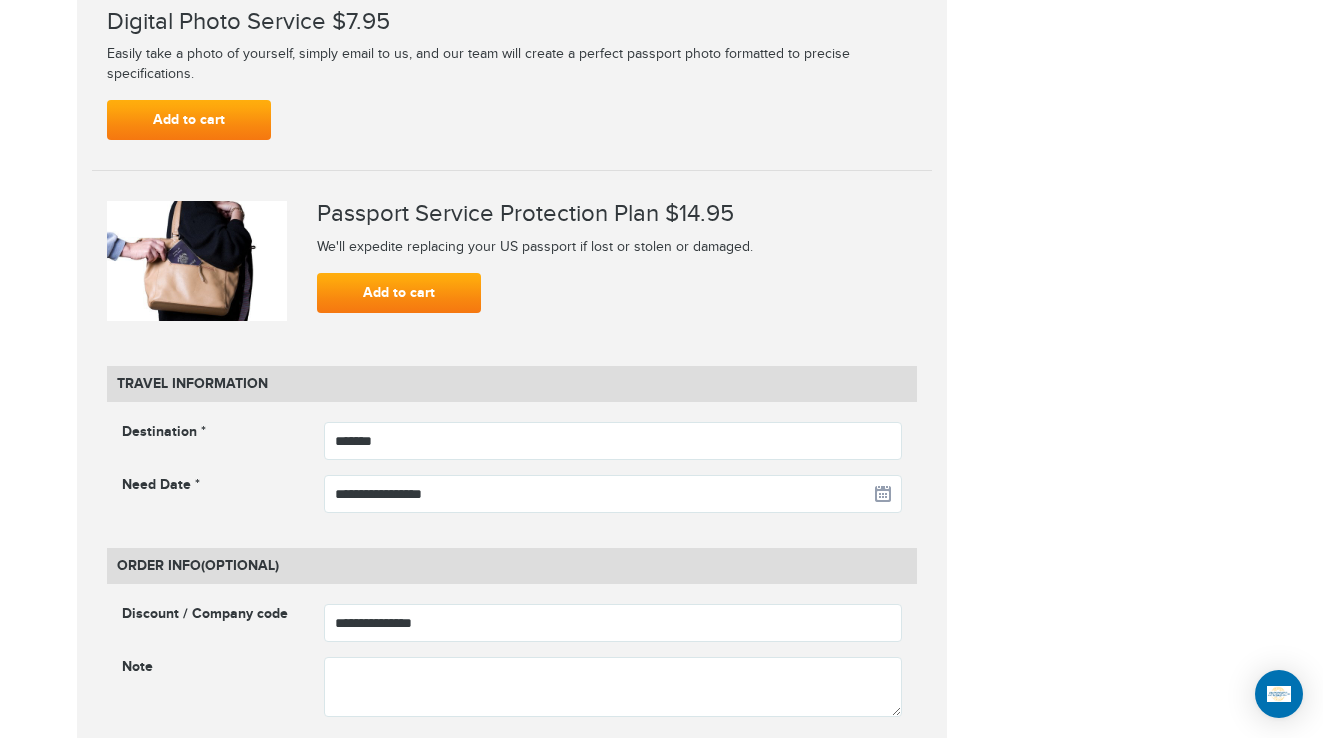 scroll, scrollTop: 2692, scrollLeft: 0, axis: vertical 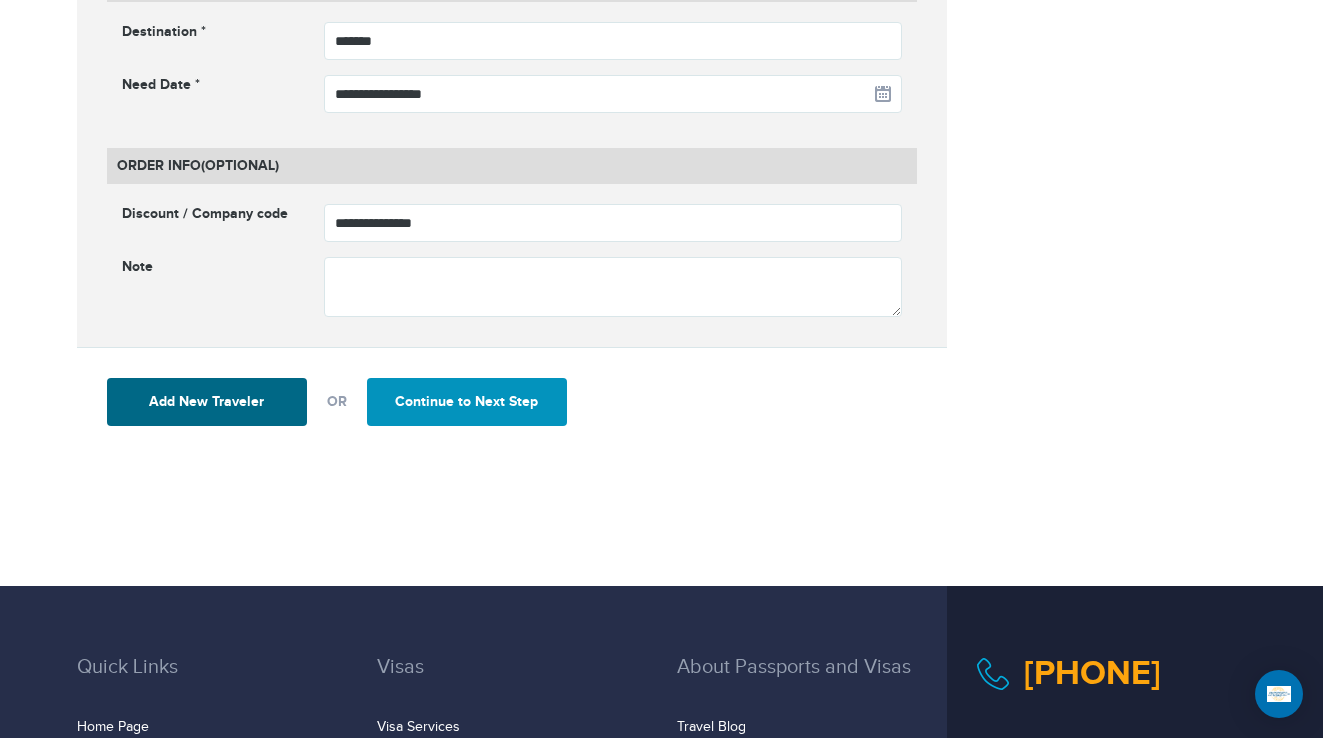 click on "Continue to Next Step" at bounding box center (467, 402) 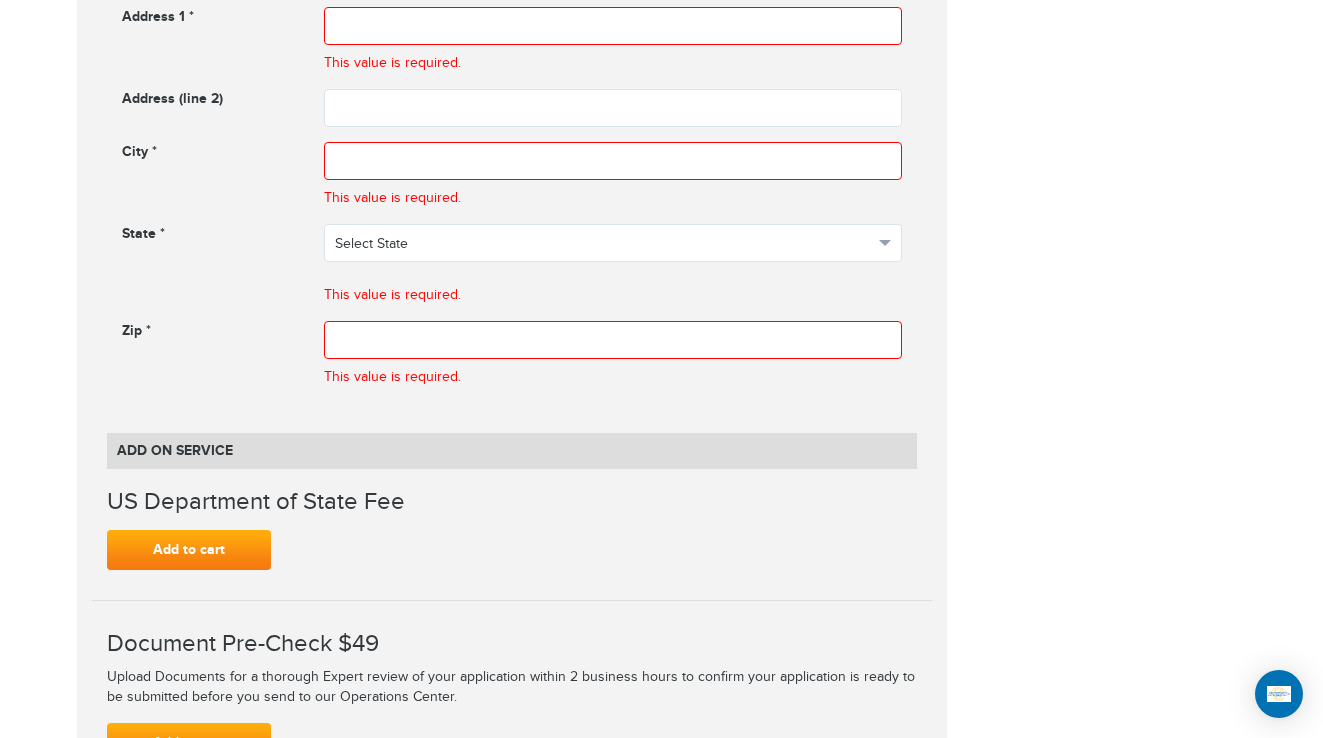 scroll, scrollTop: 1380, scrollLeft: 0, axis: vertical 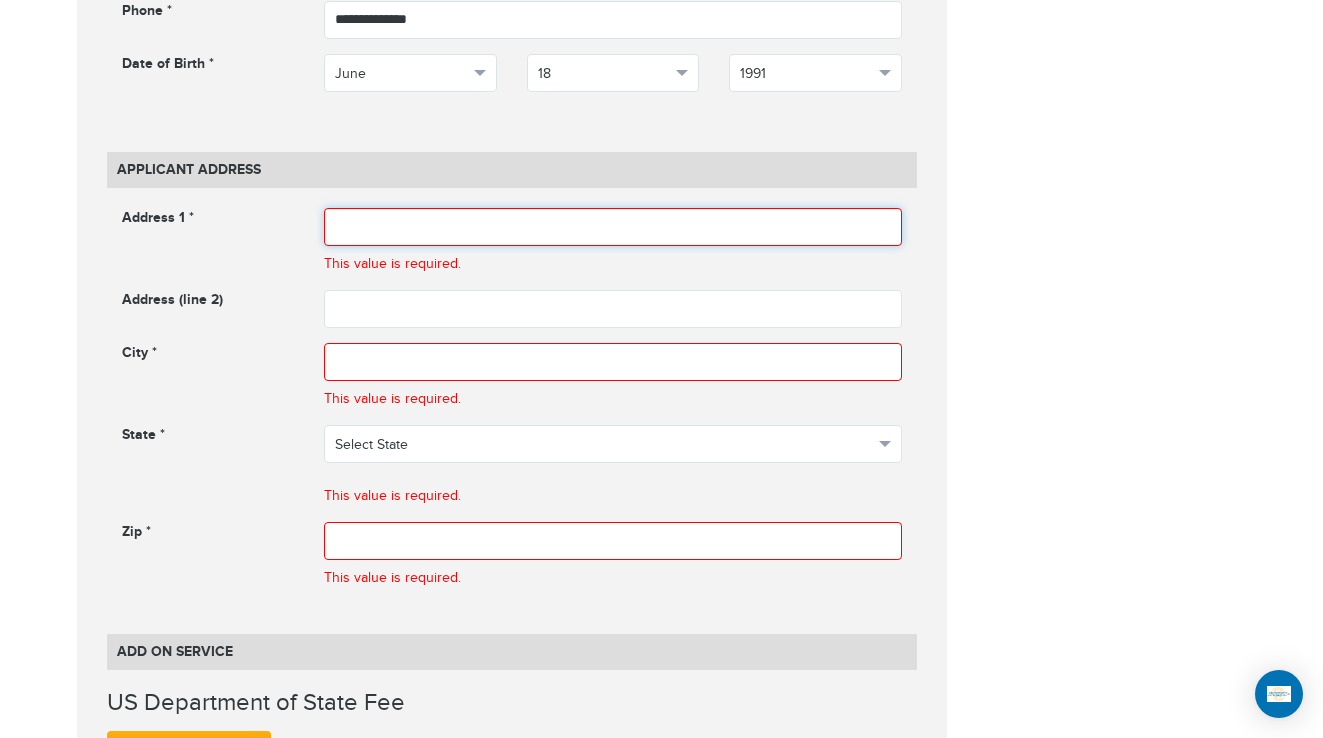 click at bounding box center (613, 227) 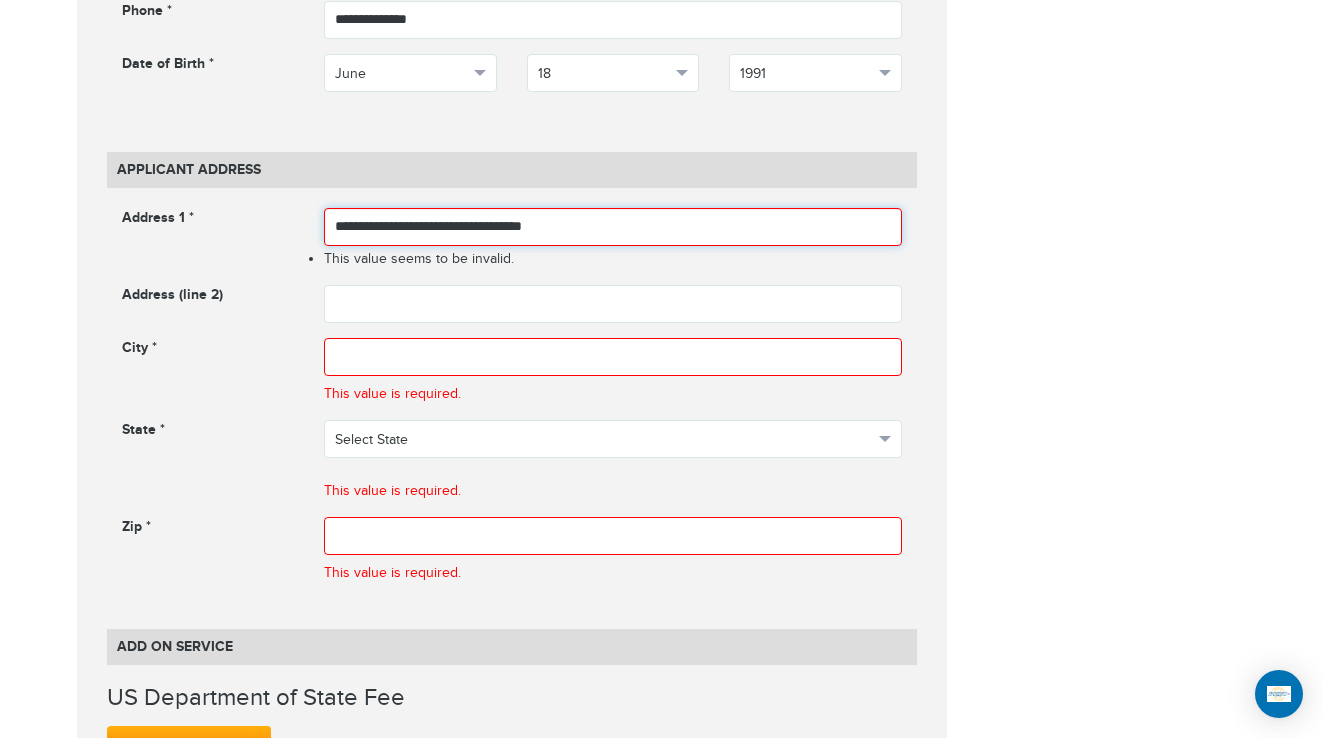 click on "**********" at bounding box center [613, 227] 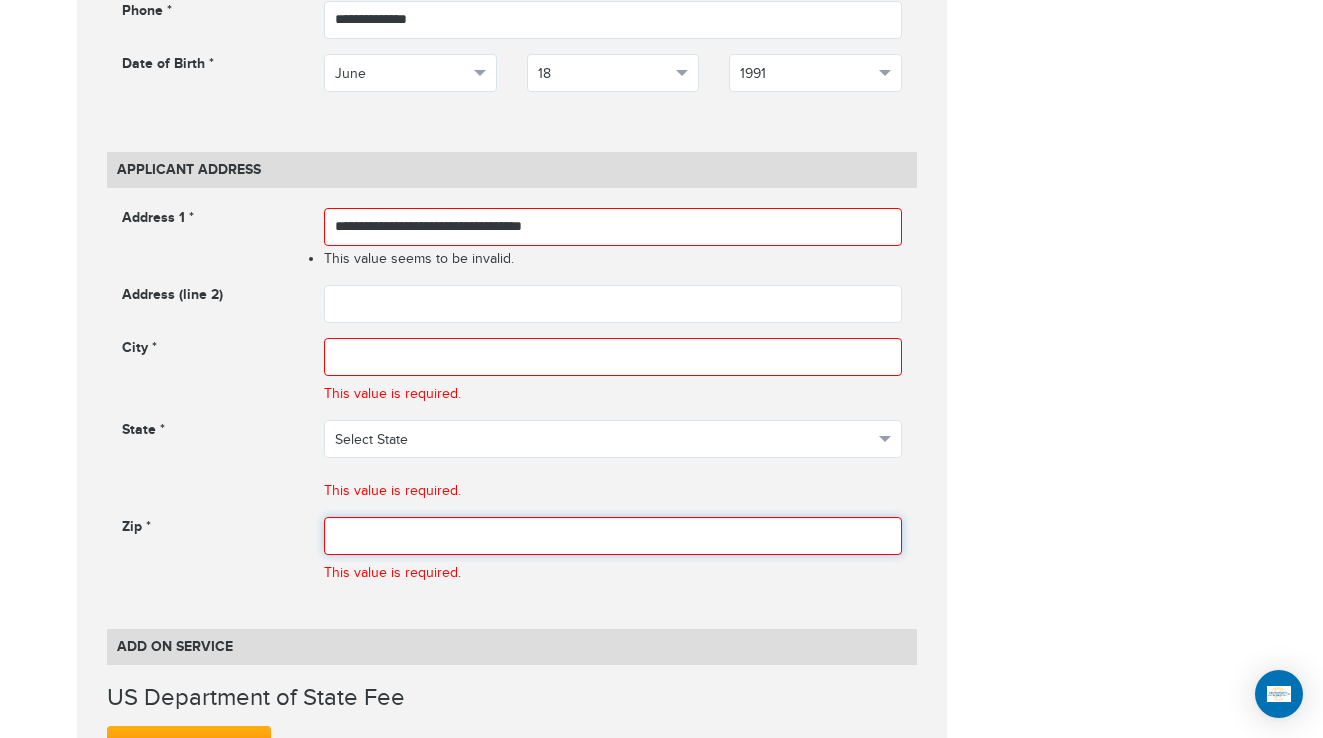 click at bounding box center (613, 536) 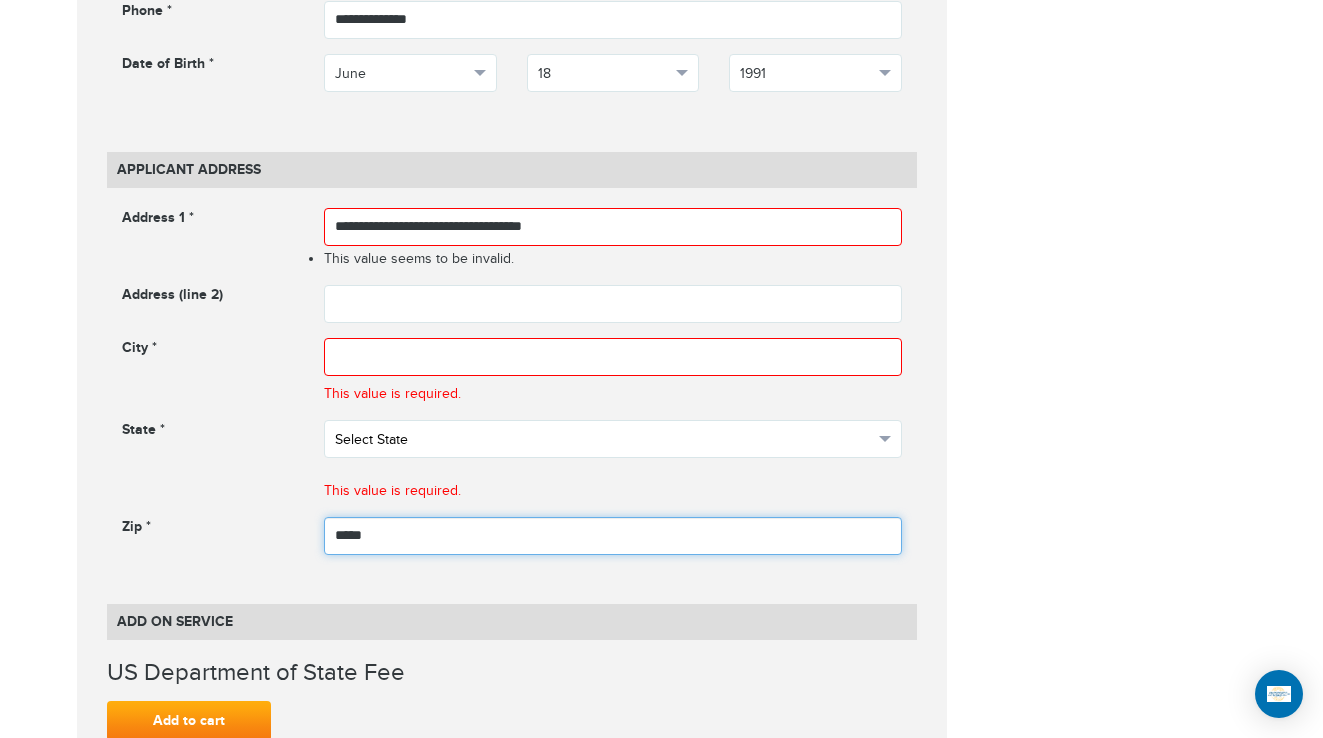 type on "*****" 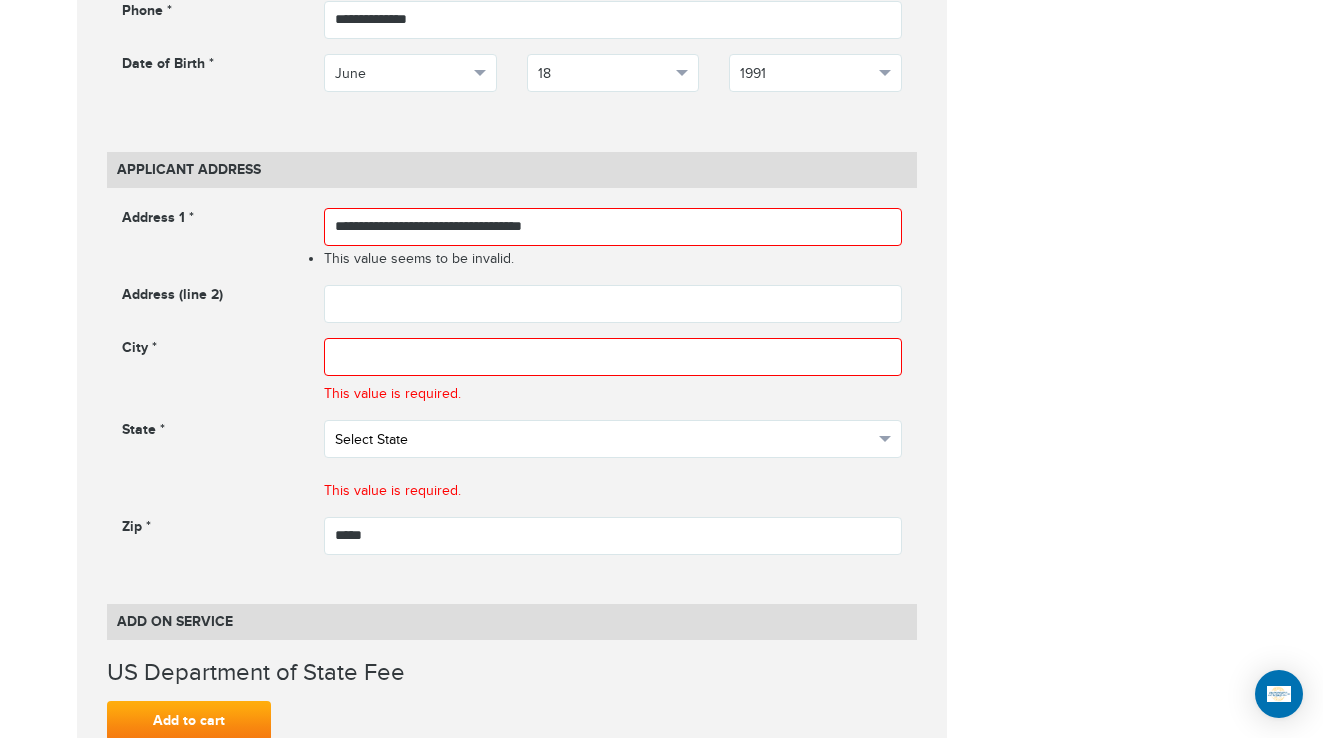 click on "Select State" at bounding box center (604, 440) 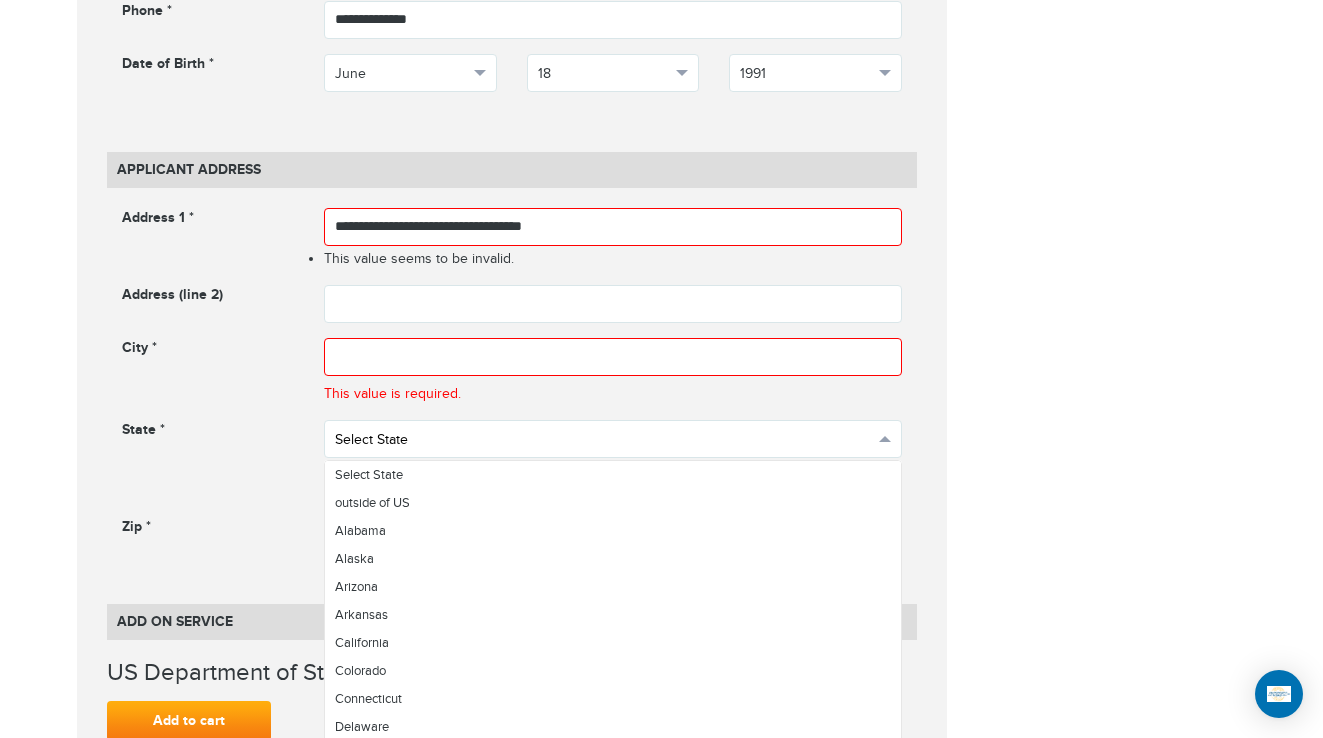 scroll, scrollTop: 680, scrollLeft: 0, axis: vertical 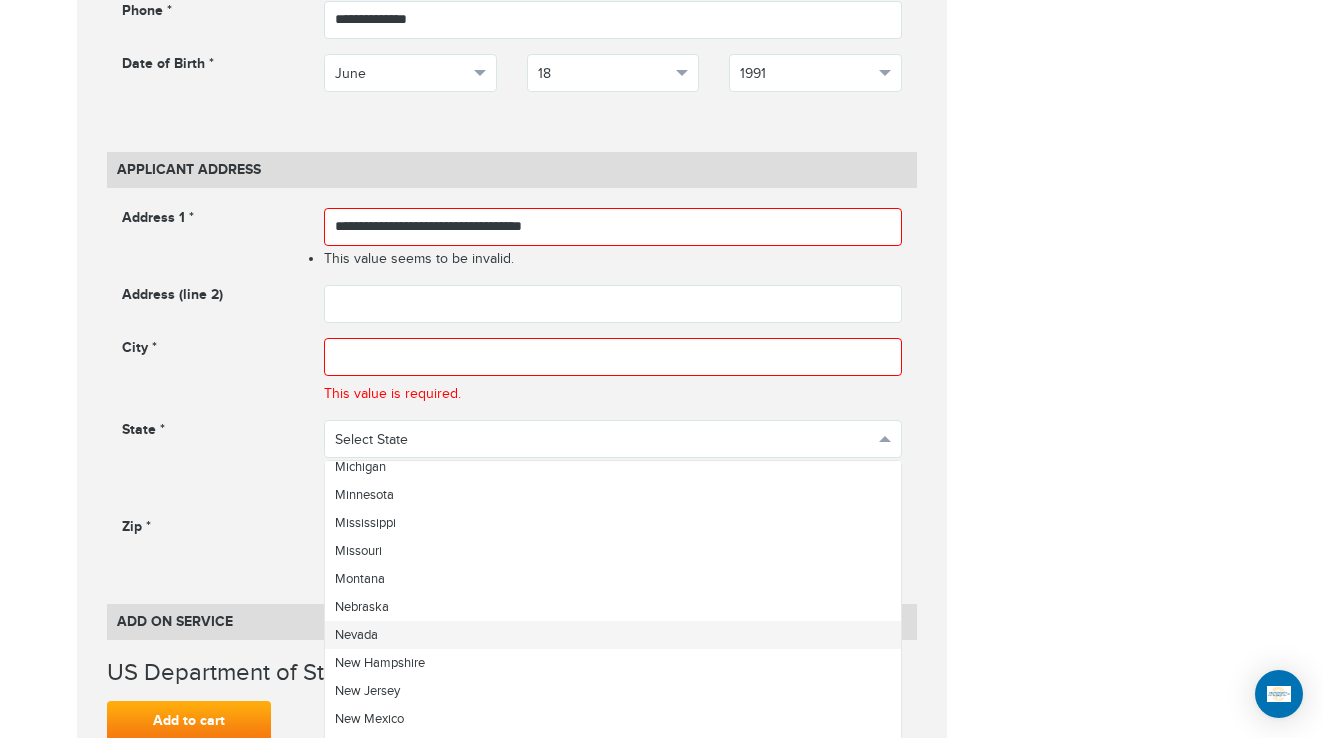 drag, startPoint x: 465, startPoint y: 627, endPoint x: 566, endPoint y: 477, distance: 180.83418 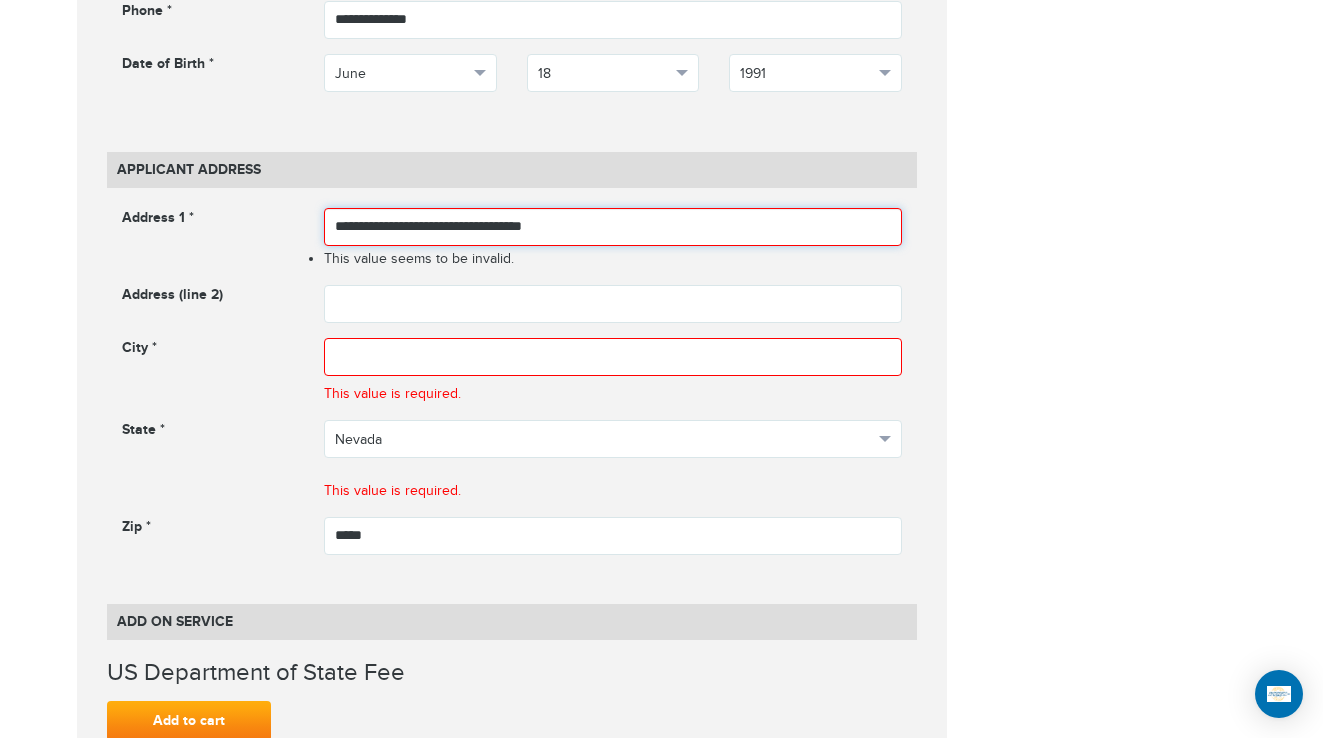 drag, startPoint x: 528, startPoint y: 224, endPoint x: 465, endPoint y: 226, distance: 63.03174 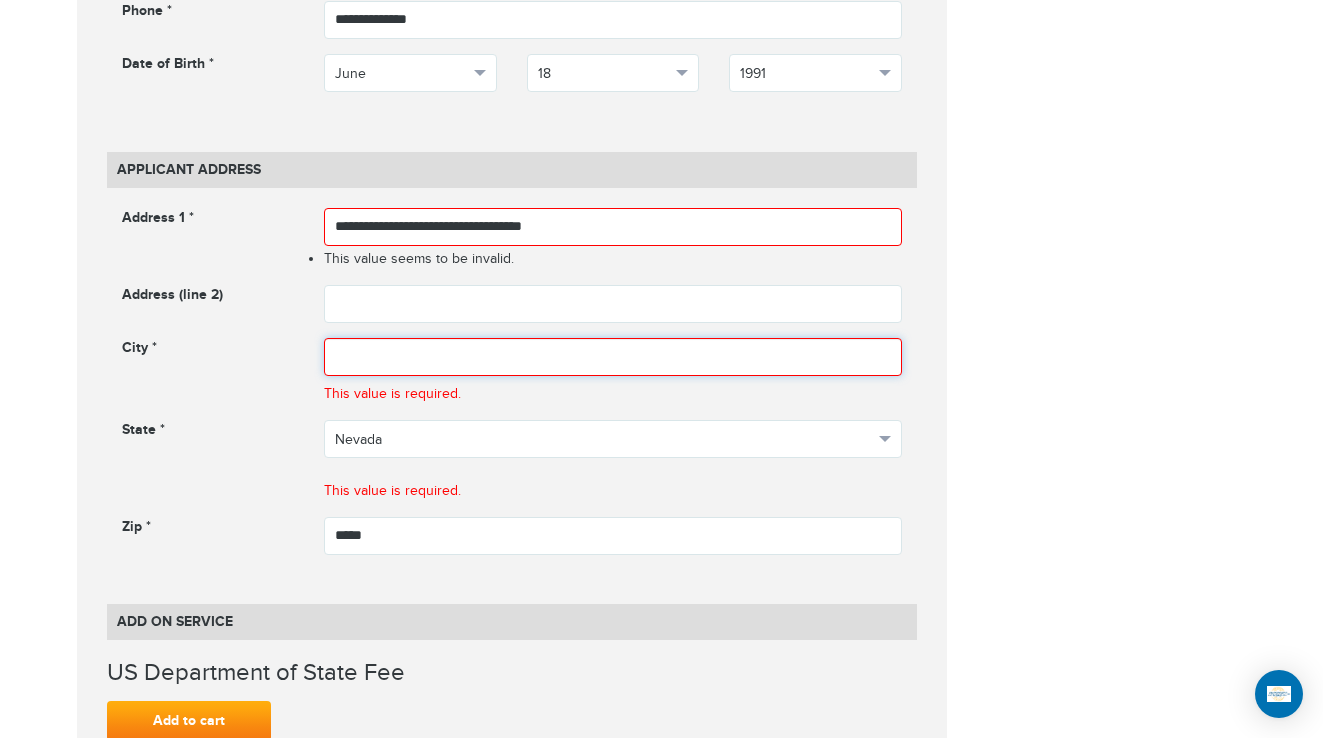 click at bounding box center (613, 357) 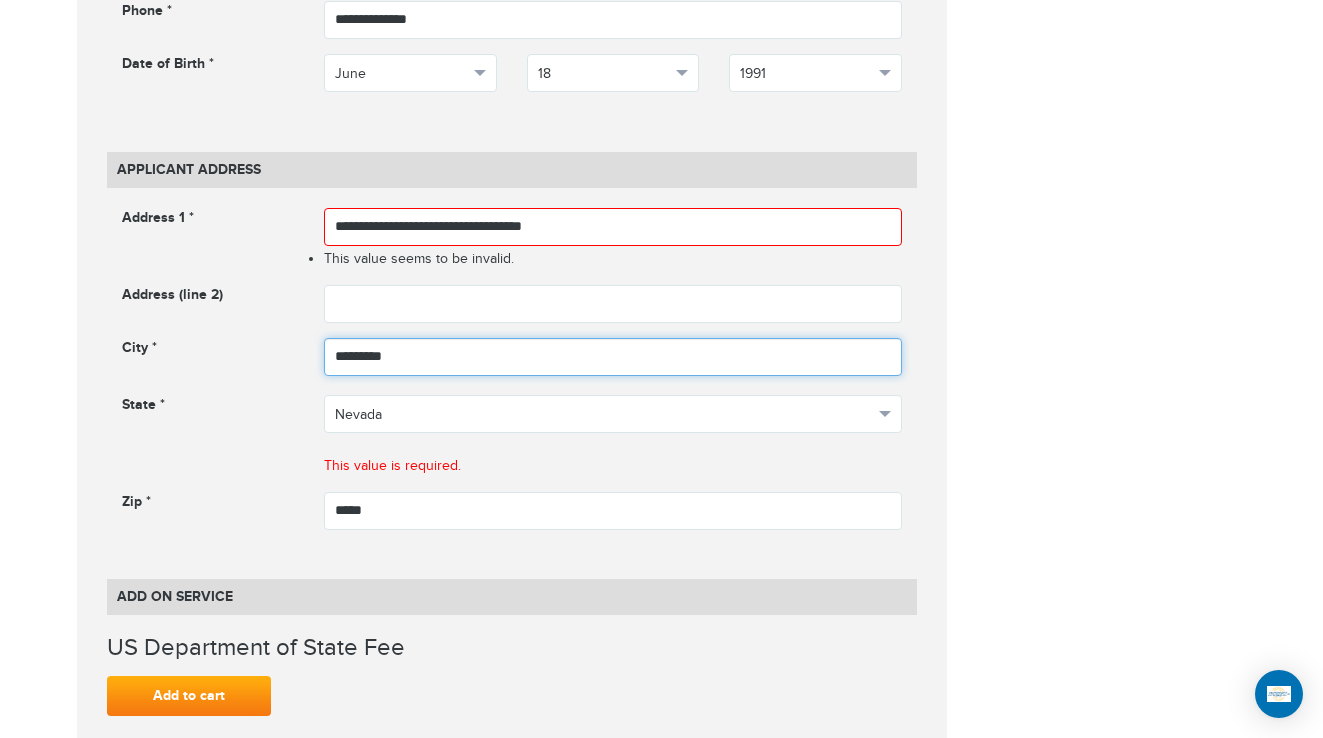 type on "*********" 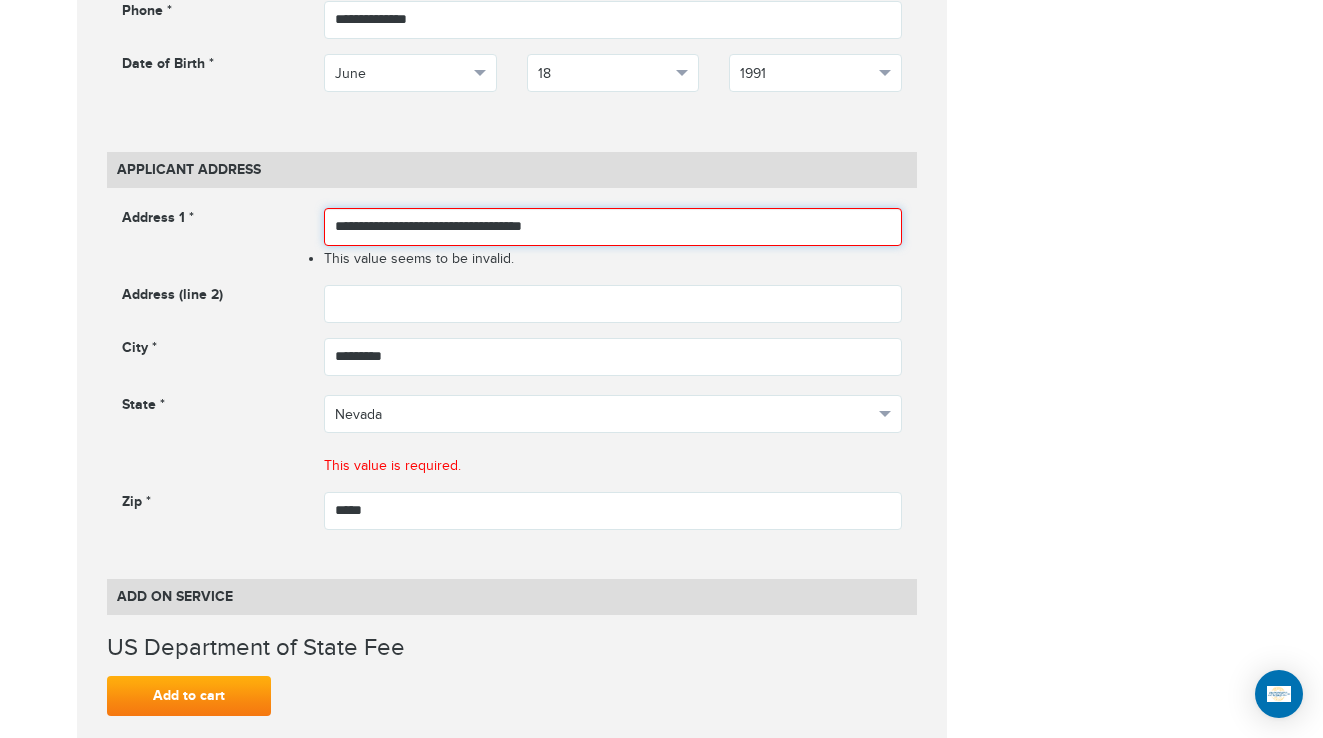 drag, startPoint x: 610, startPoint y: 229, endPoint x: 460, endPoint y: 218, distance: 150.40279 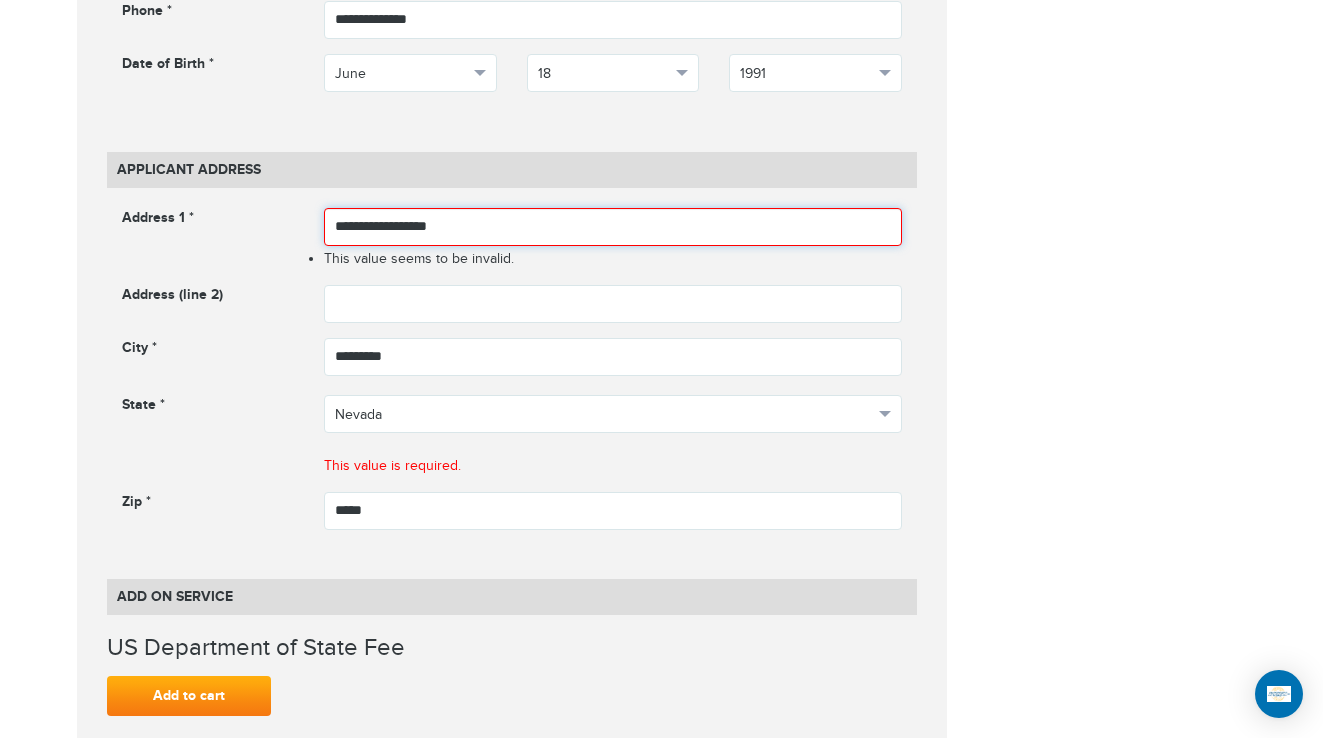 click on "**********" at bounding box center (613, 227) 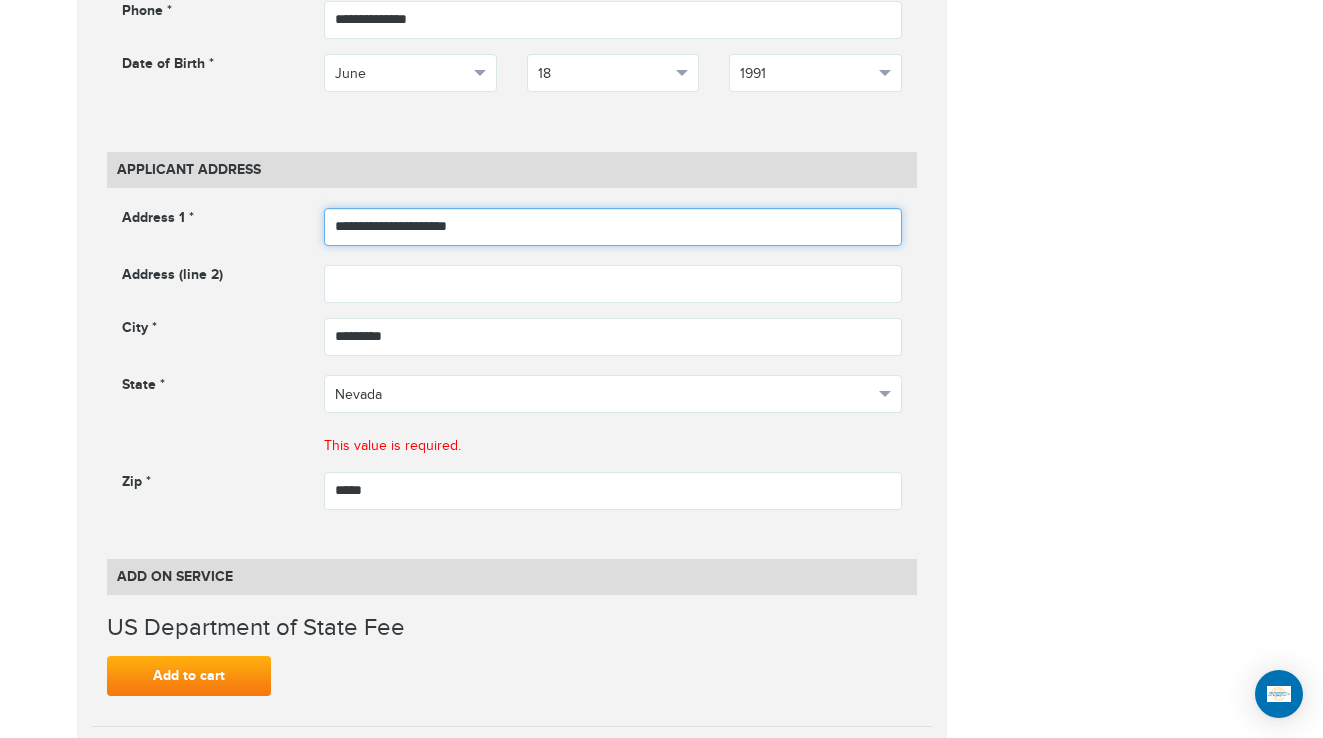 type on "**********" 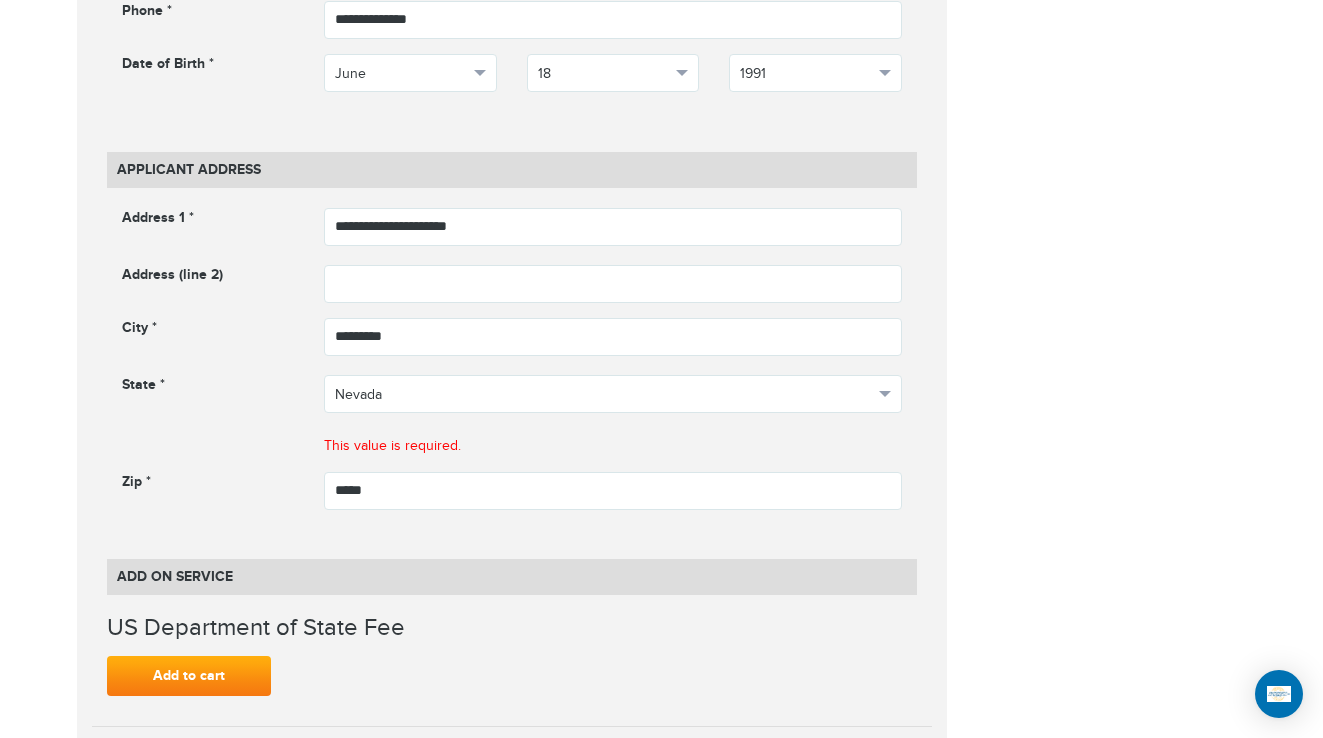 click on "**********" at bounding box center [662, 602] 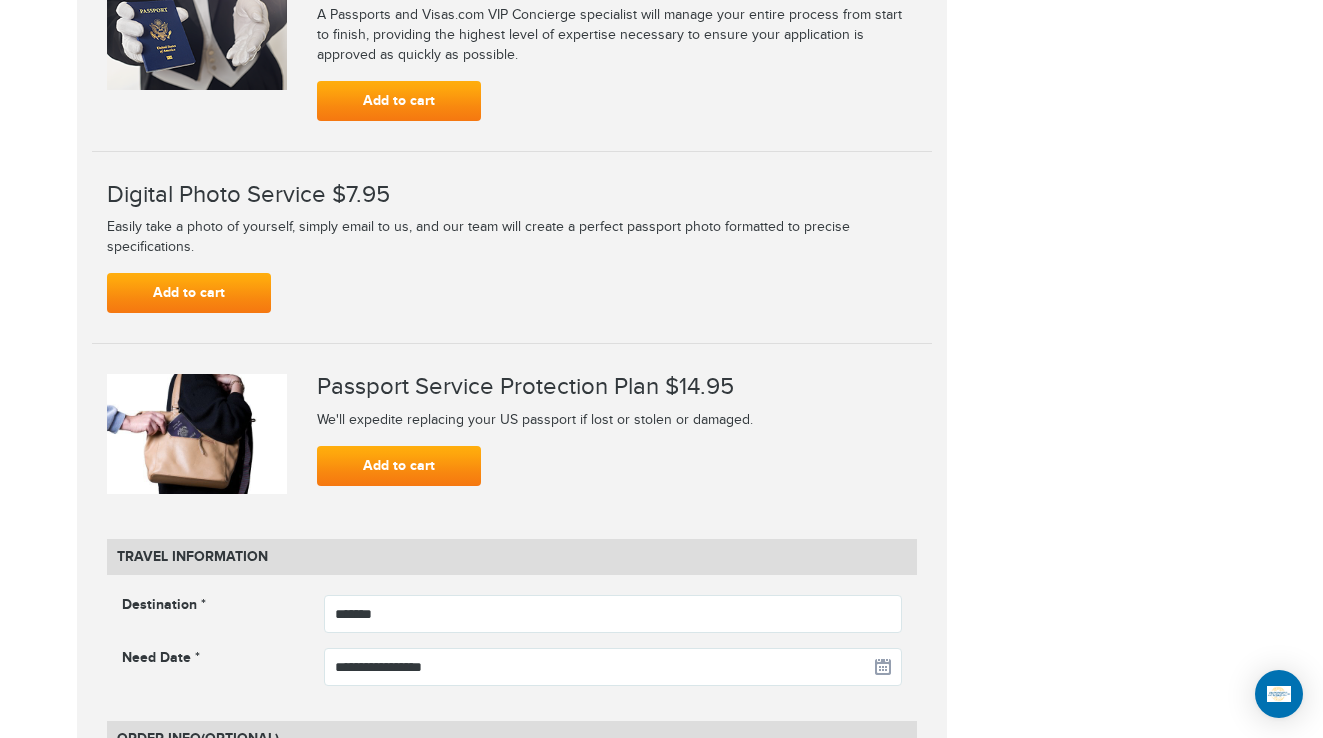 scroll, scrollTop: 2480, scrollLeft: 0, axis: vertical 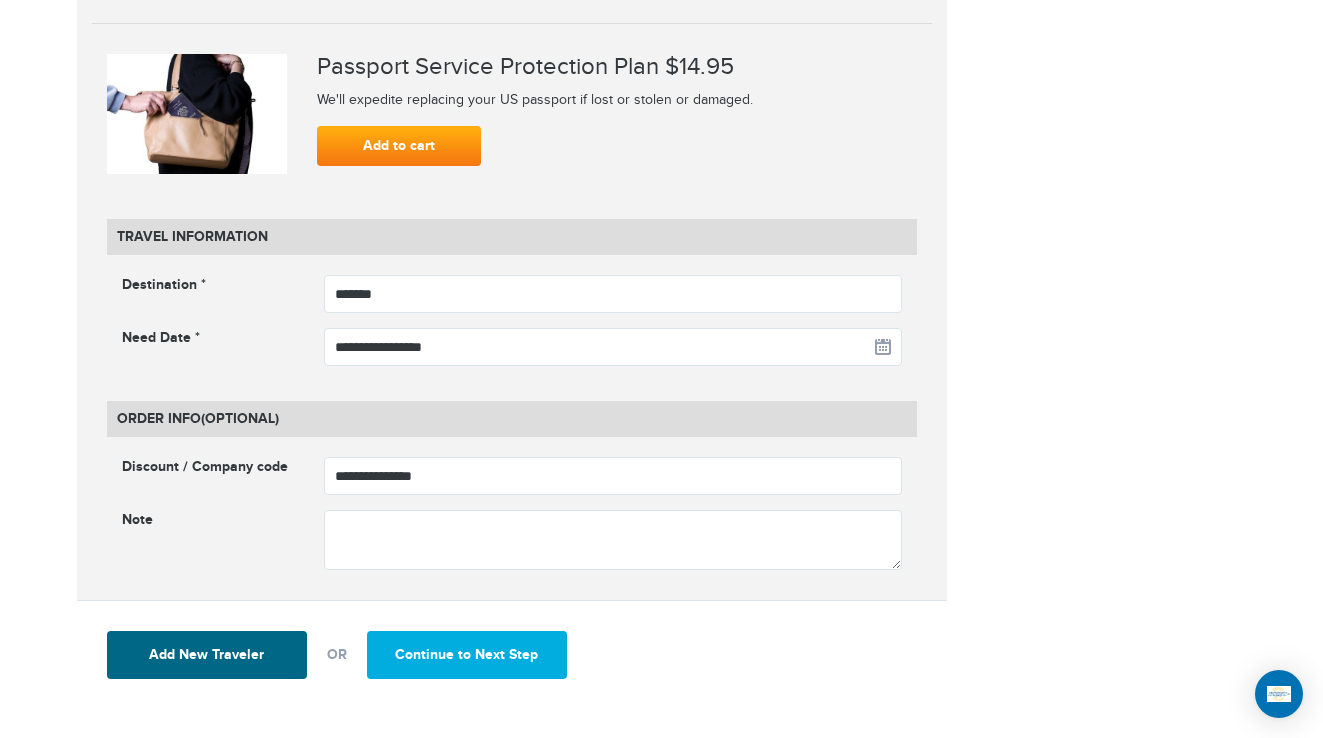 click on "Continue to Next Step" at bounding box center (467, 655) 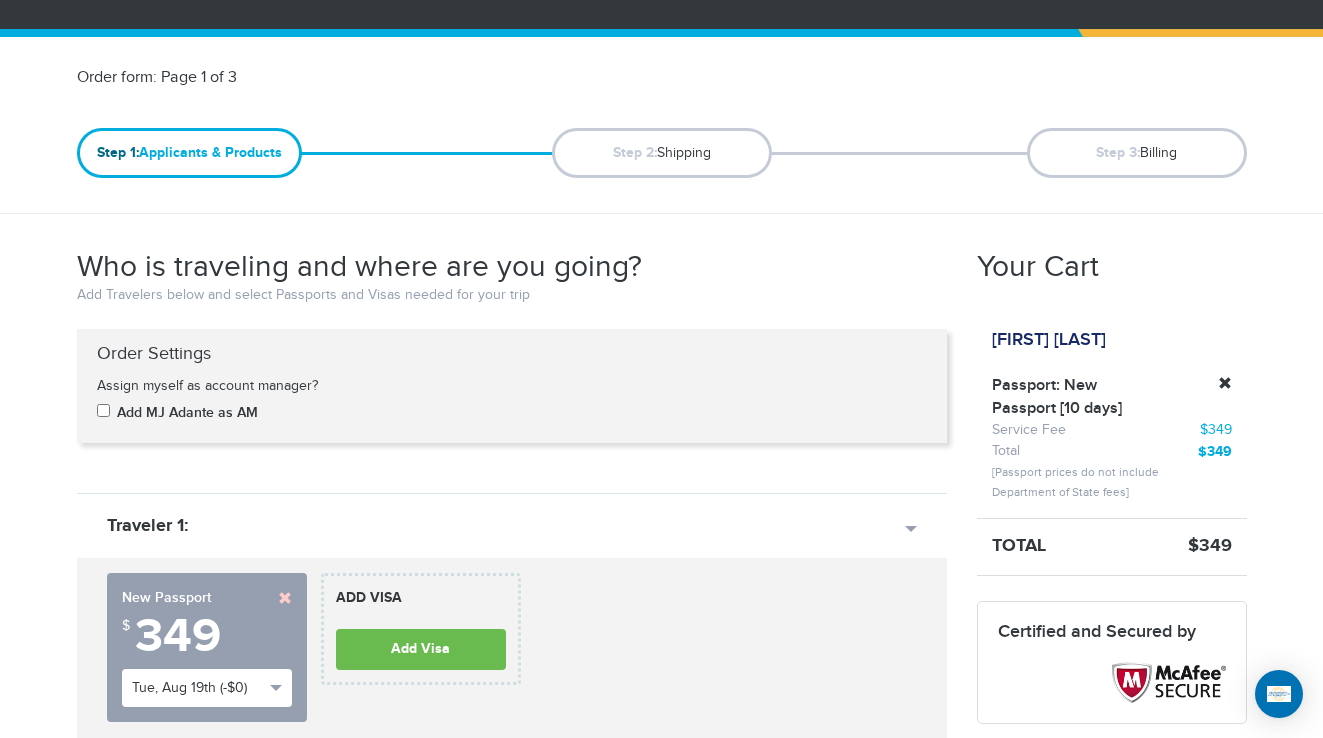 scroll, scrollTop: 0, scrollLeft: 0, axis: both 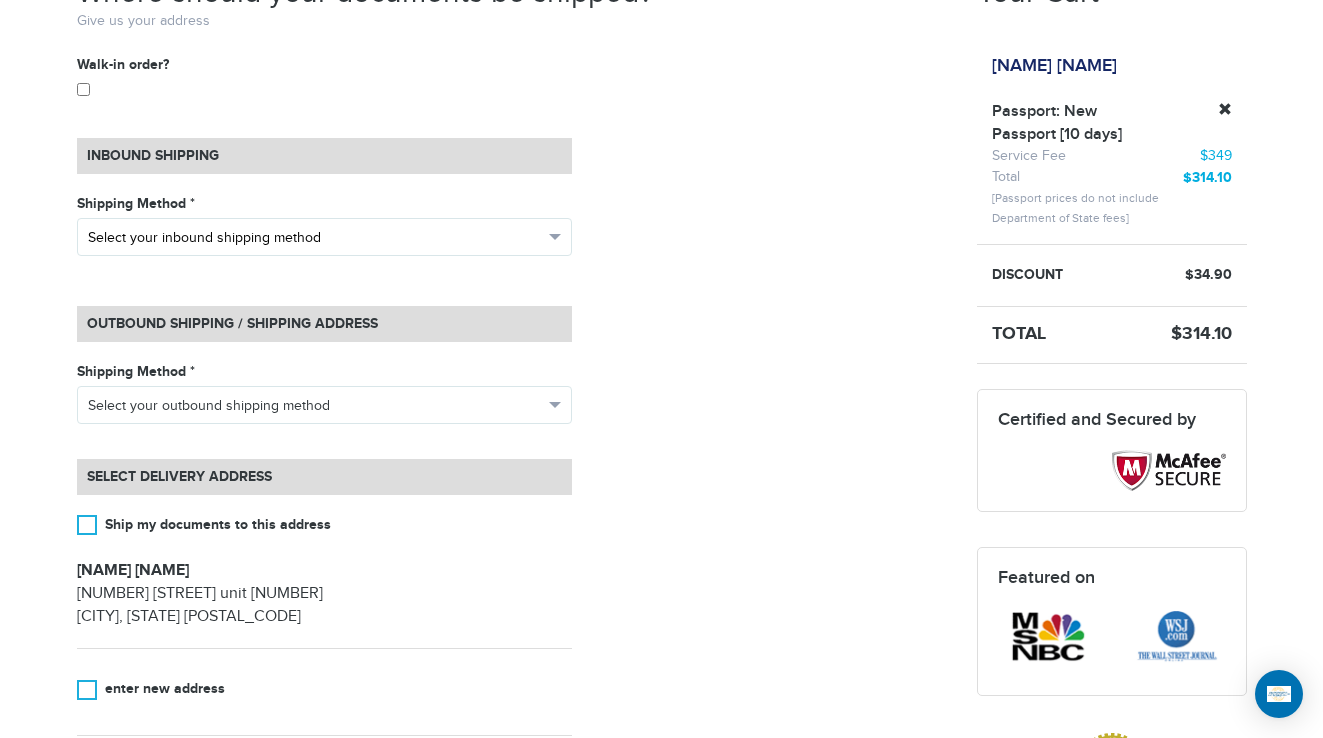 click on "Select your inbound shipping method" at bounding box center (315, 238) 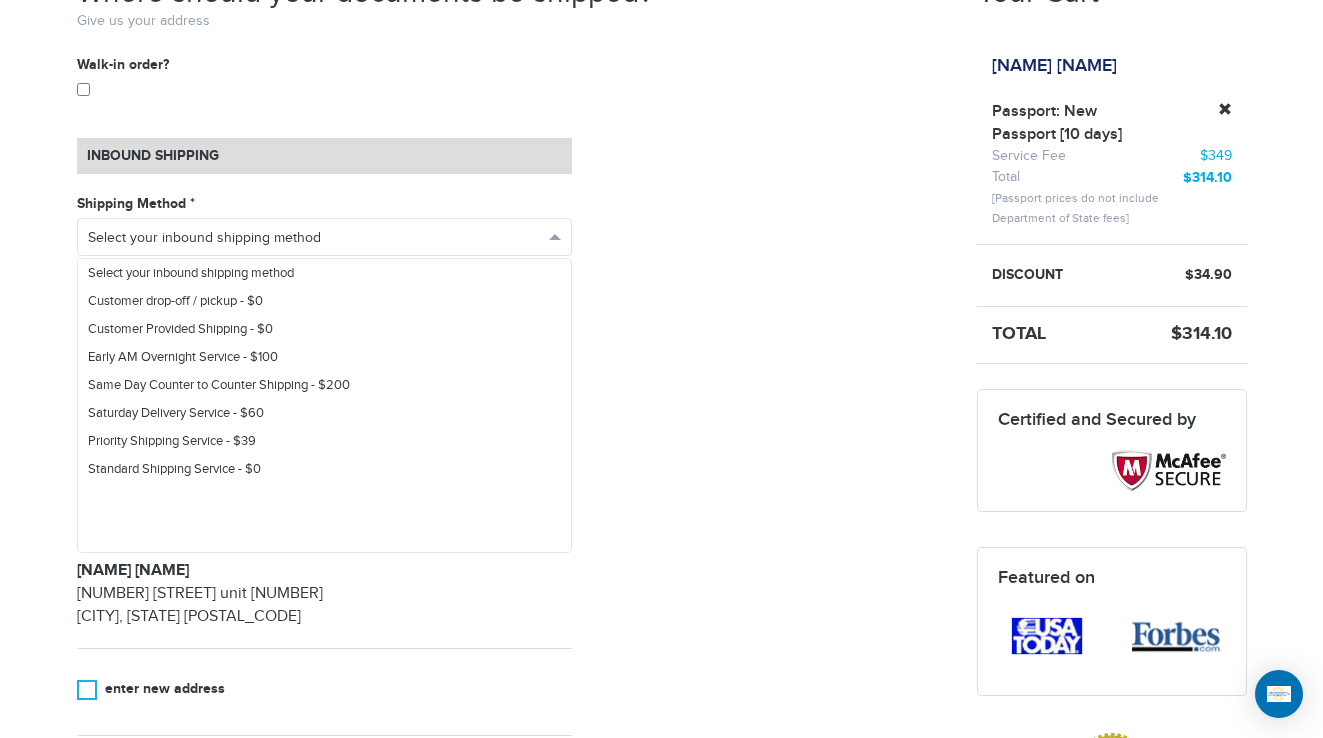 click on "**********" at bounding box center [512, 437] 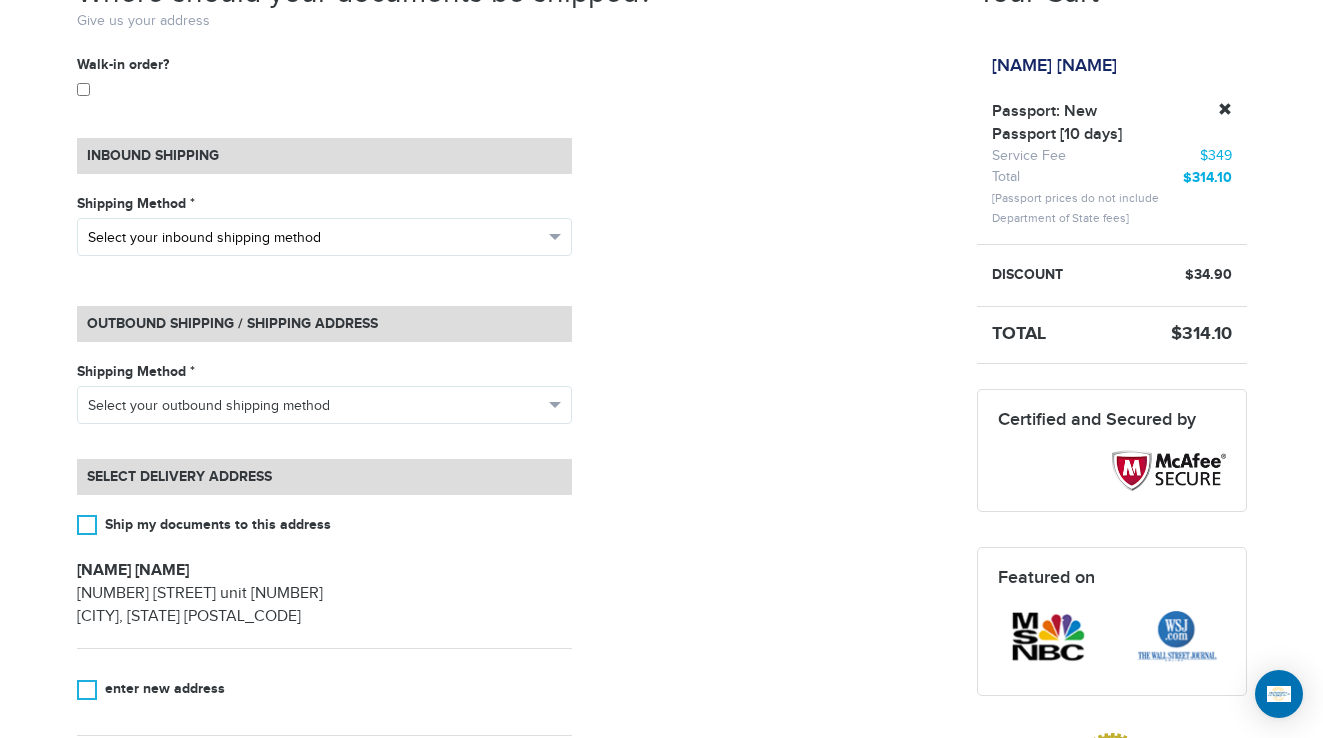click on "Select your inbound shipping method" at bounding box center [315, 238] 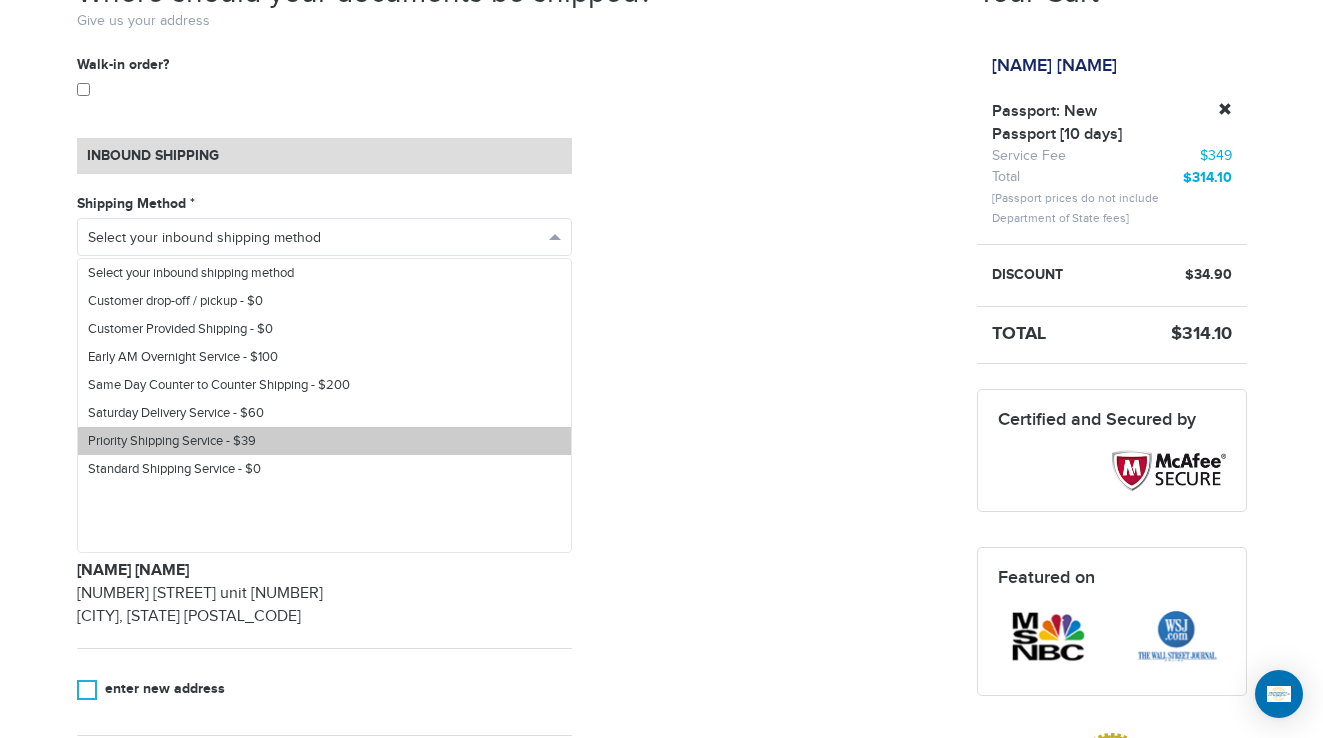 click on "Priority Shipping Service - $39" at bounding box center [324, 441] 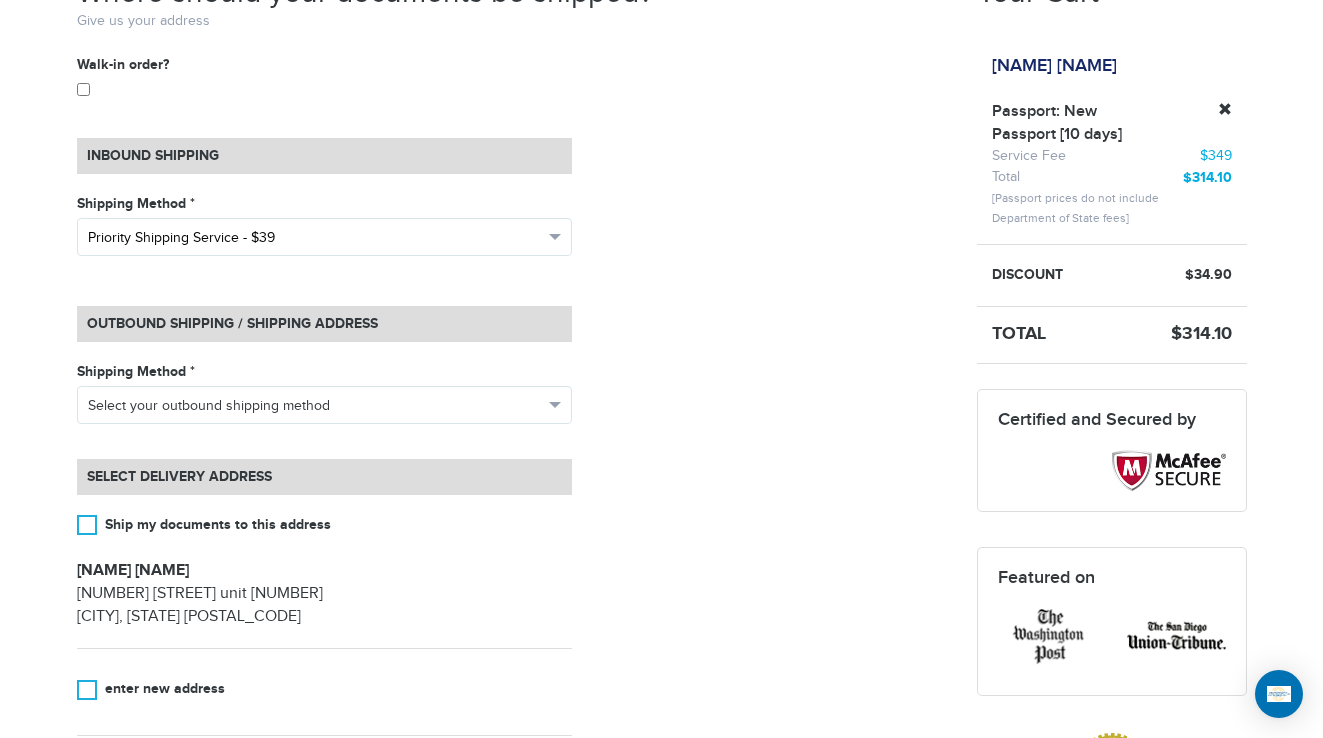 click on "Priority Shipping Service - $39" at bounding box center (324, 237) 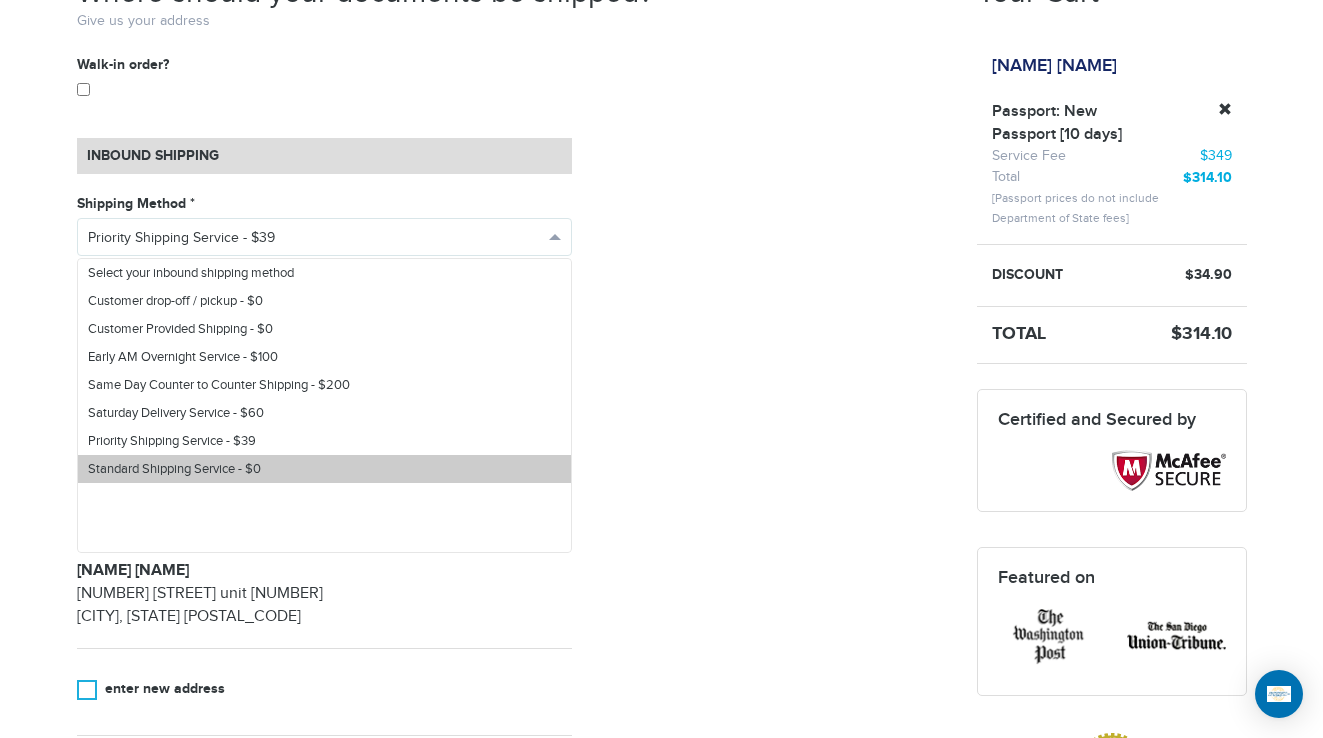 click on "Standard Shipping Service - $0" at bounding box center [174, 469] 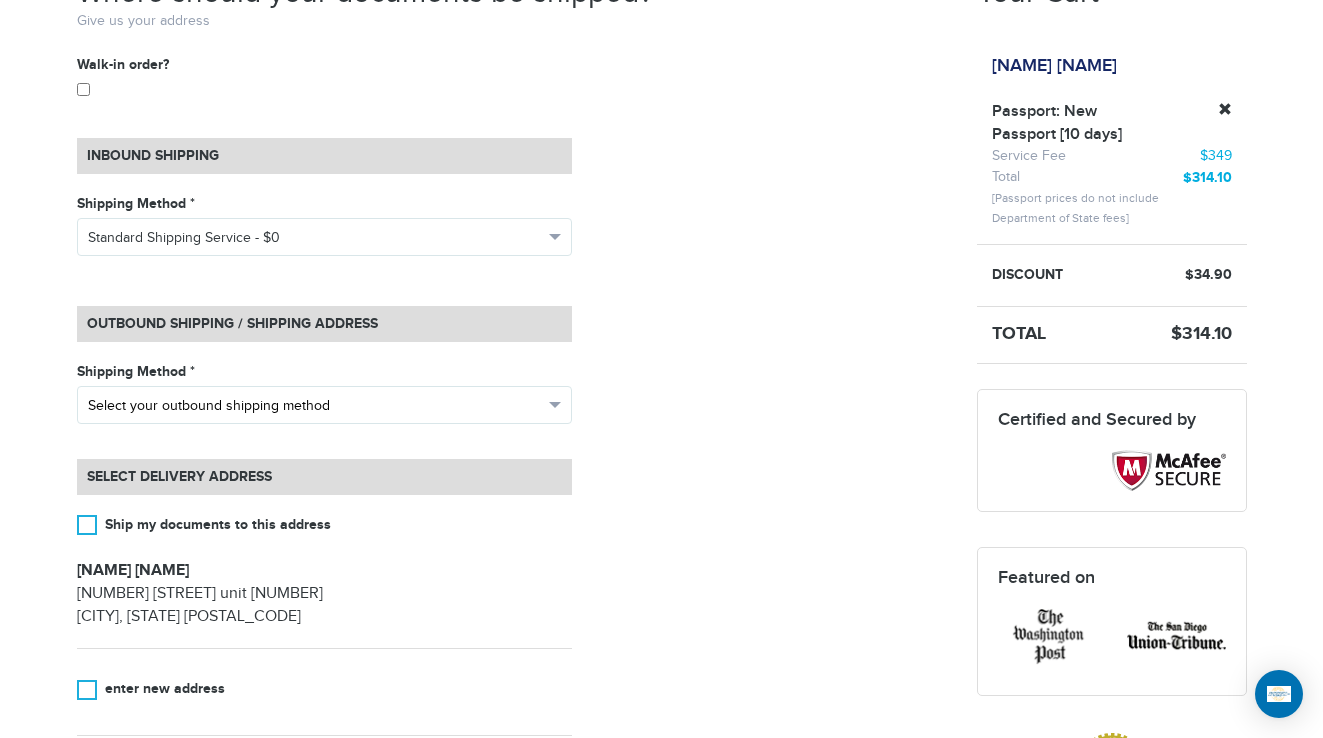 click on "Select your outbound shipping method" at bounding box center (315, 406) 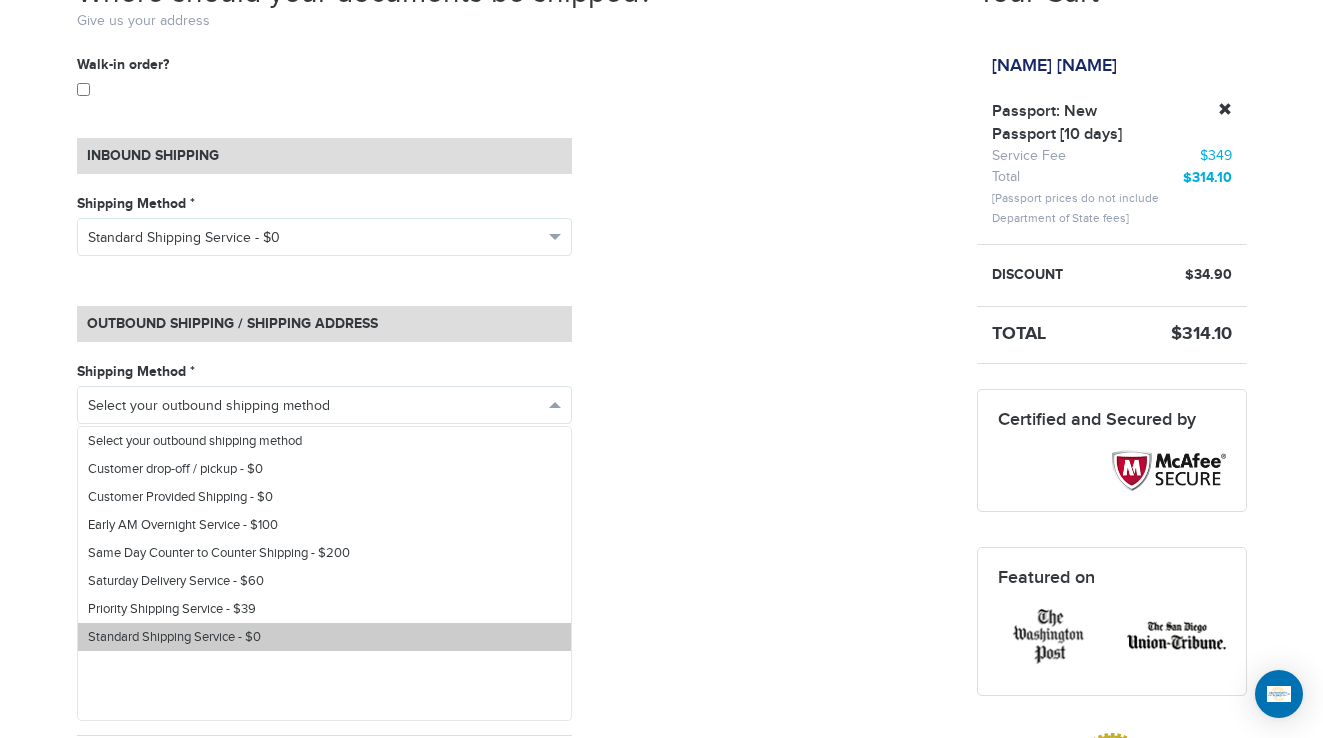 click on "Standard Shipping Service - $0" at bounding box center [174, 637] 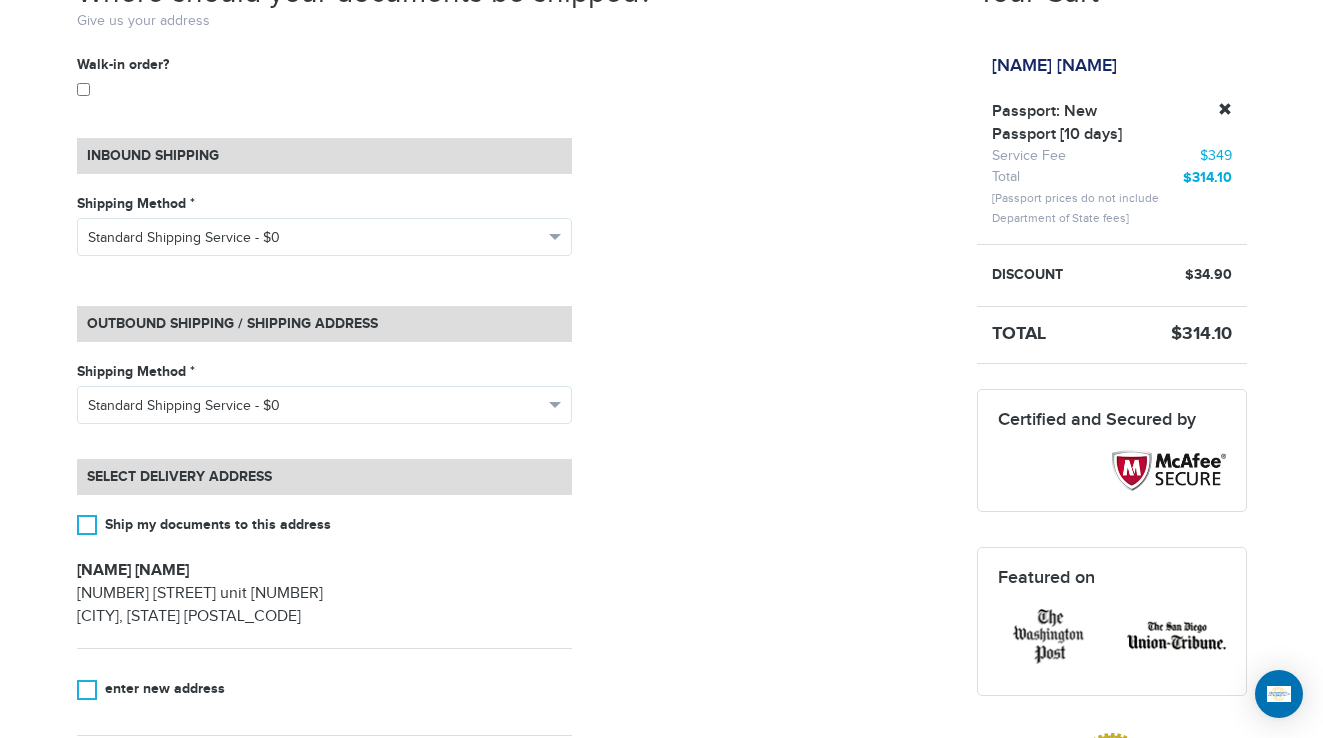 click on "**********" at bounding box center (512, 437) 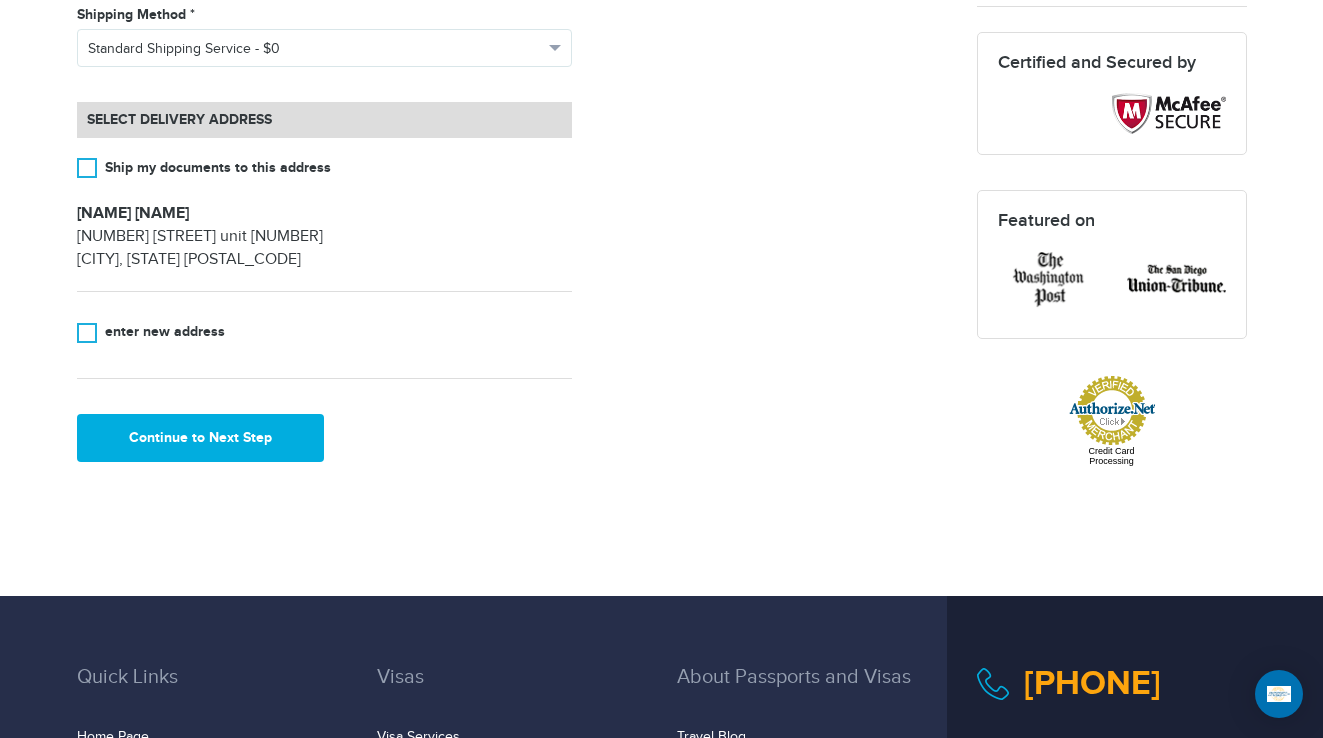 scroll, scrollTop: 800, scrollLeft: 0, axis: vertical 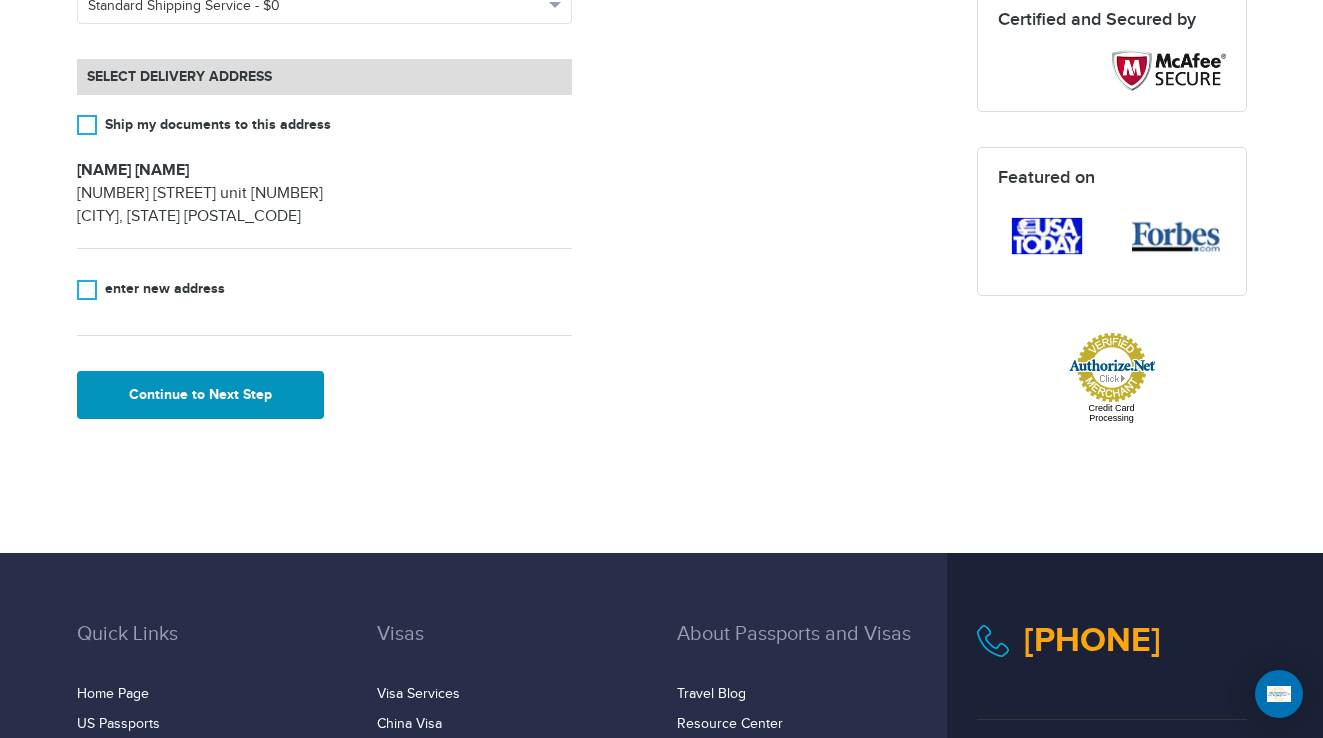 click on "Continue to Next Step" at bounding box center [201, 395] 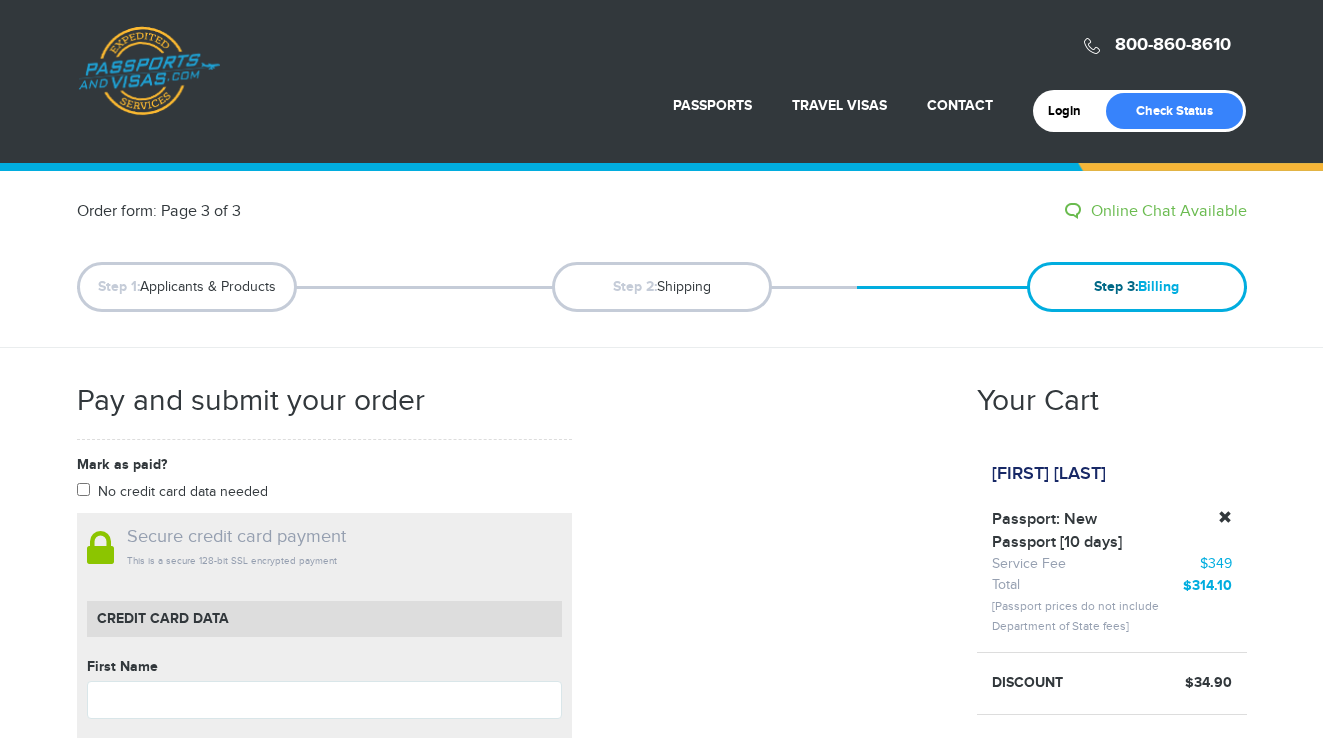 scroll, scrollTop: 0, scrollLeft: 0, axis: both 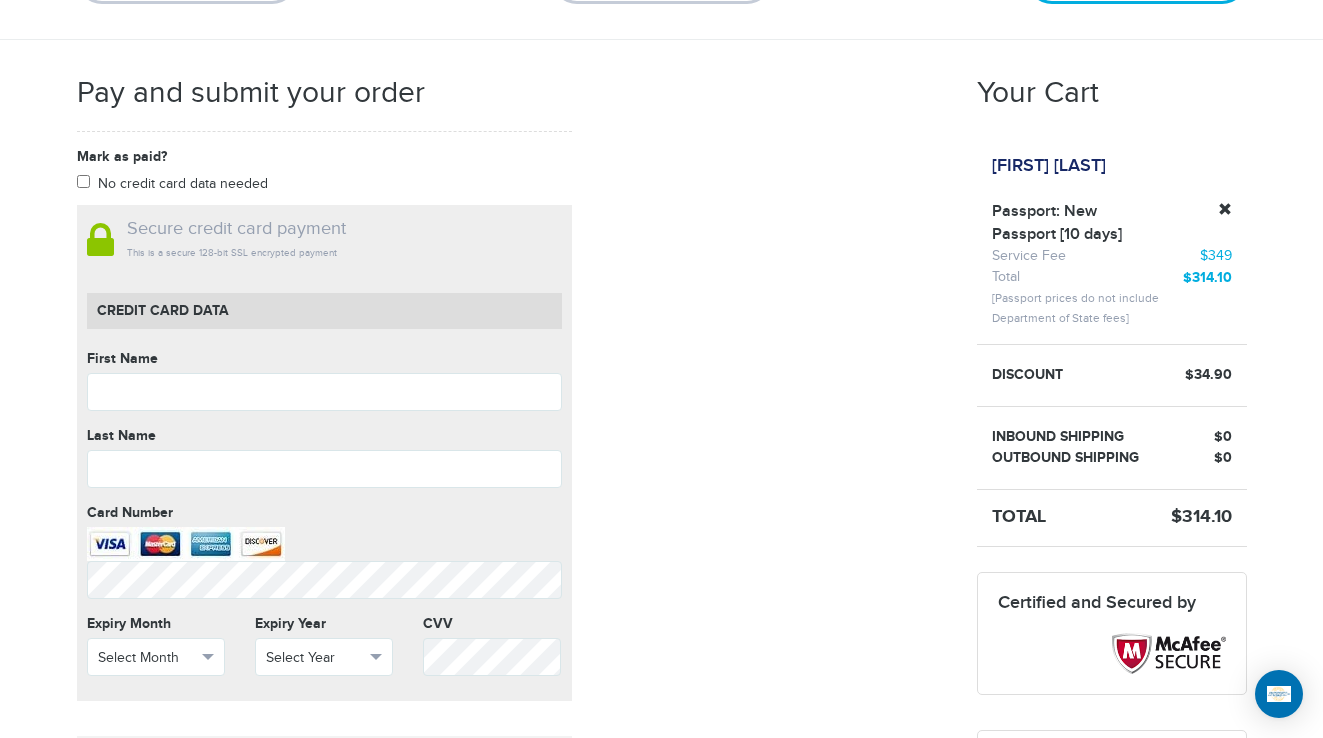 drag, startPoint x: 139, startPoint y: 368, endPoint x: 154, endPoint y: 380, distance: 19.209373 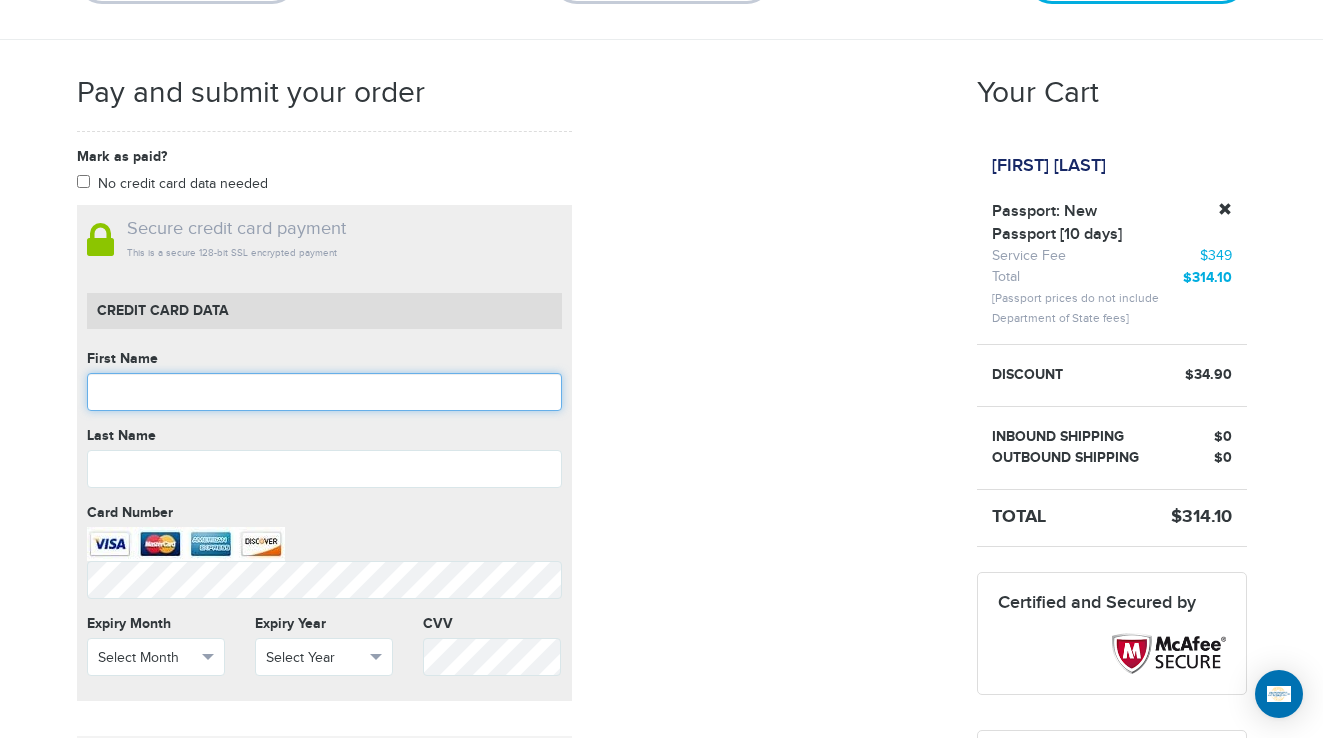 click at bounding box center [324, 392] 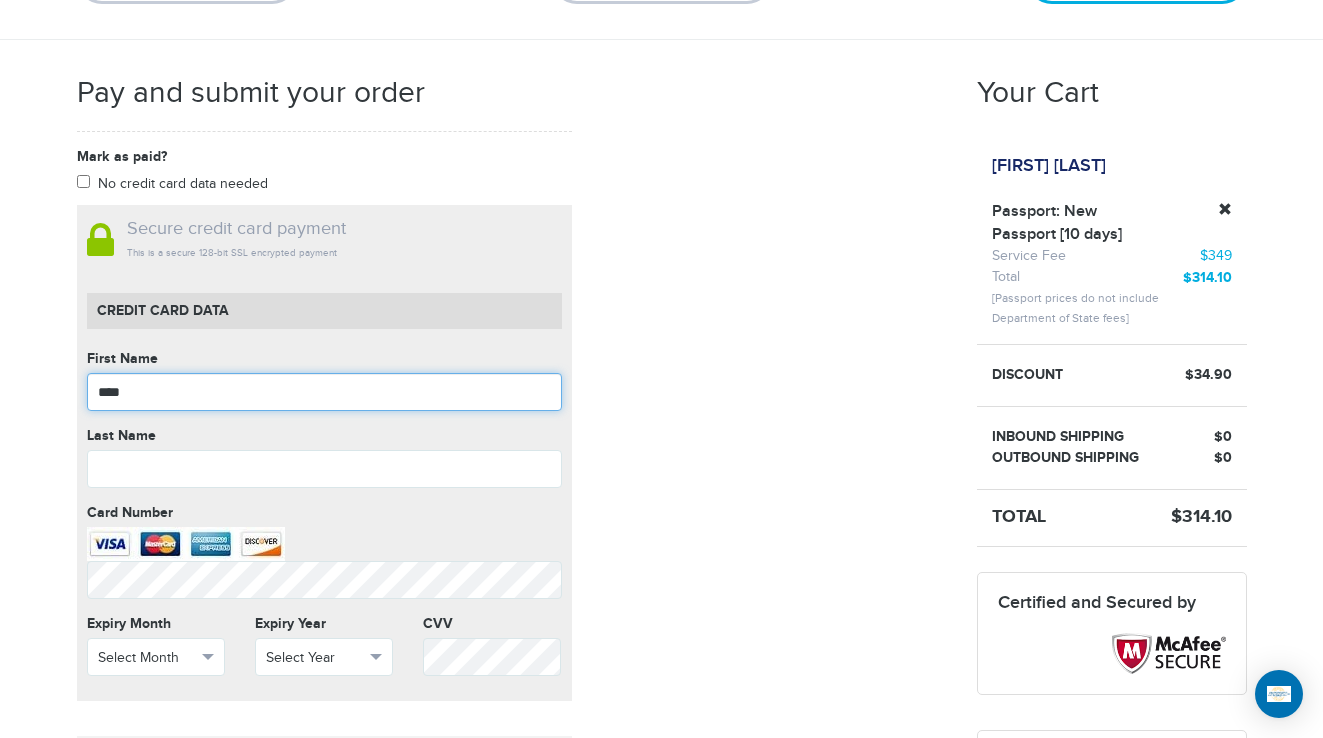 type on "****" 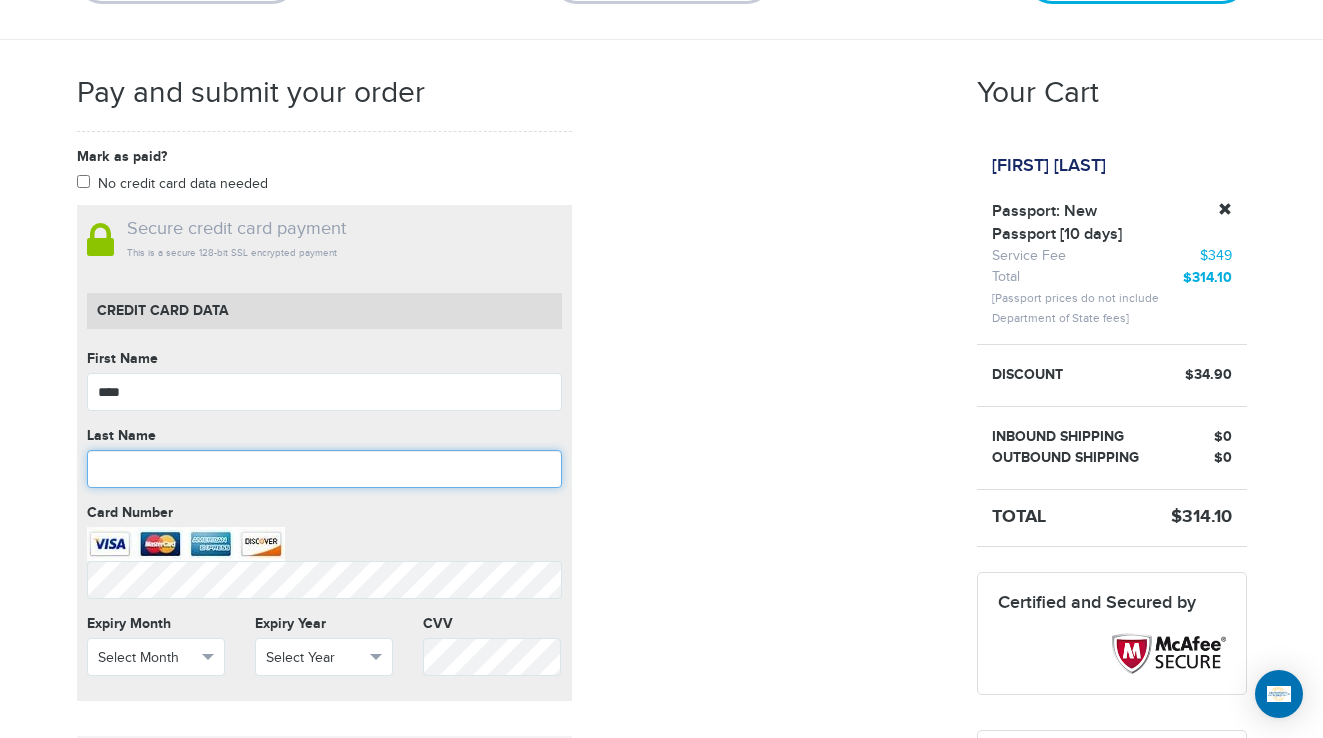 click at bounding box center (324, 469) 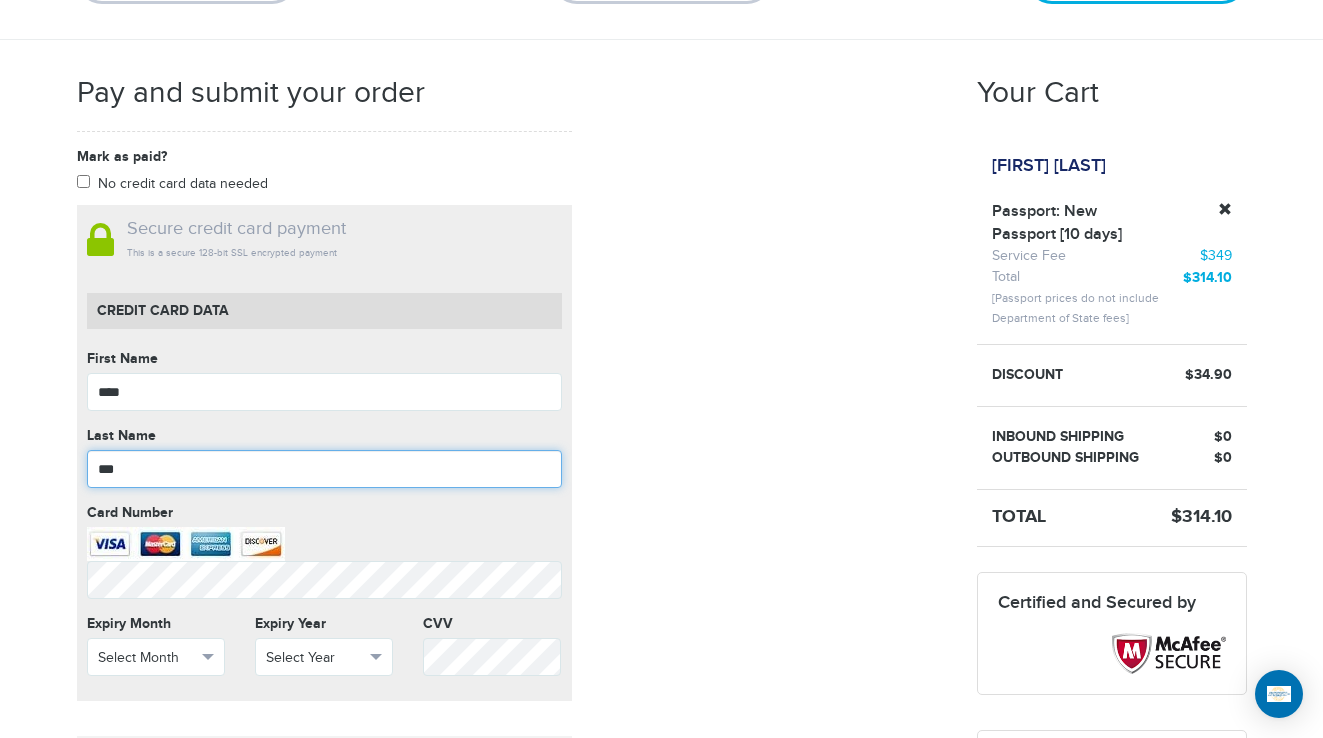 type on "***" 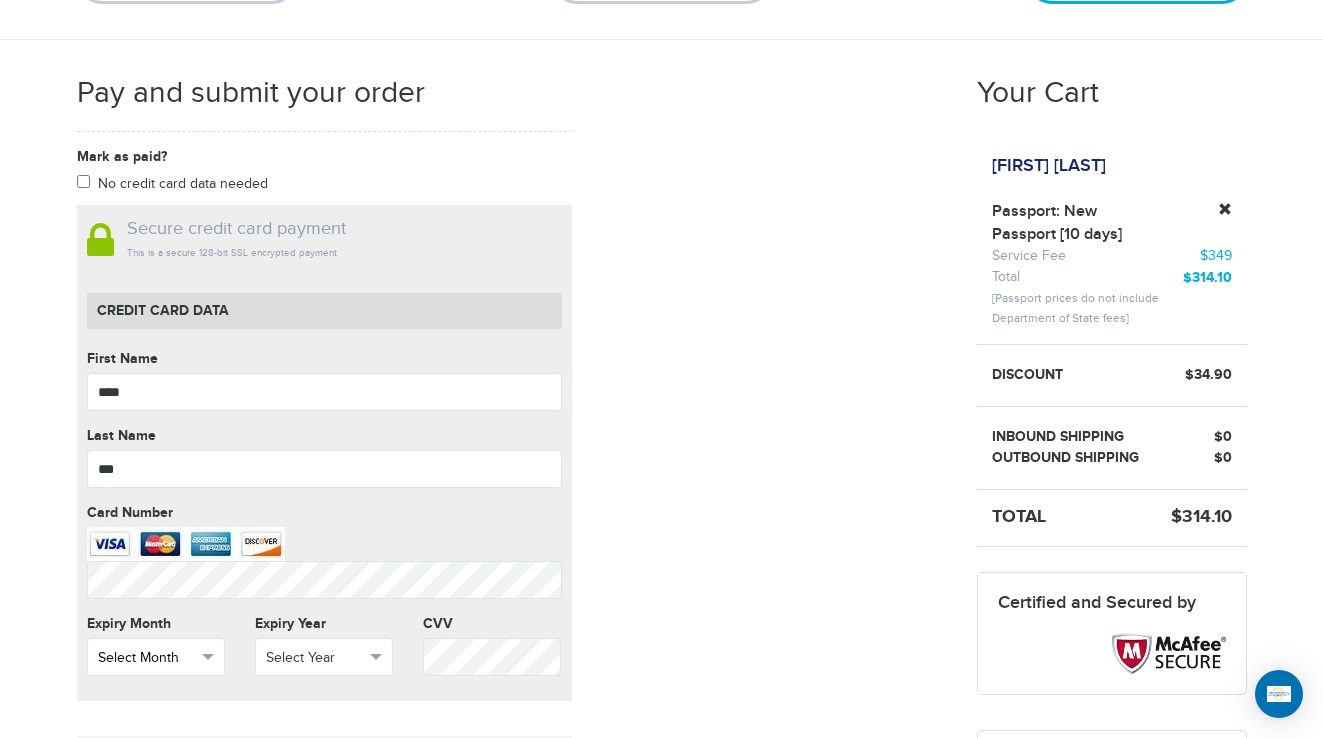 click on "Select Month" at bounding box center (147, 658) 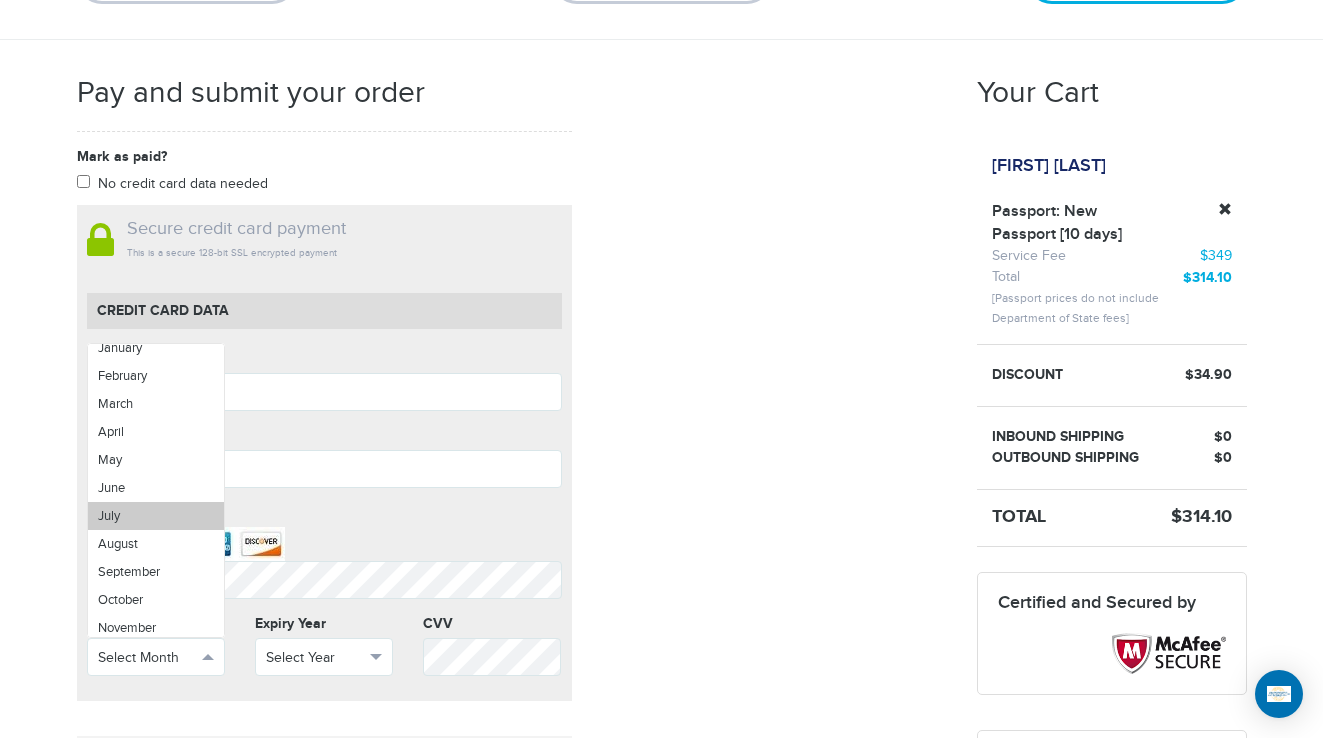 scroll, scrollTop: 71, scrollLeft: 0, axis: vertical 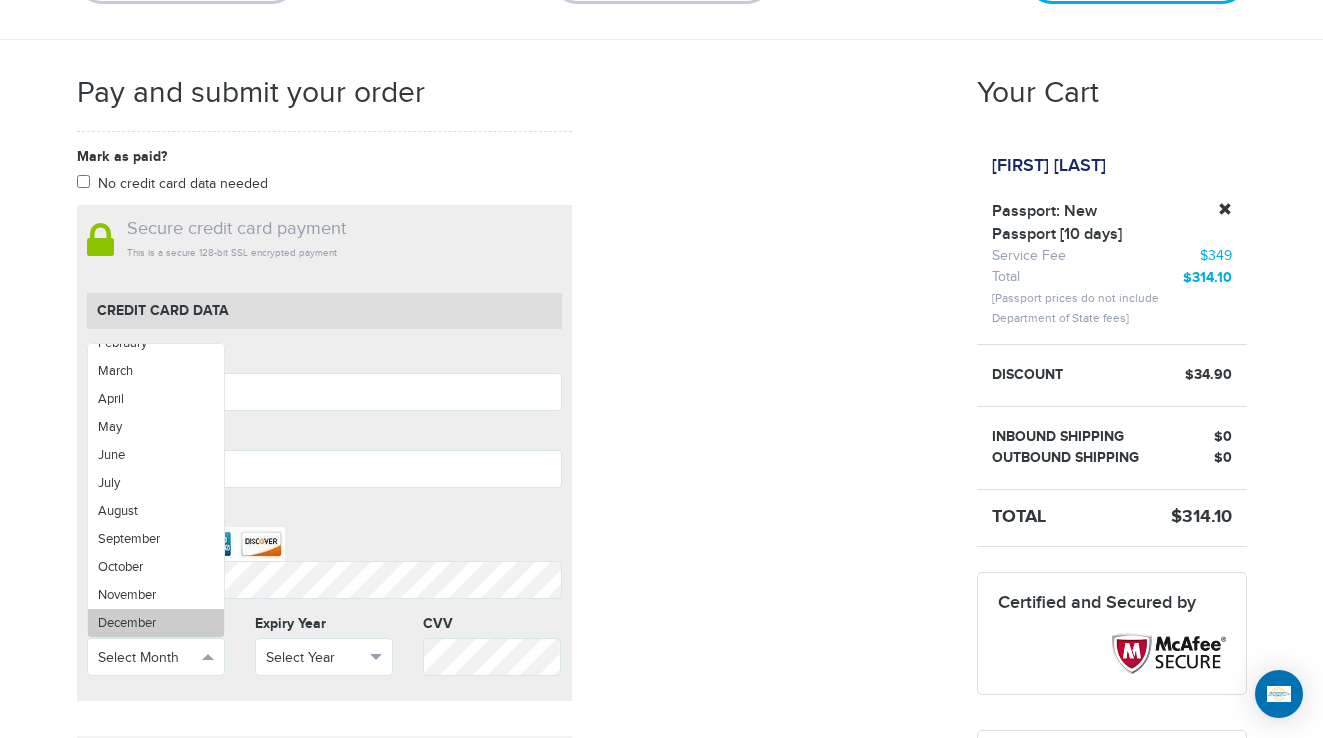 click on "December" at bounding box center (127, 623) 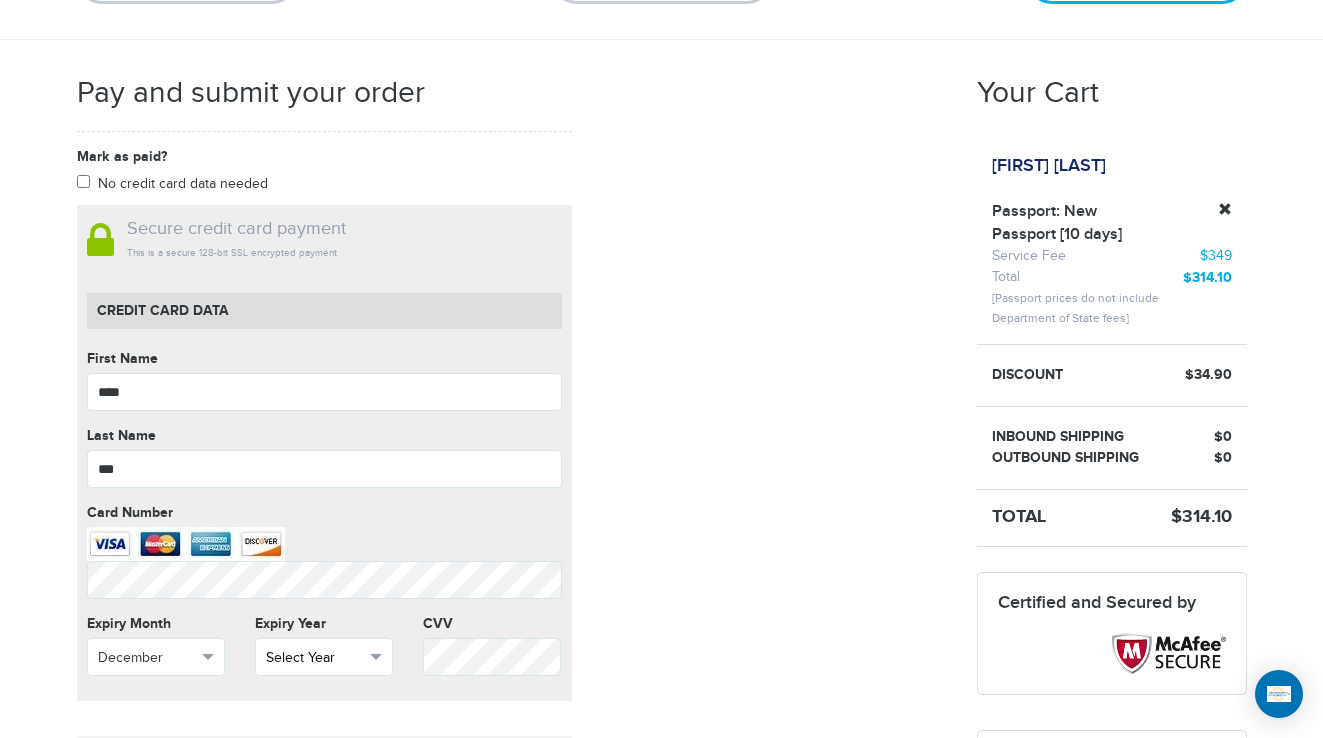 click on "Select Year" at bounding box center (315, 658) 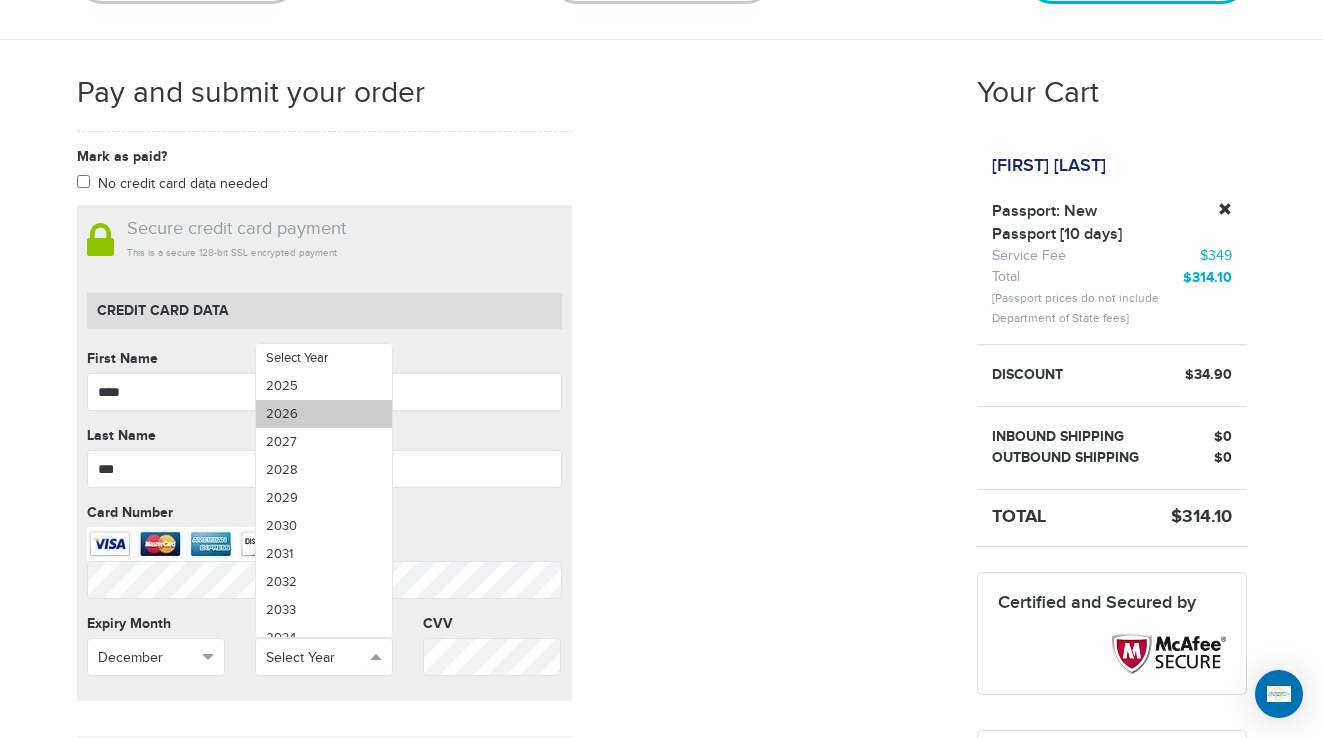 click on "2026" at bounding box center [324, 414] 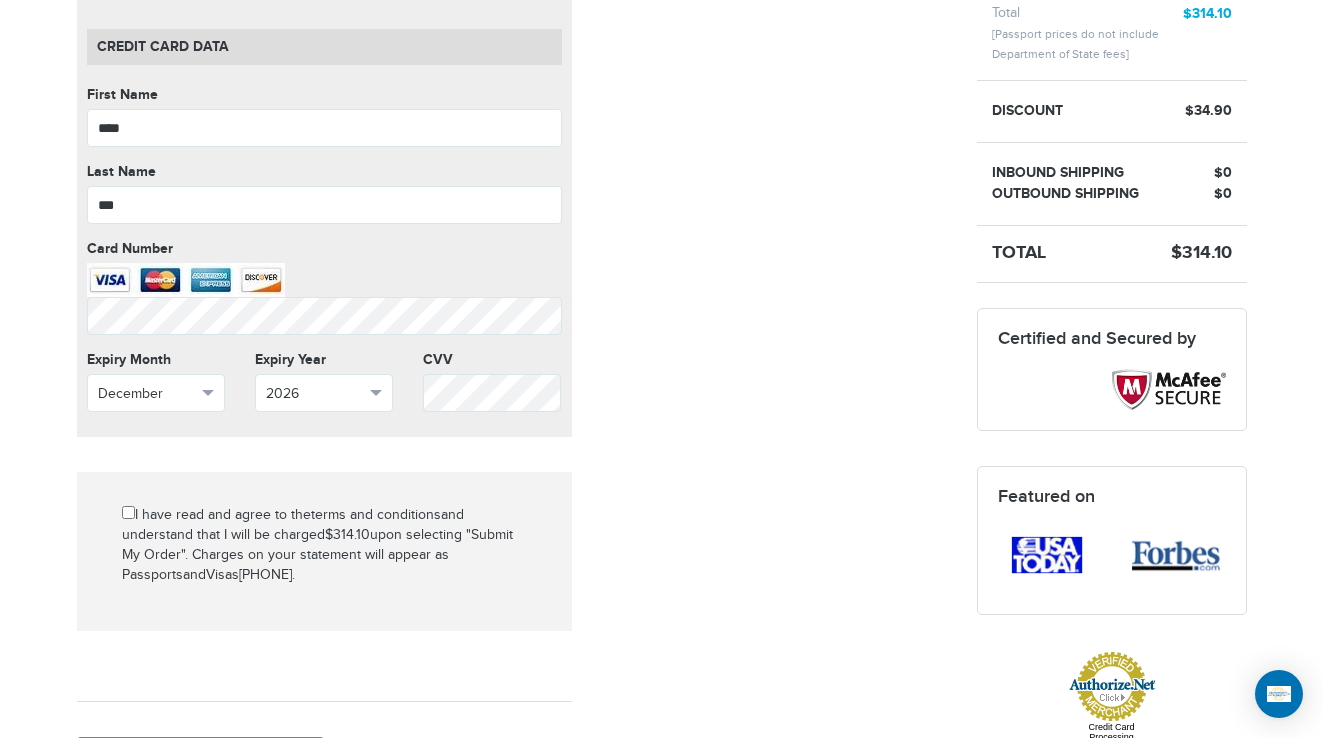 scroll, scrollTop: 600, scrollLeft: 0, axis: vertical 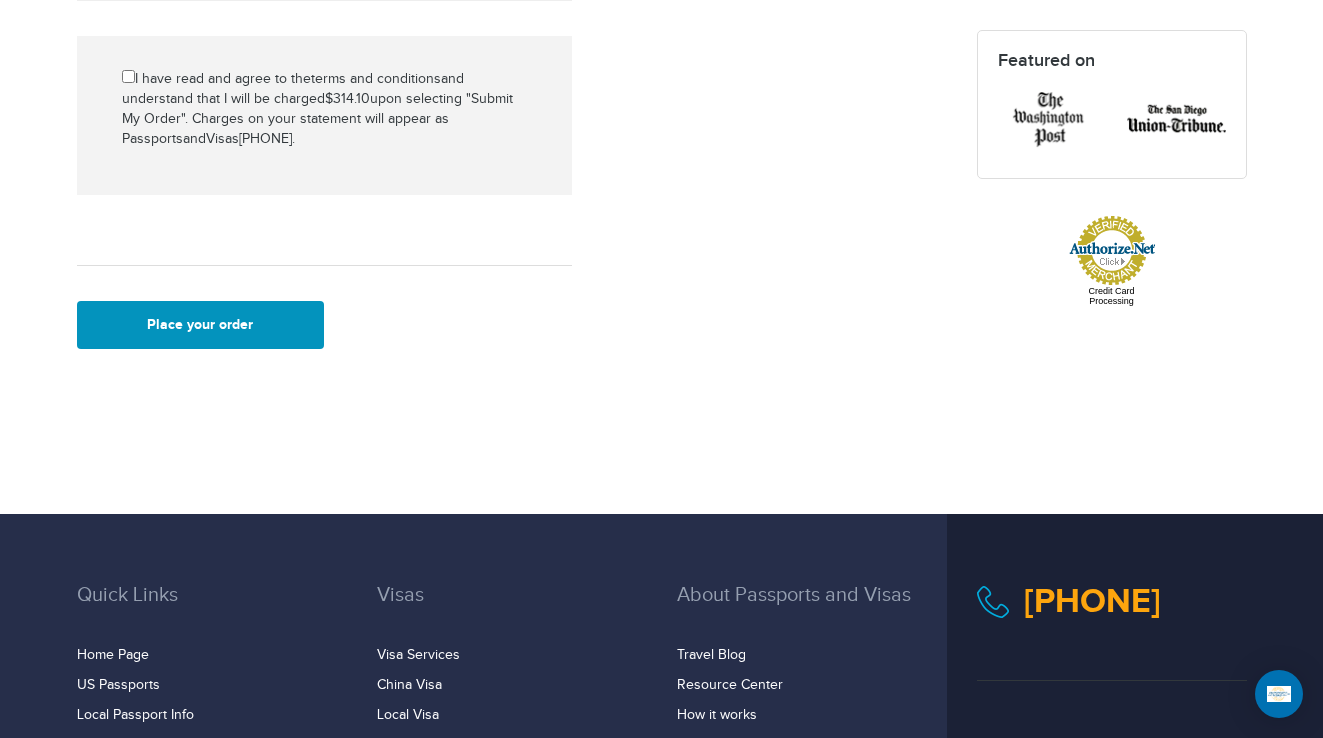 click on "Place your order" at bounding box center [201, 325] 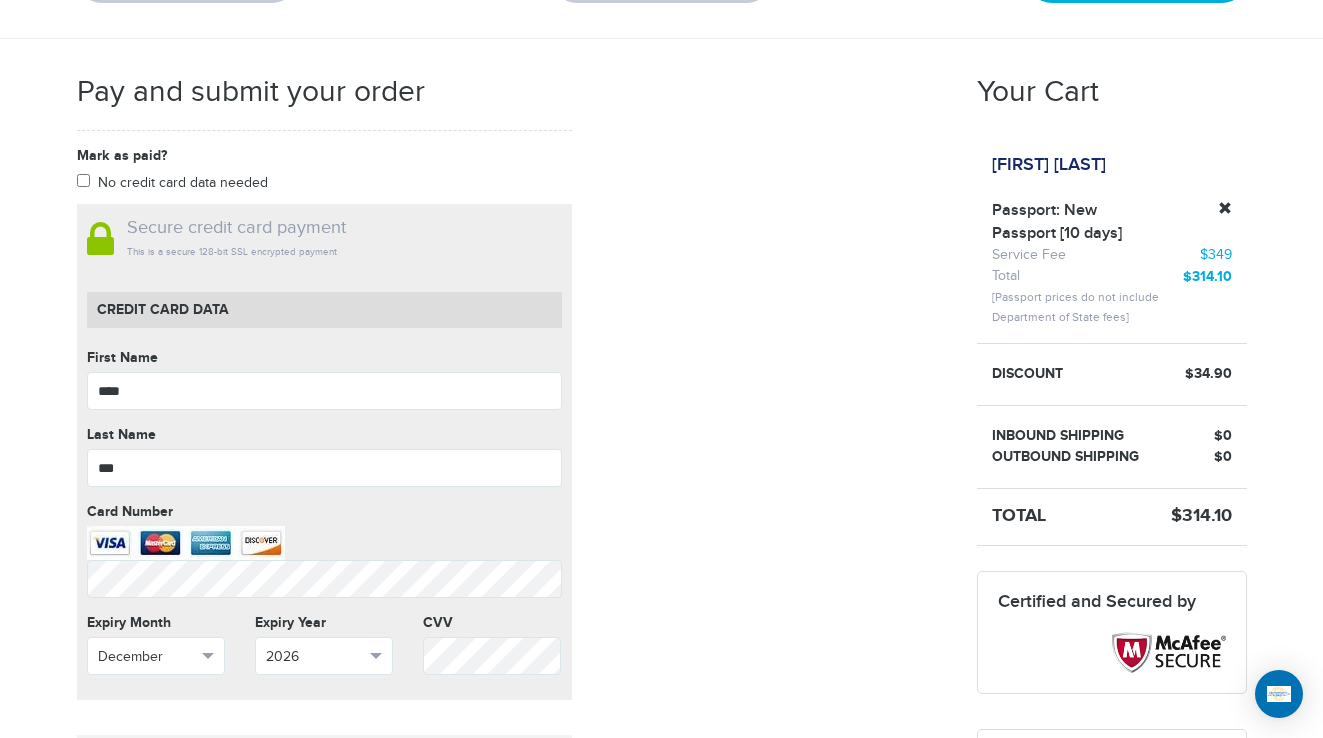 scroll, scrollTop: 300, scrollLeft: 0, axis: vertical 